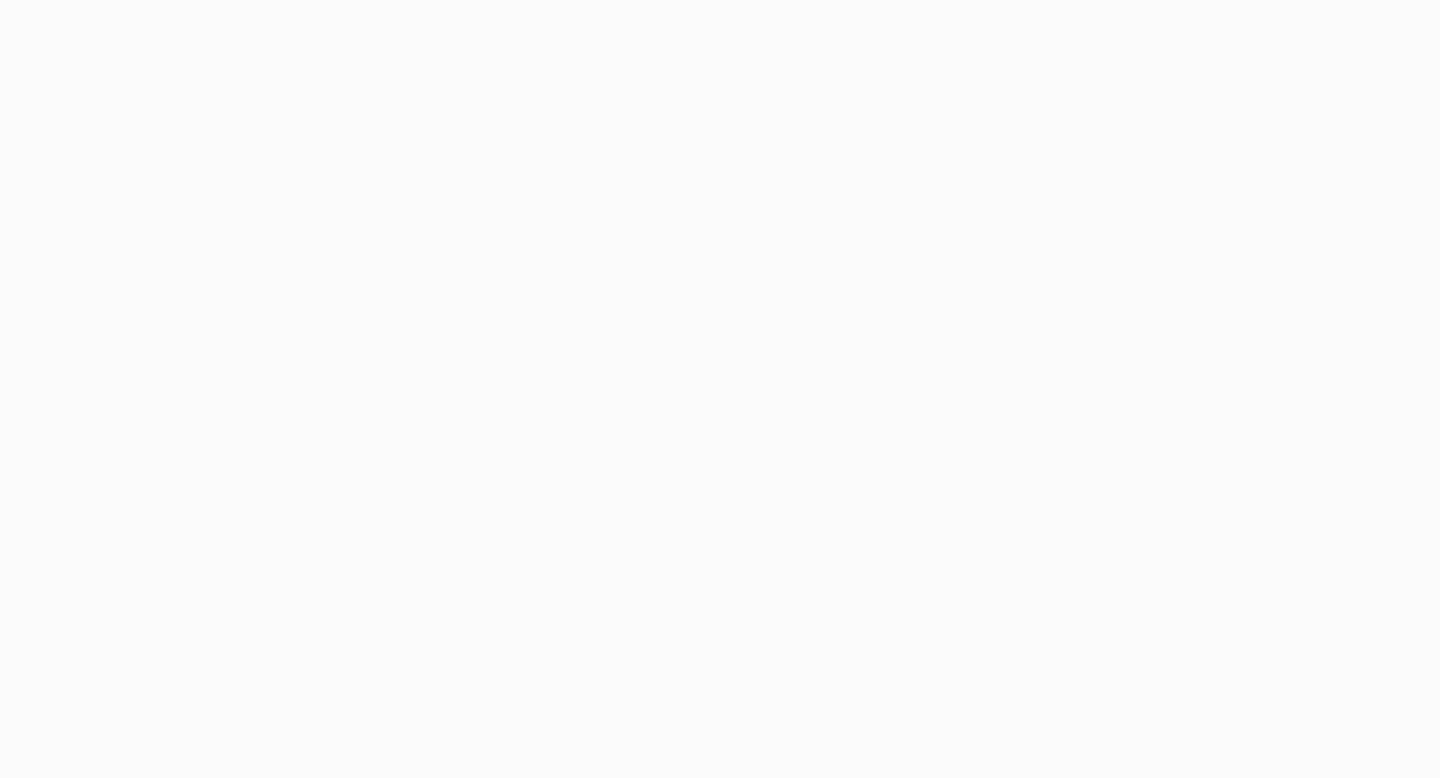 scroll, scrollTop: 0, scrollLeft: 0, axis: both 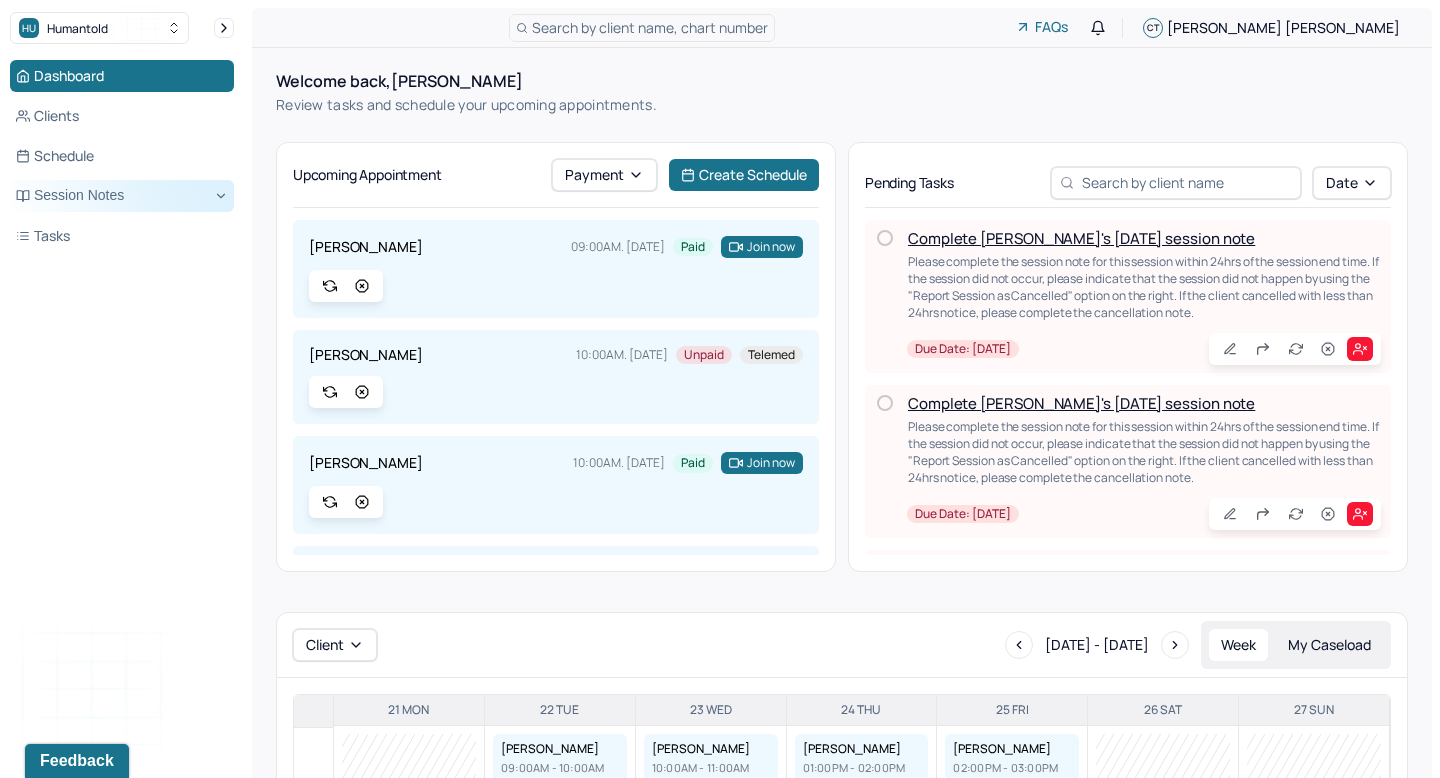 click on "Session Notes" at bounding box center [122, 196] 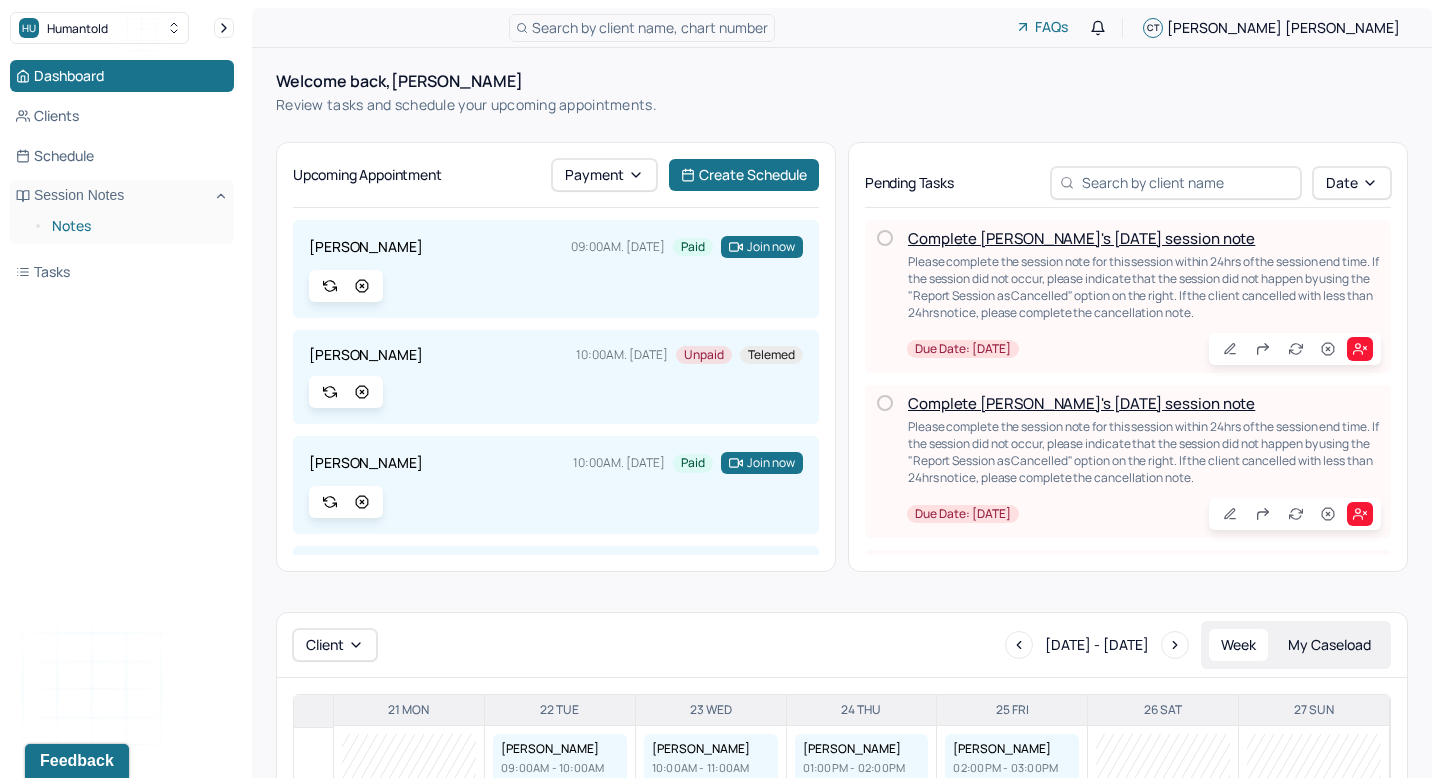 click on "Notes" at bounding box center (135, 226) 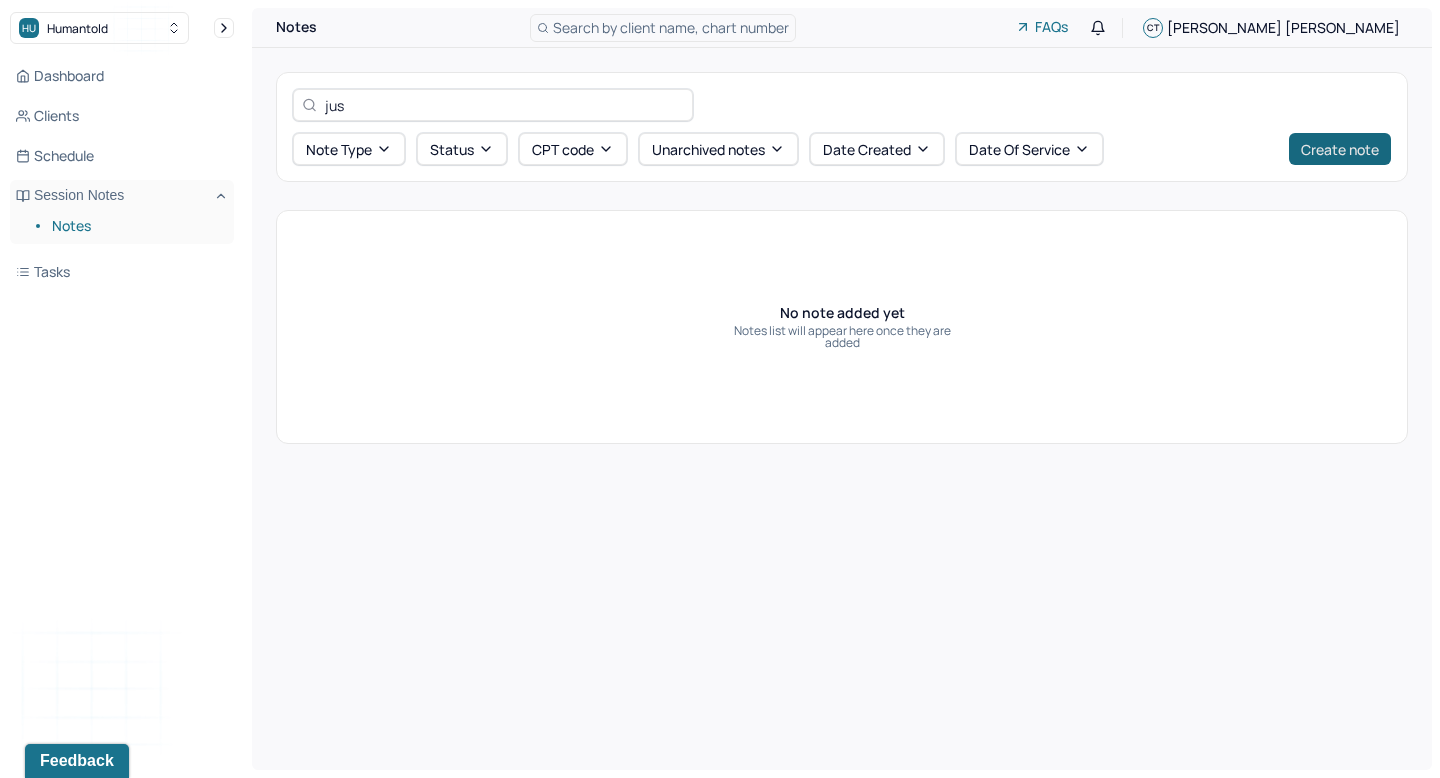 click on "Create note" at bounding box center (1340, 149) 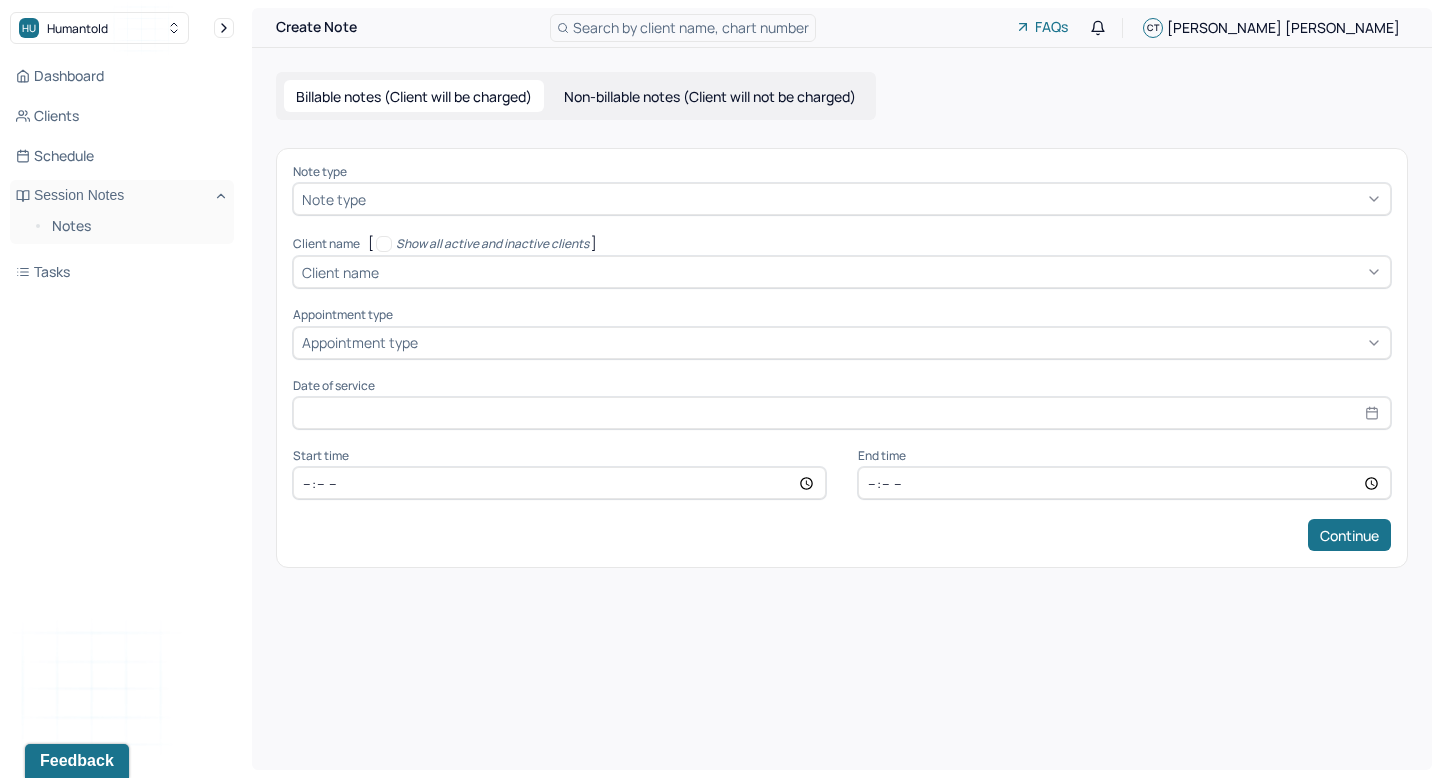 click at bounding box center [876, 199] 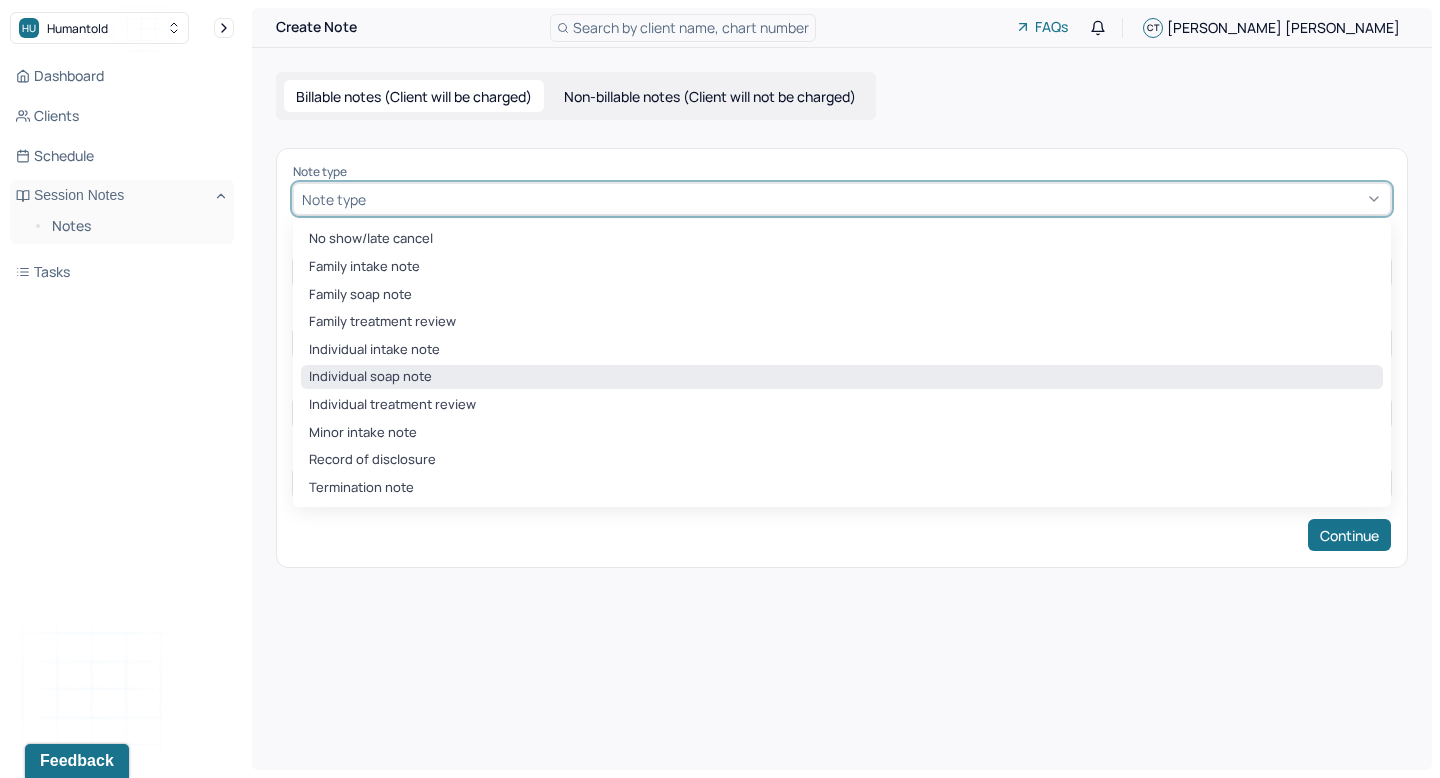 click on "Individual soap note" at bounding box center [842, 377] 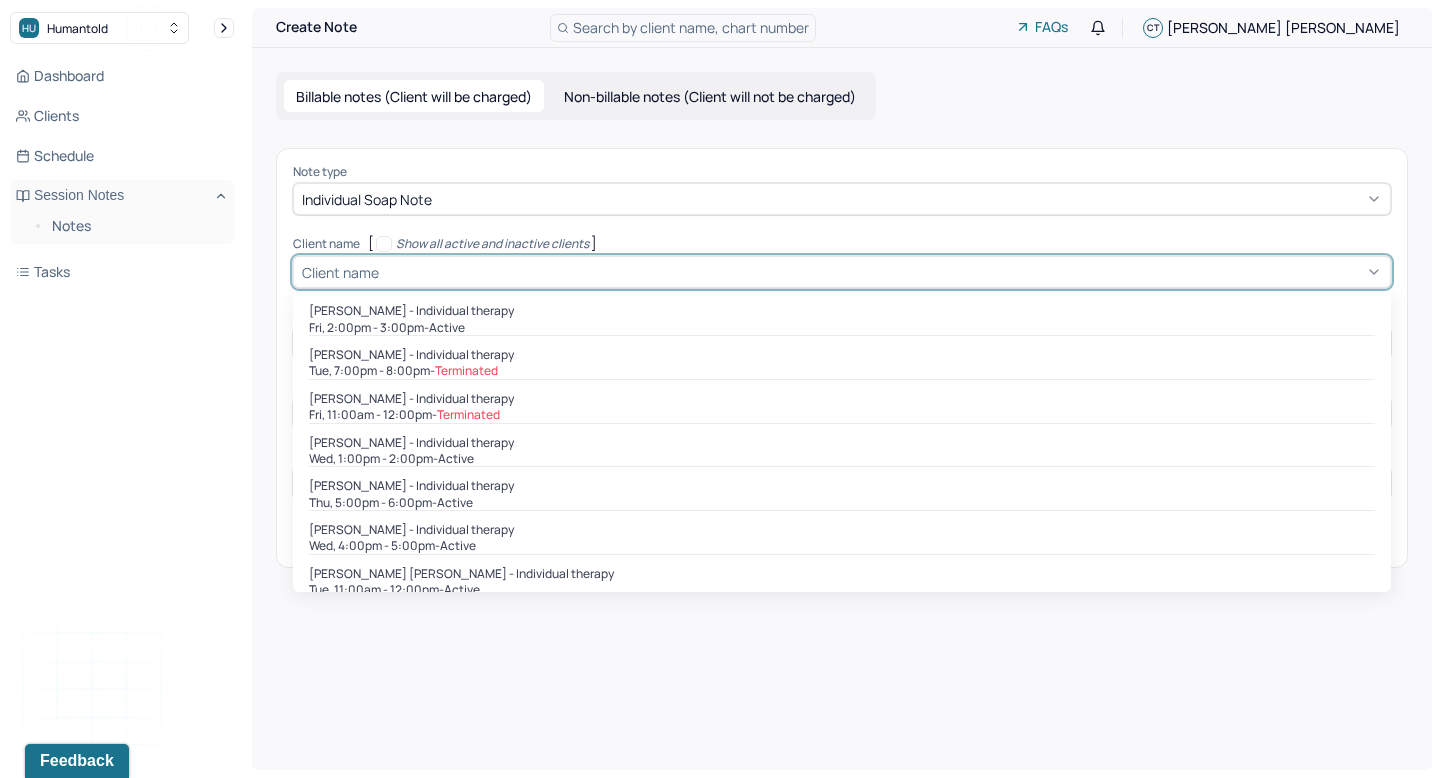 click at bounding box center [882, 272] 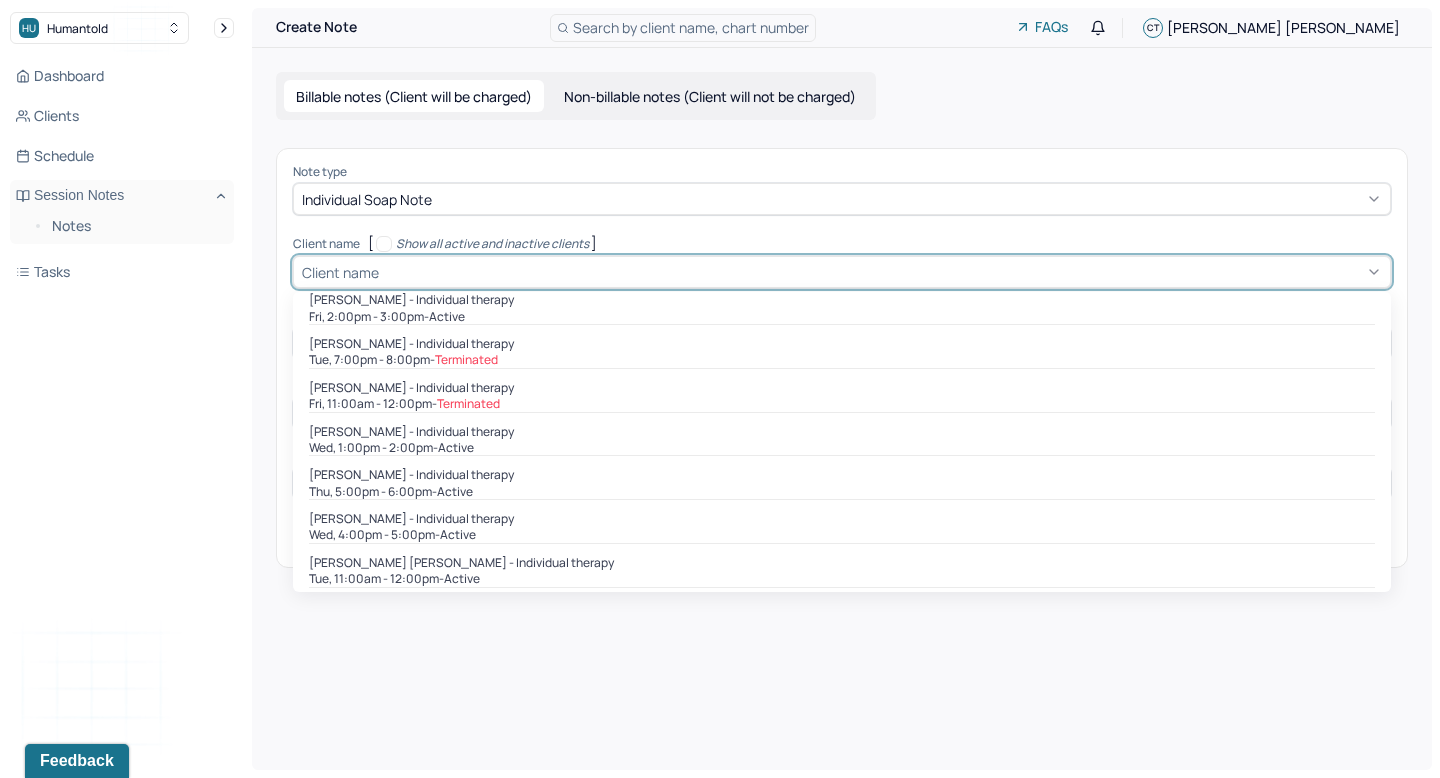 scroll, scrollTop: 0, scrollLeft: 0, axis: both 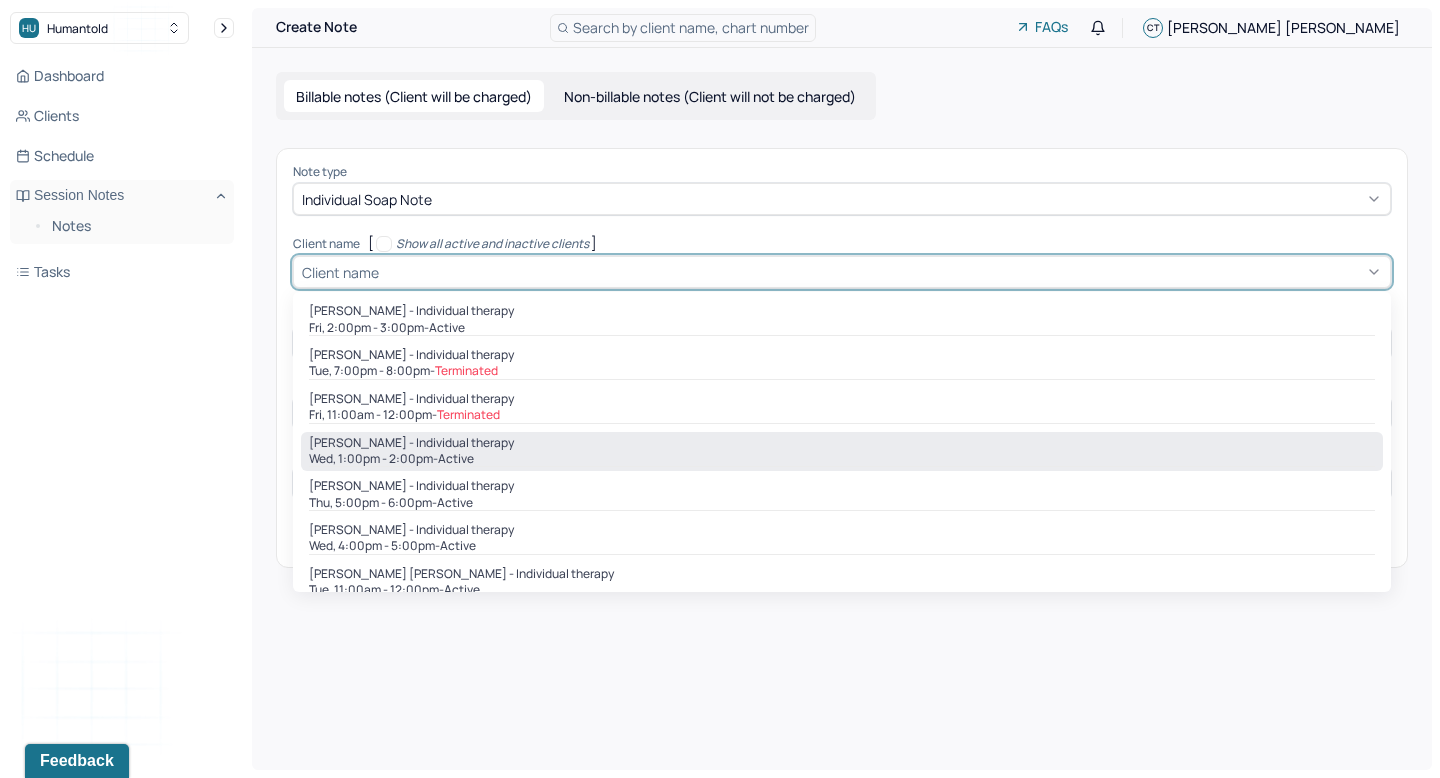 click on "[PERSON_NAME] - Individual therapy Wed, 1:00pm - 2:00pm  -  active" at bounding box center [842, 452] 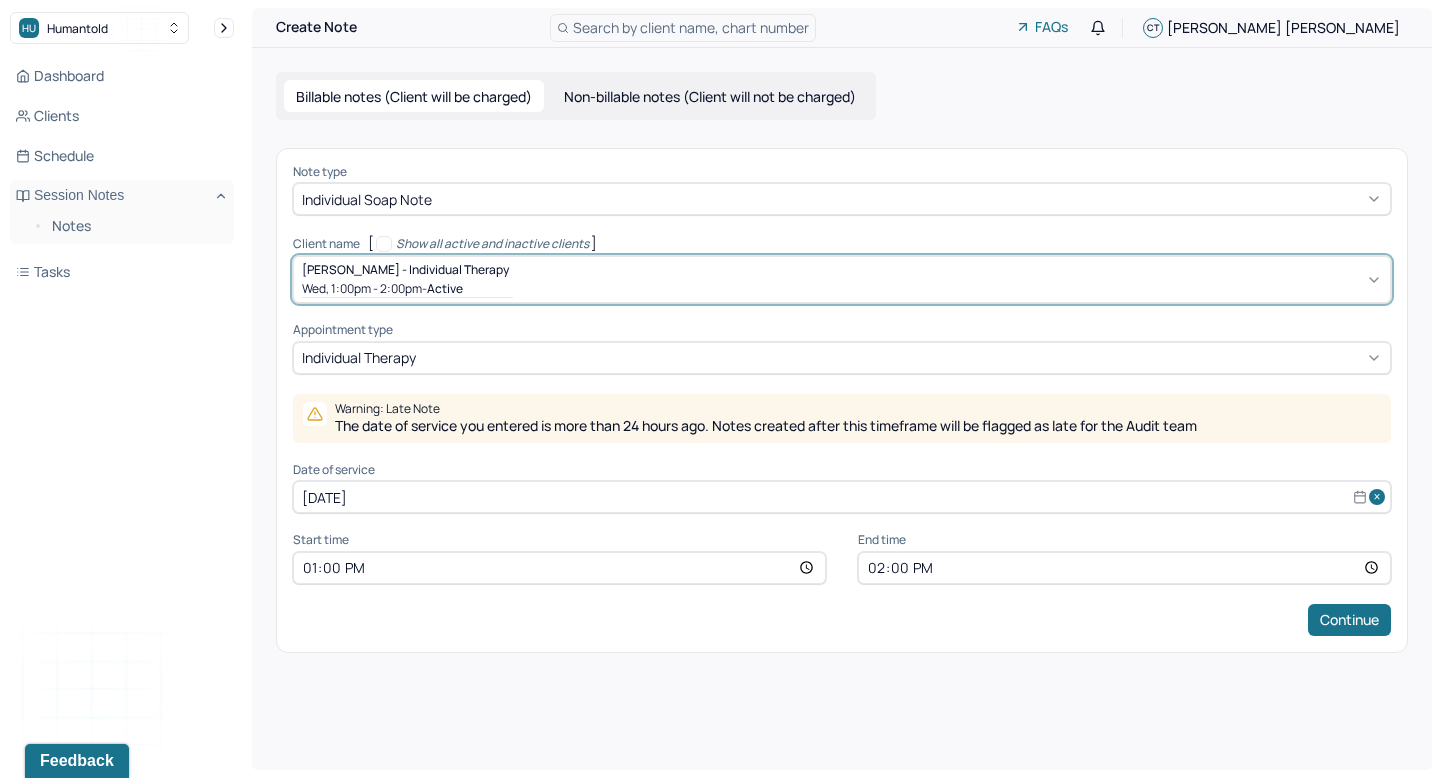 click on "Date of service" at bounding box center (842, 470) 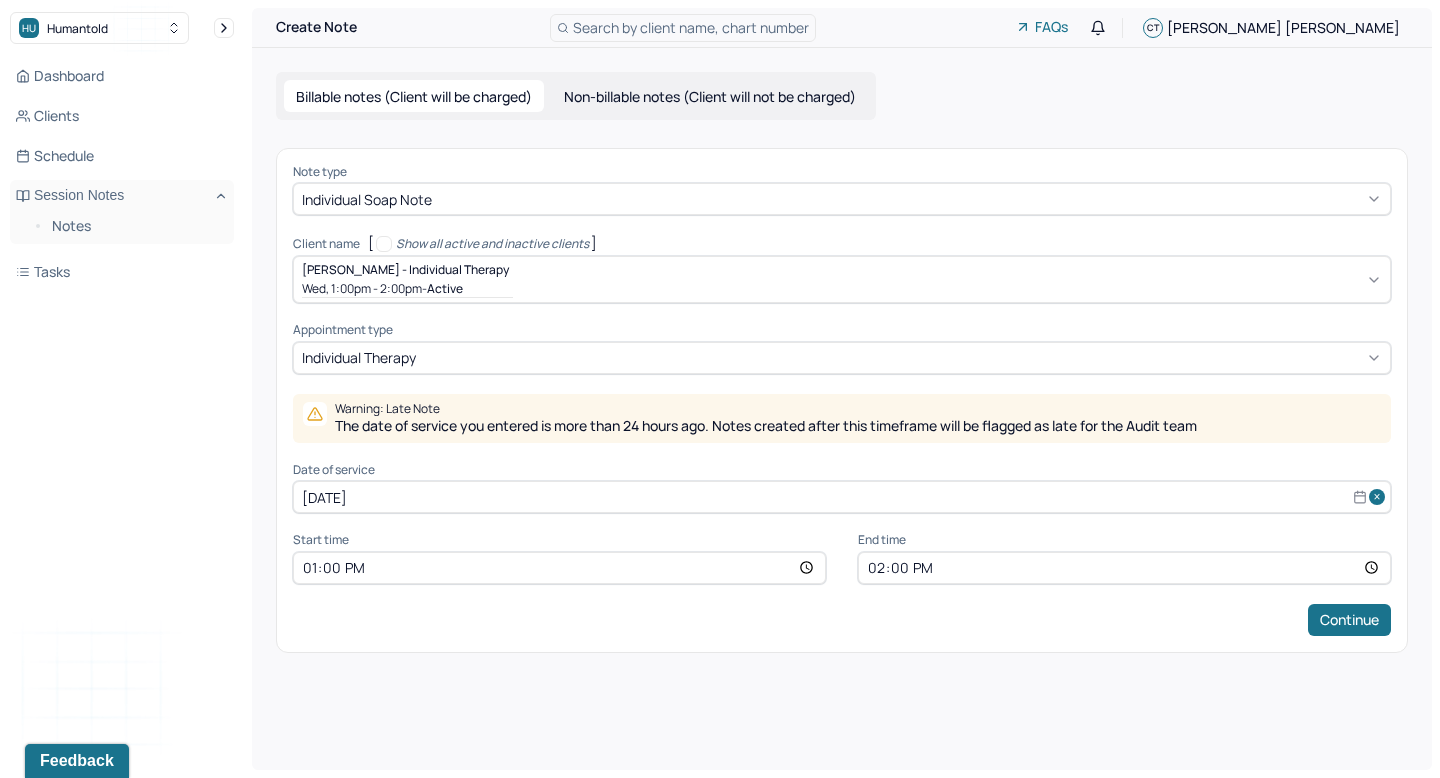 click on "[DATE]" at bounding box center (842, 497) 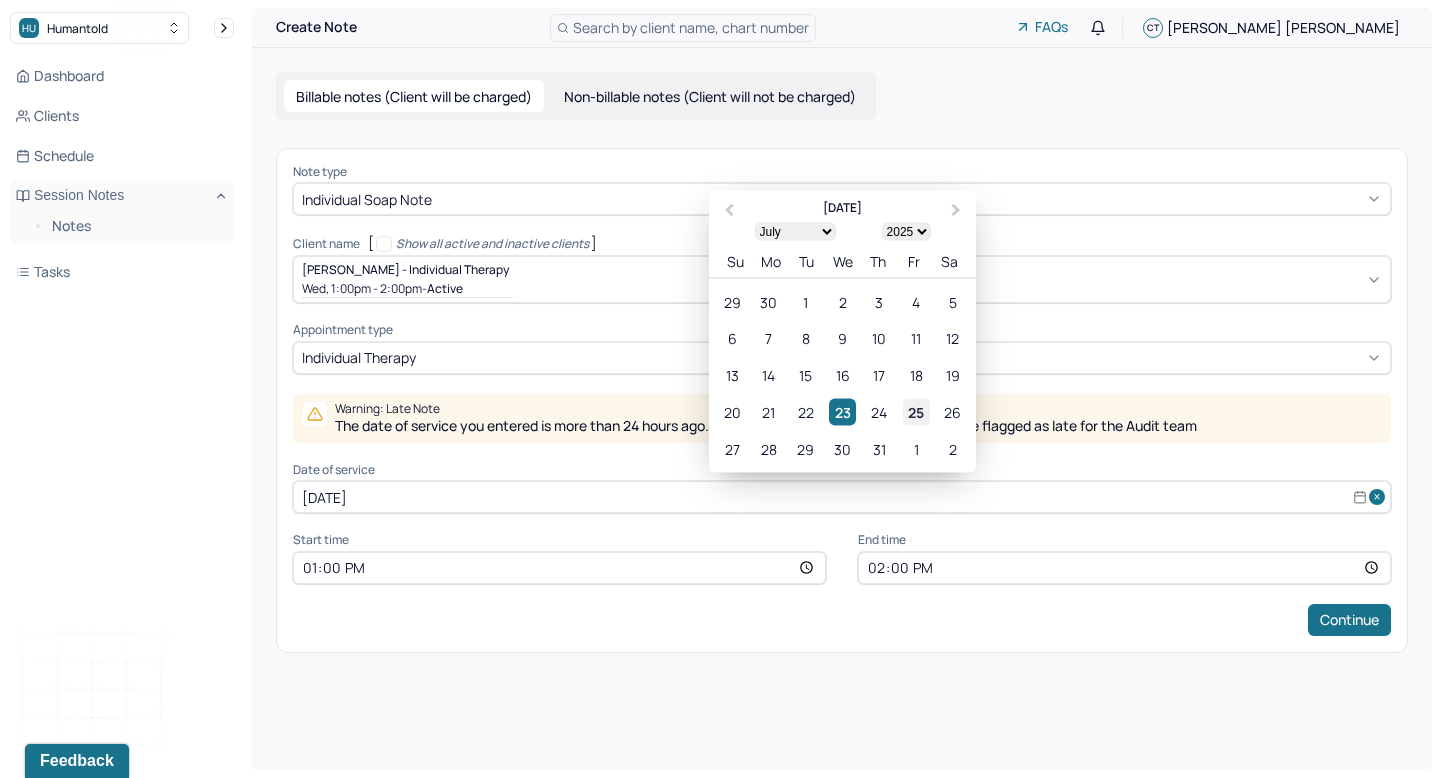 click on "25" at bounding box center [916, 412] 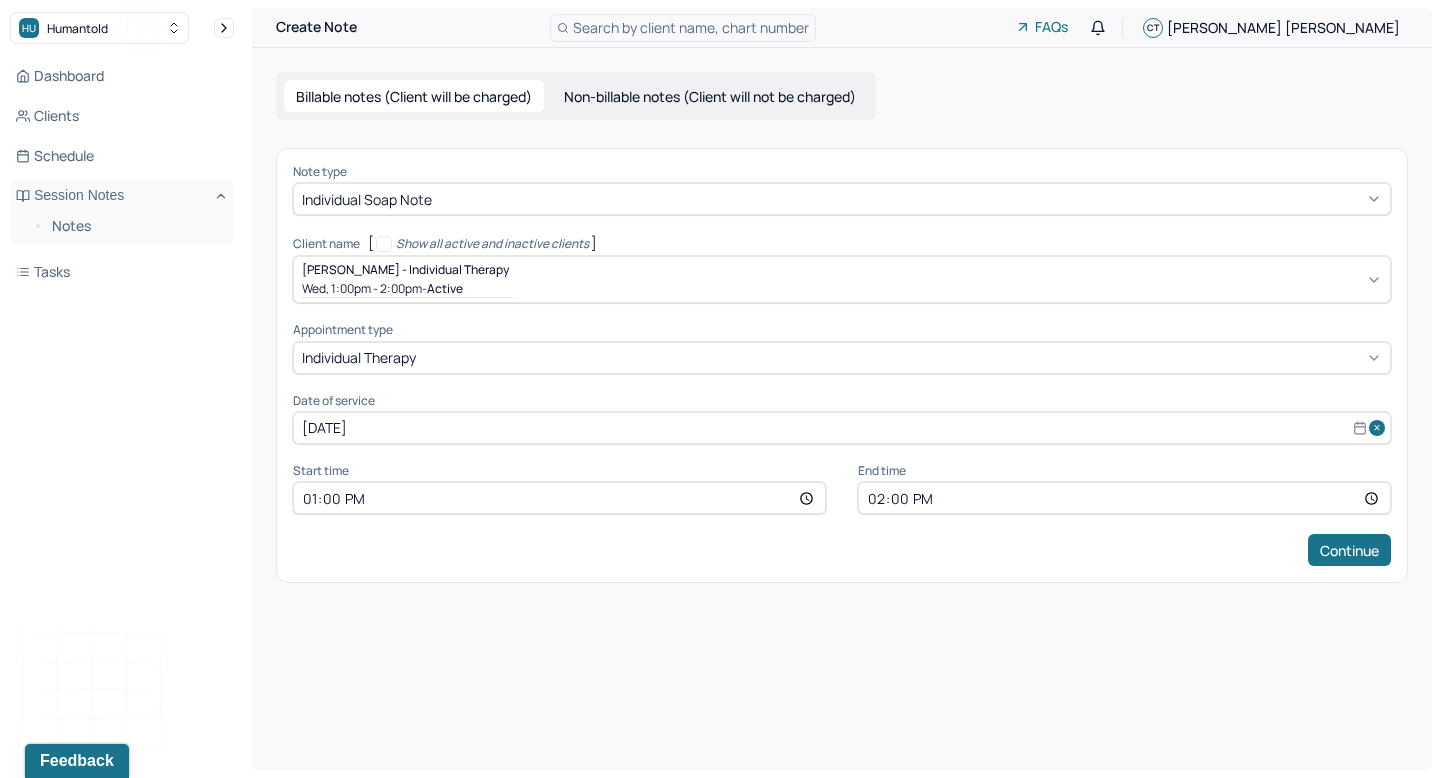 click on "13:00" at bounding box center [559, 498] 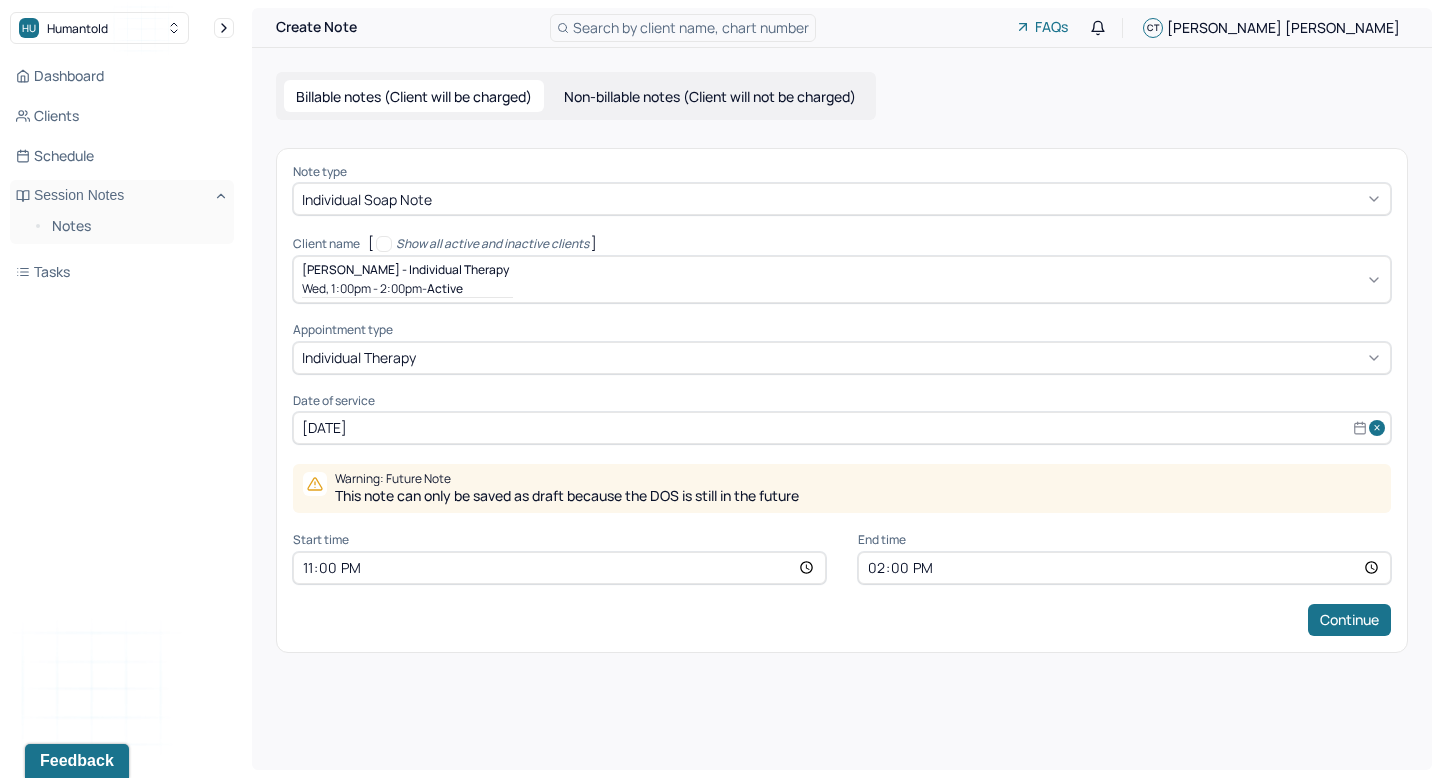 click on "23:00" at bounding box center (559, 568) 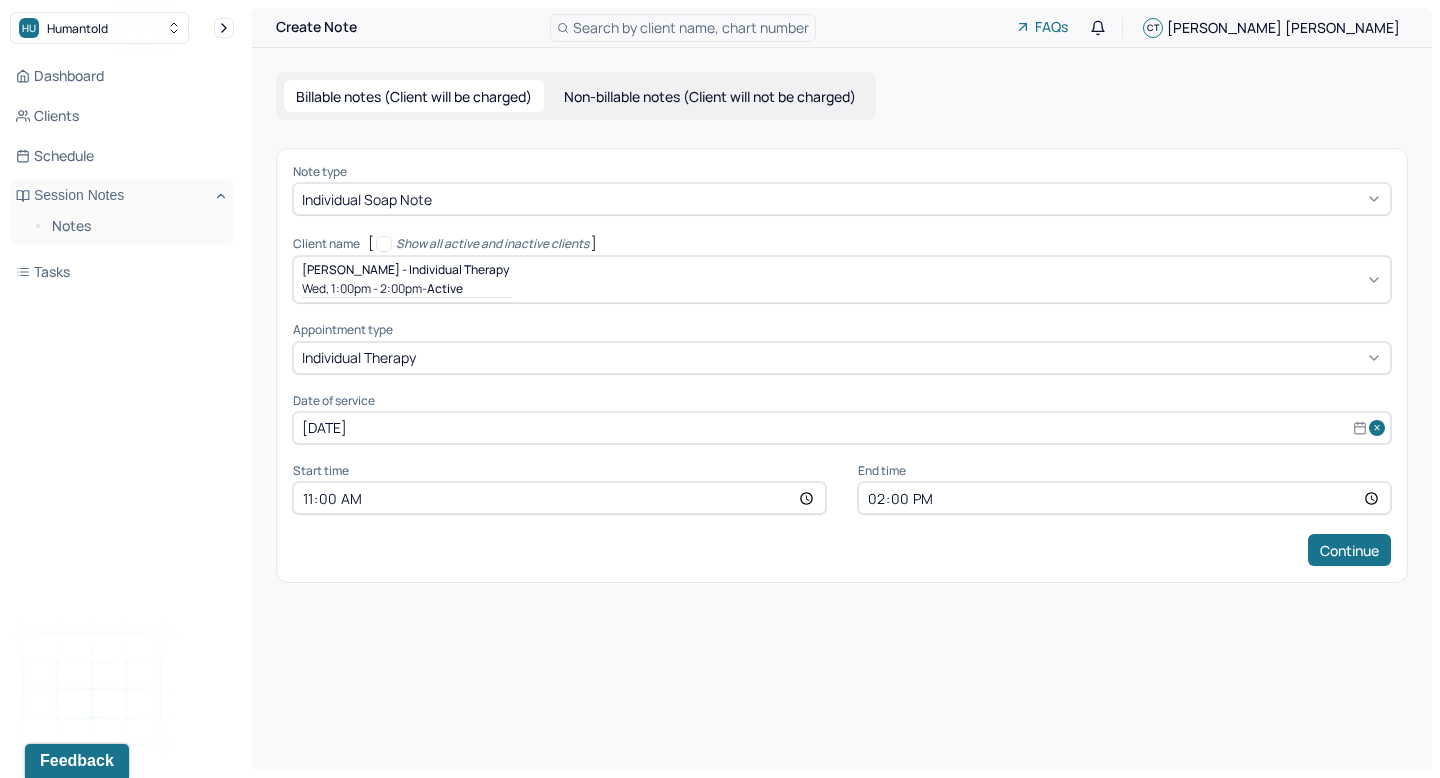 click on "11:00" at bounding box center (559, 498) 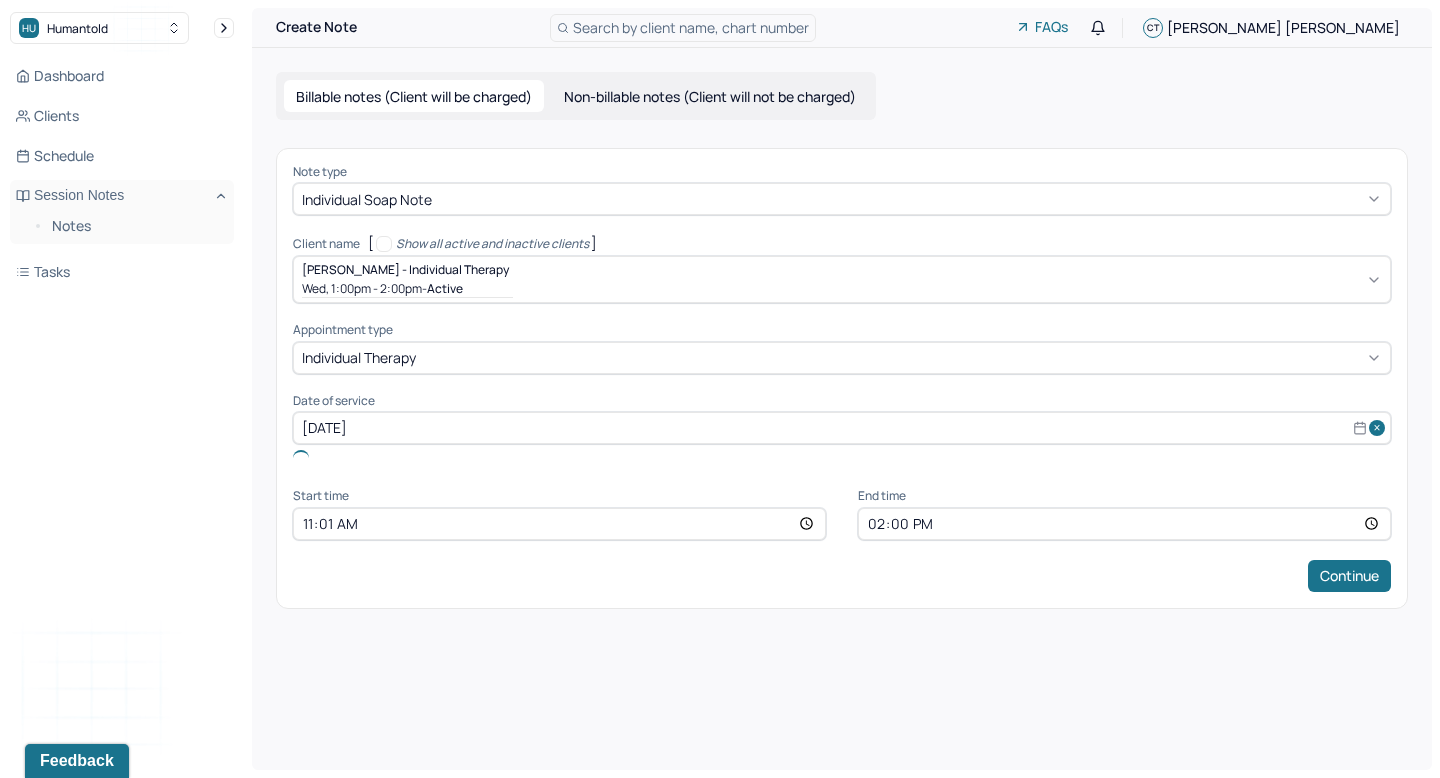 type on "11:15" 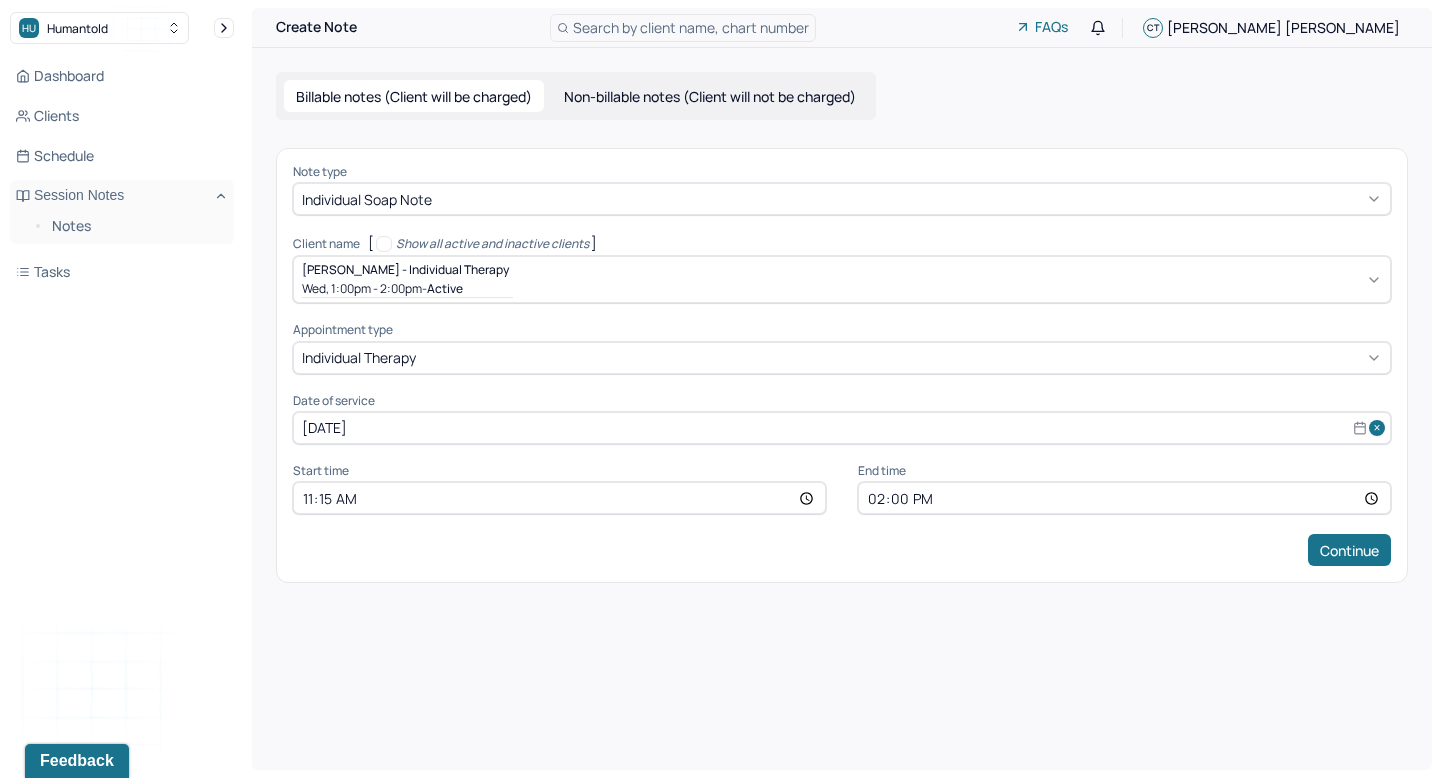 click on "14:00" at bounding box center [1124, 498] 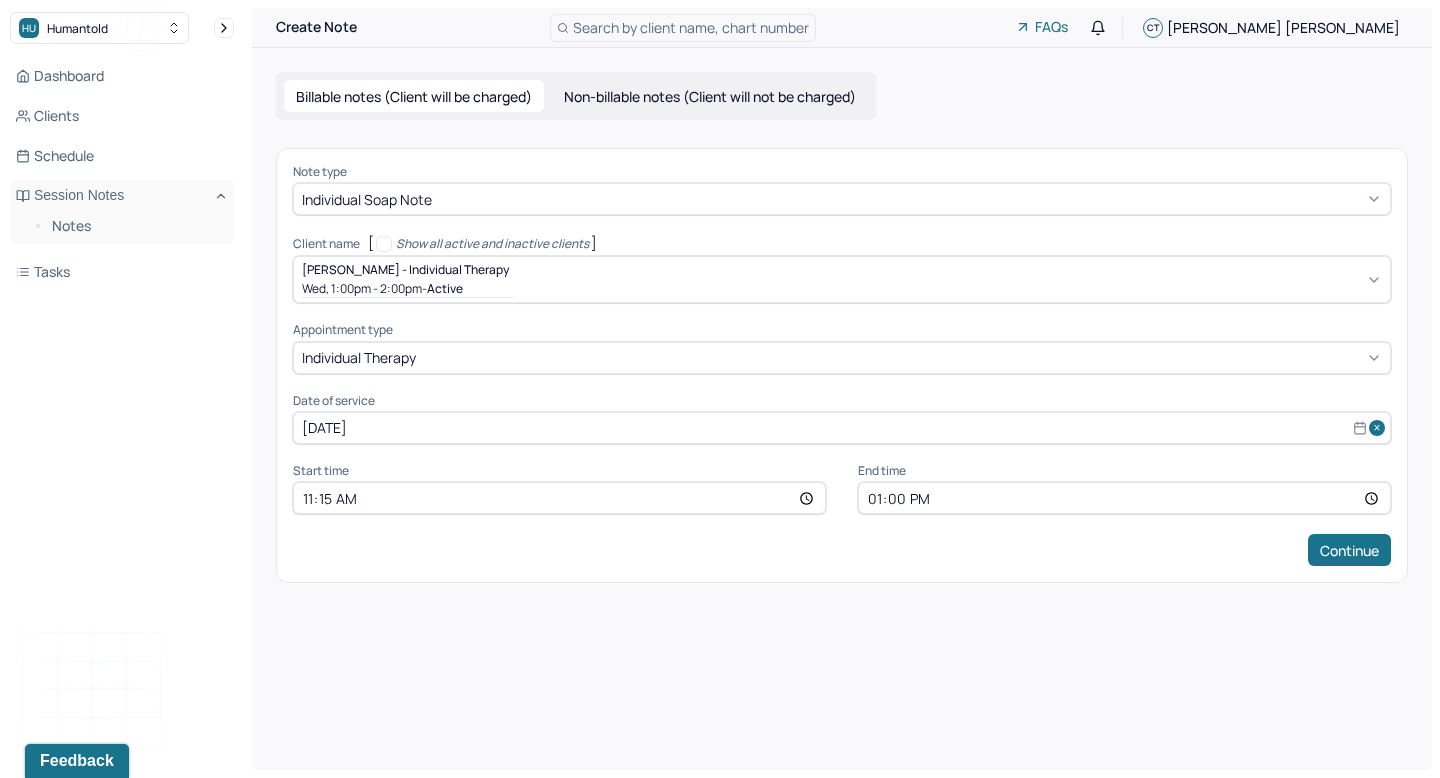 type on "12:00" 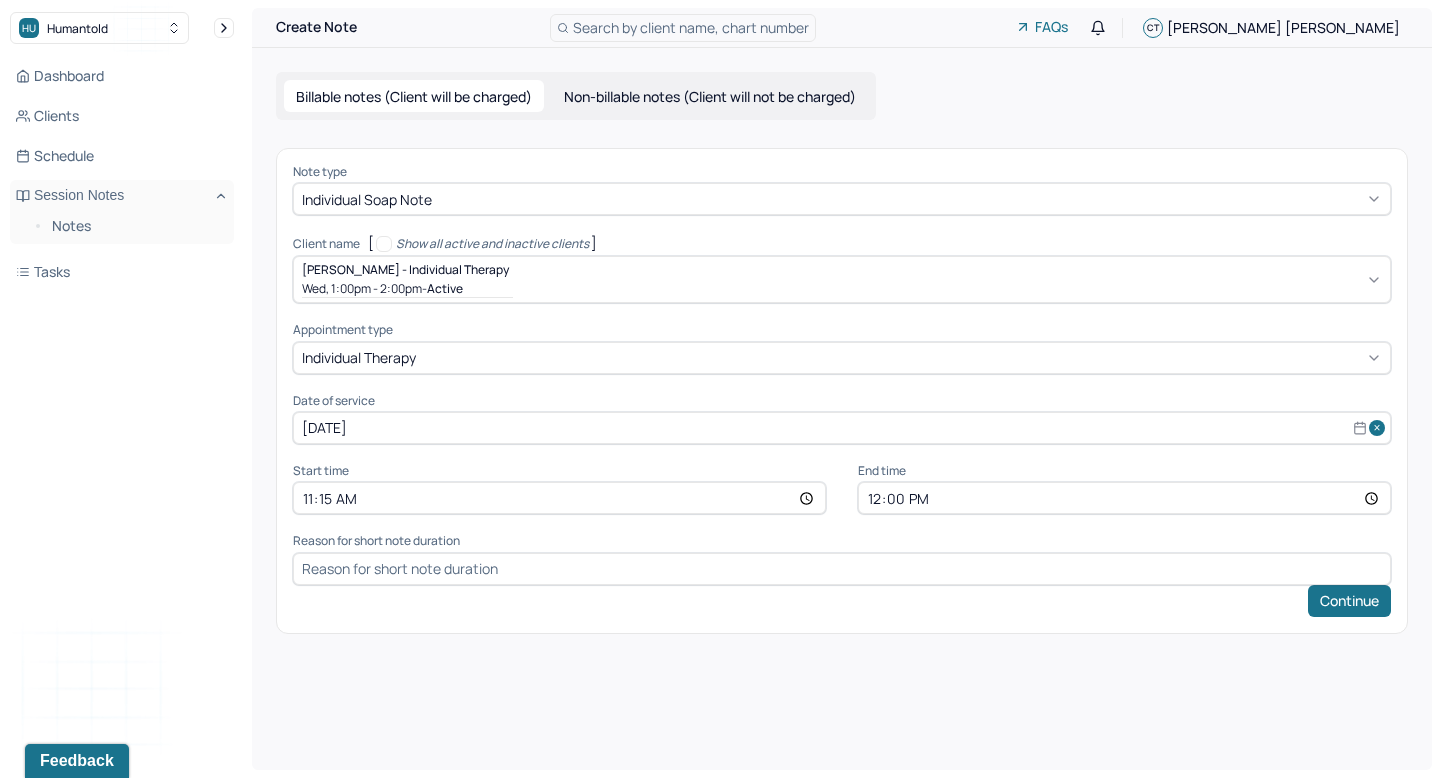click on "Reason for short note duration" at bounding box center (842, 559) 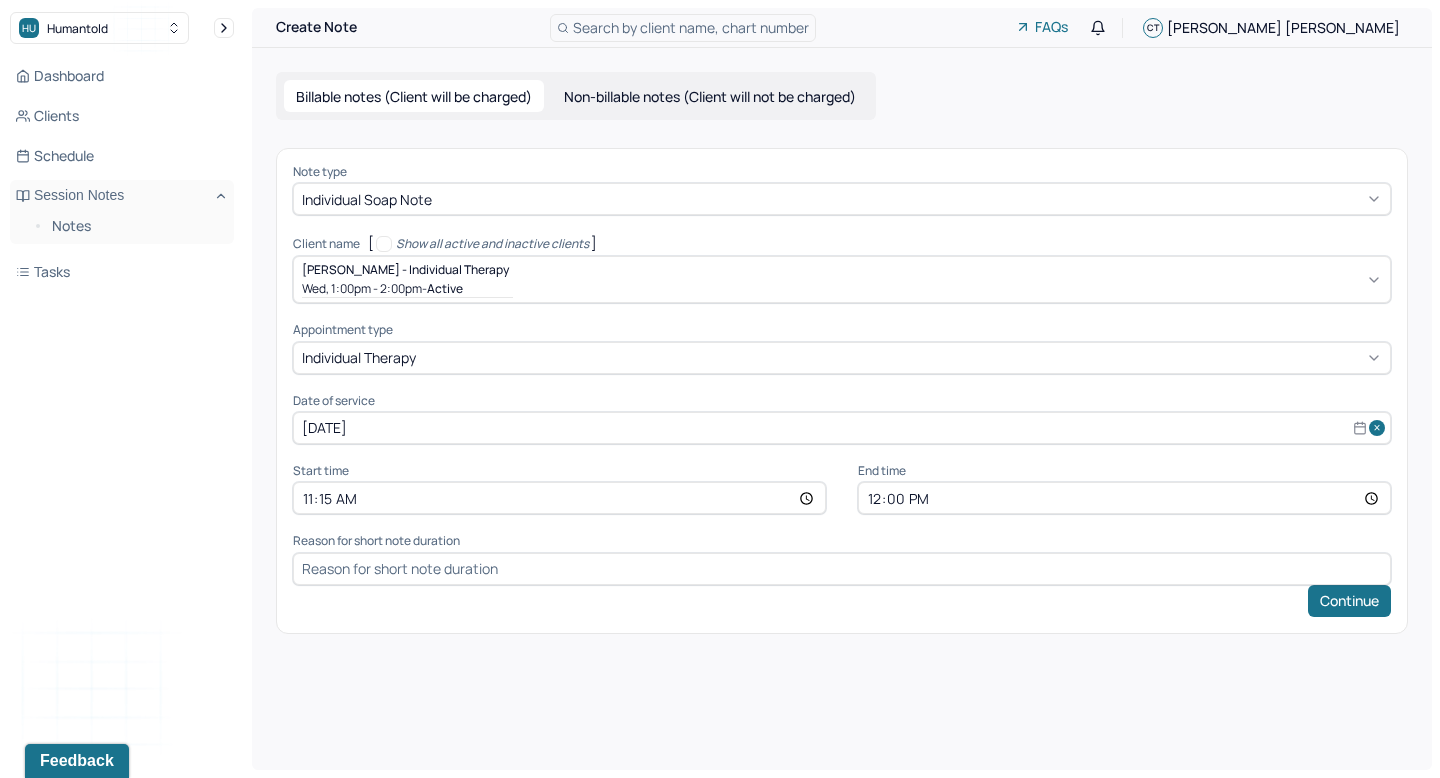 type on "Client showed up late to session" 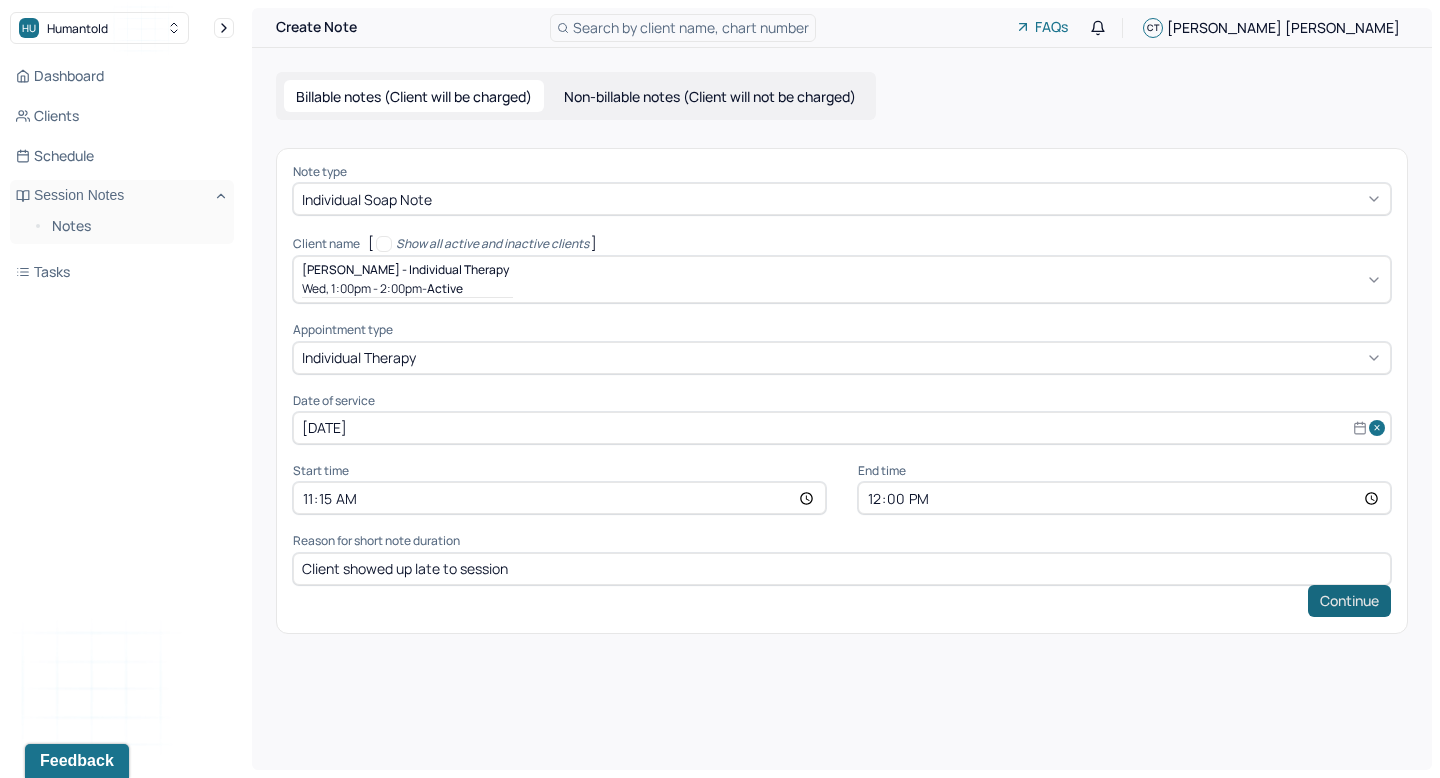 click on "Continue" at bounding box center (1349, 601) 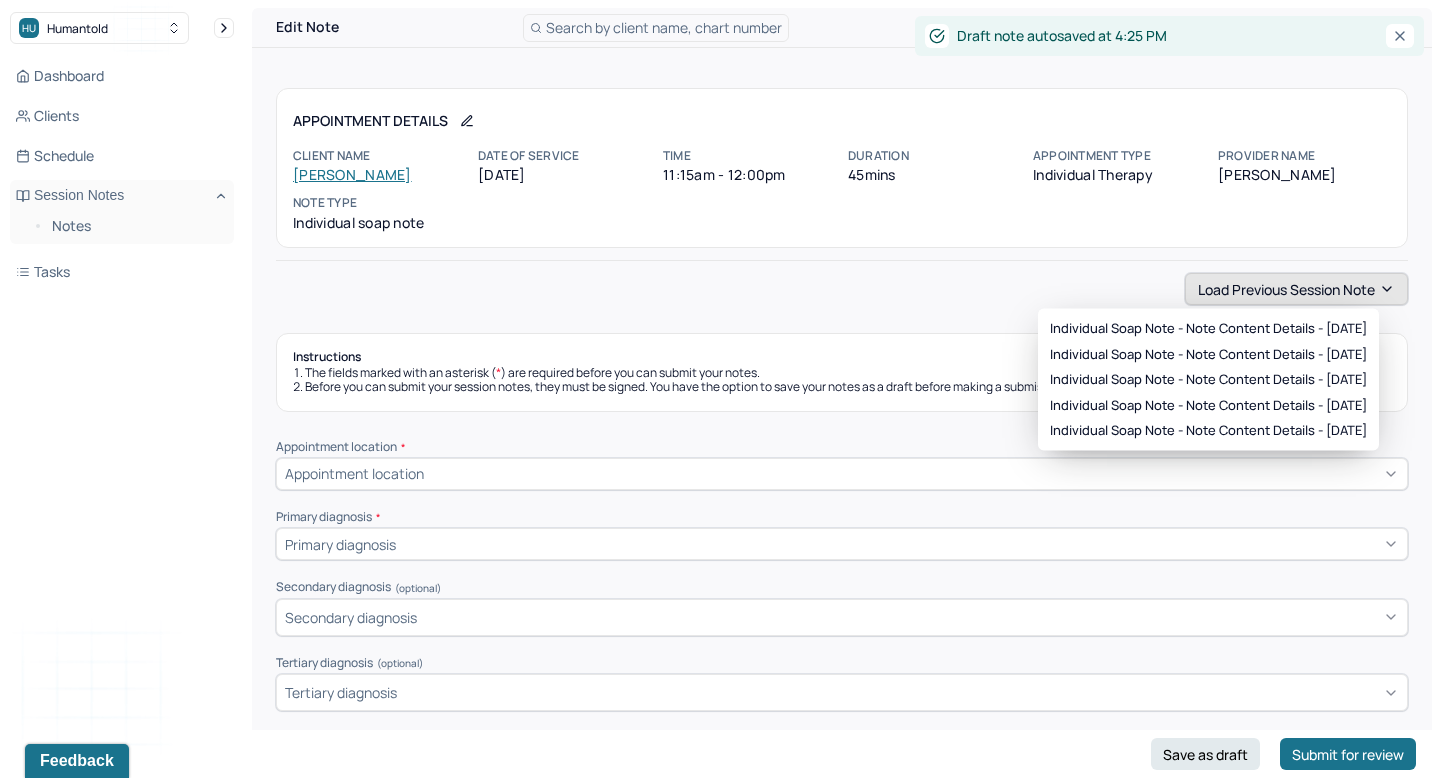 click on "Load previous session note" at bounding box center (1296, 289) 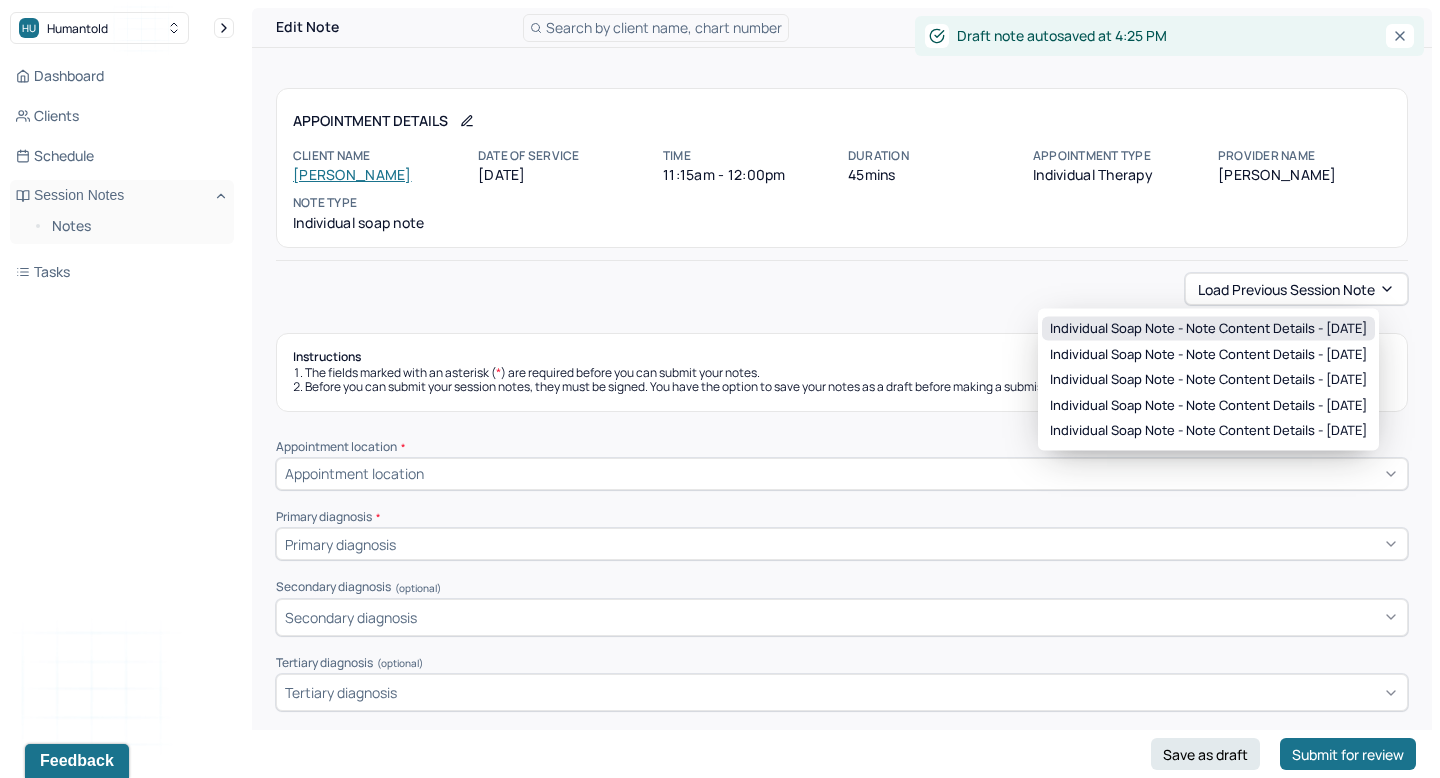 click on "Individual soap note   - Note content Details -   [DATE]" at bounding box center (1208, 329) 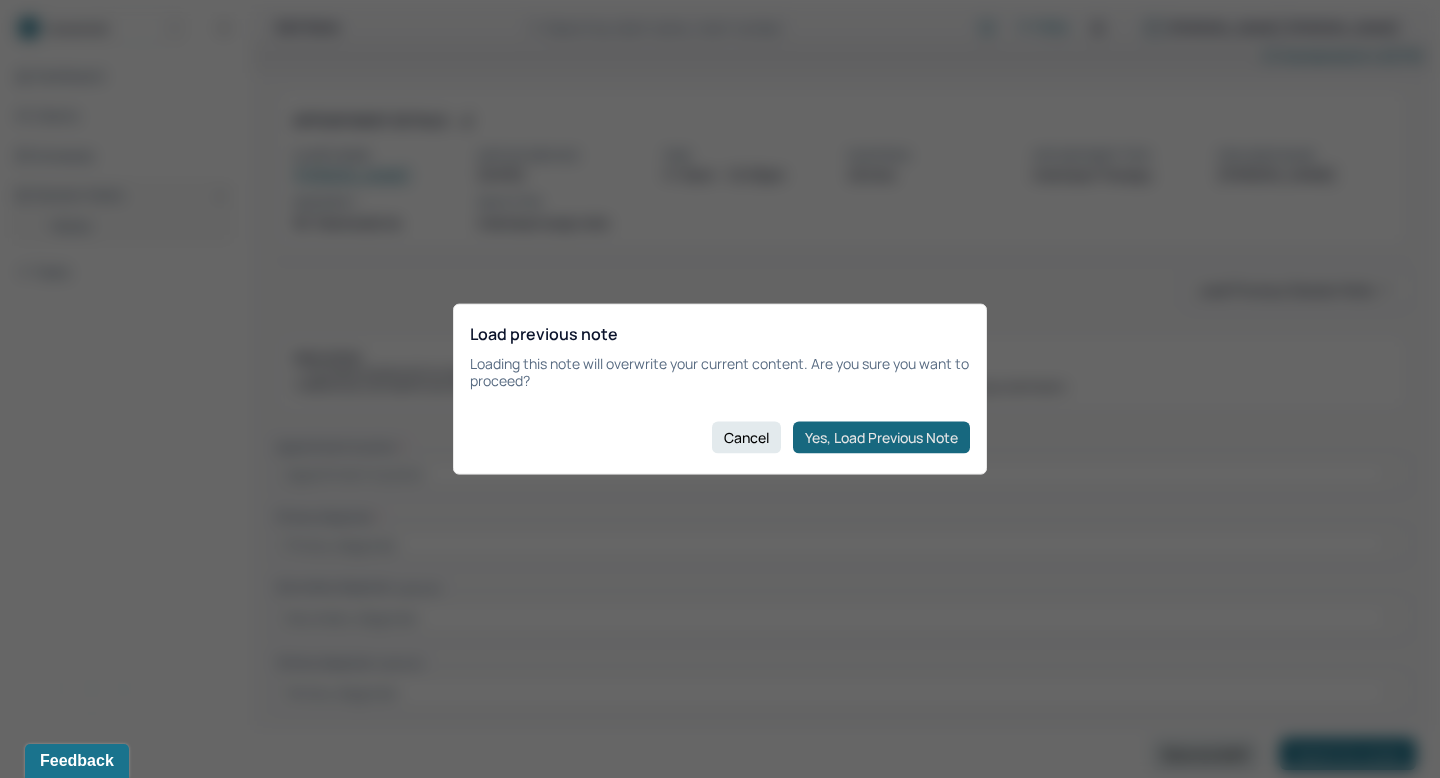 click on "Cancel Yes, Load Previous Note" at bounding box center [720, 437] 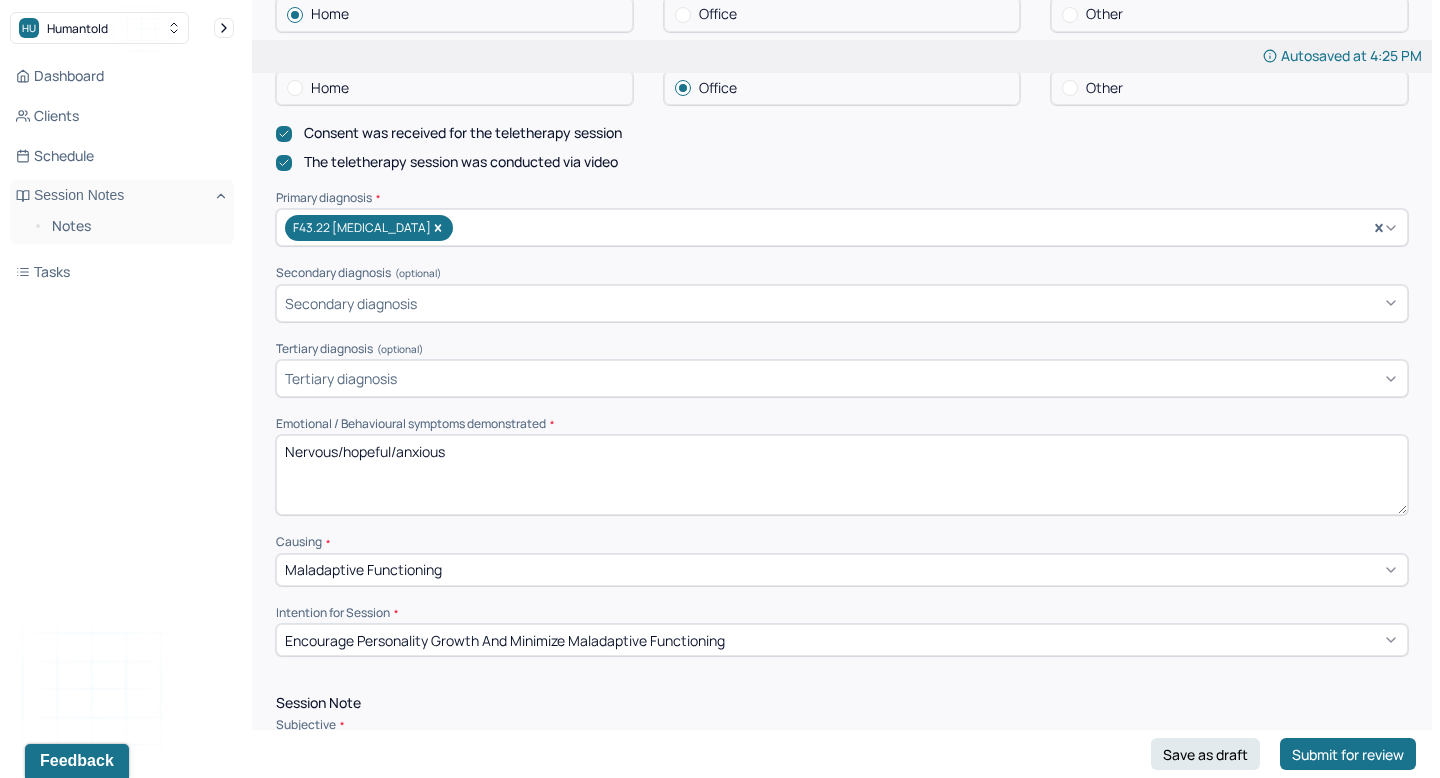 scroll, scrollTop: 537, scrollLeft: 0, axis: vertical 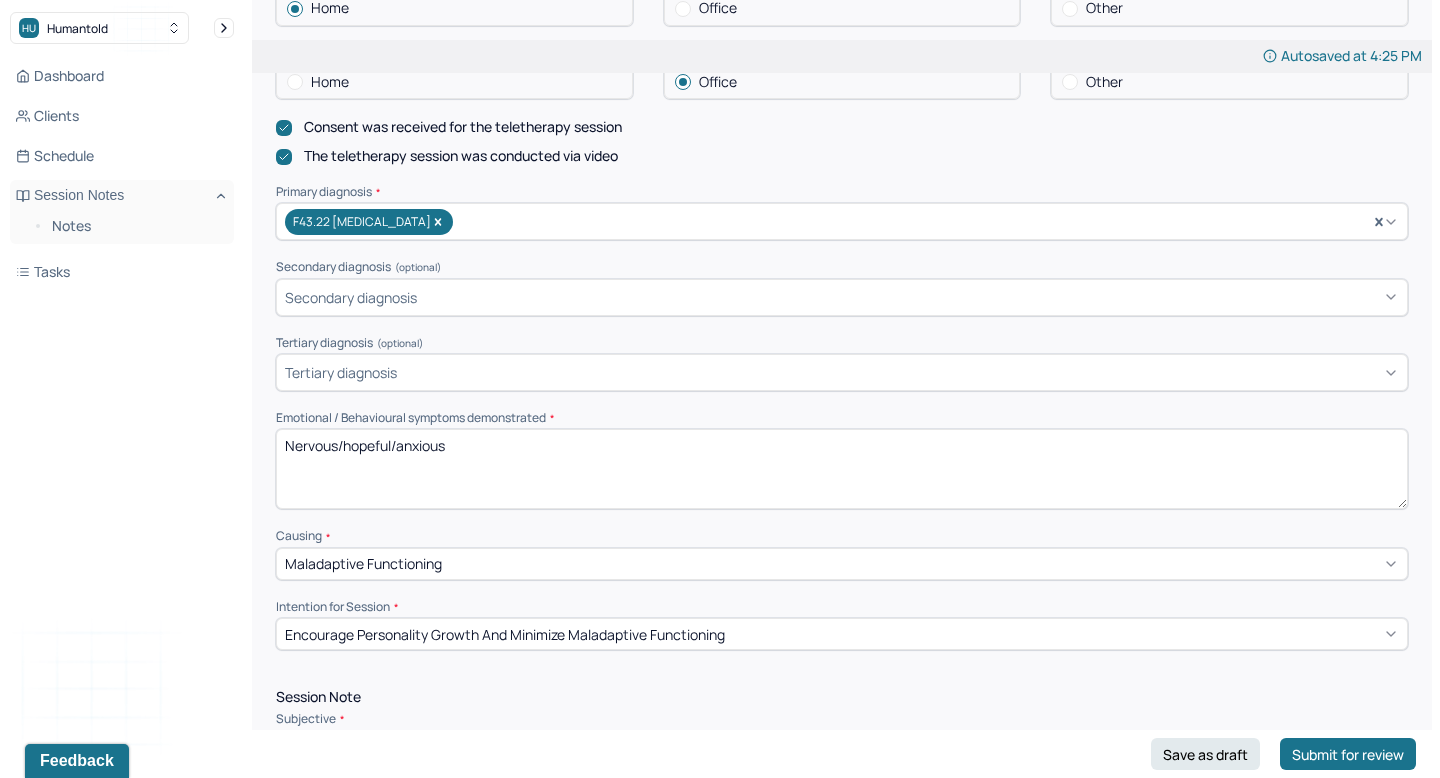 click on "Nervous/hopeful/anxious" at bounding box center [842, 469] 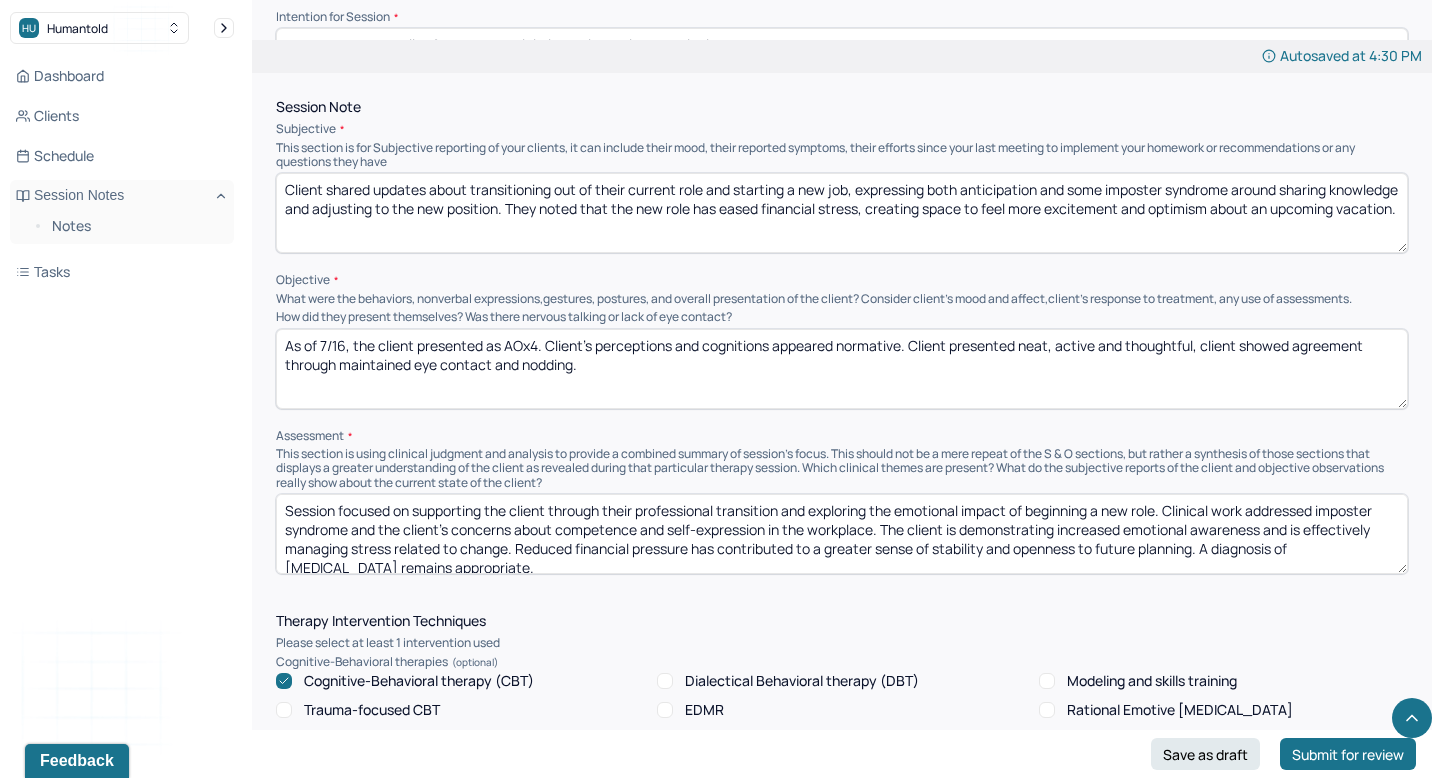 scroll, scrollTop: 1125, scrollLeft: 0, axis: vertical 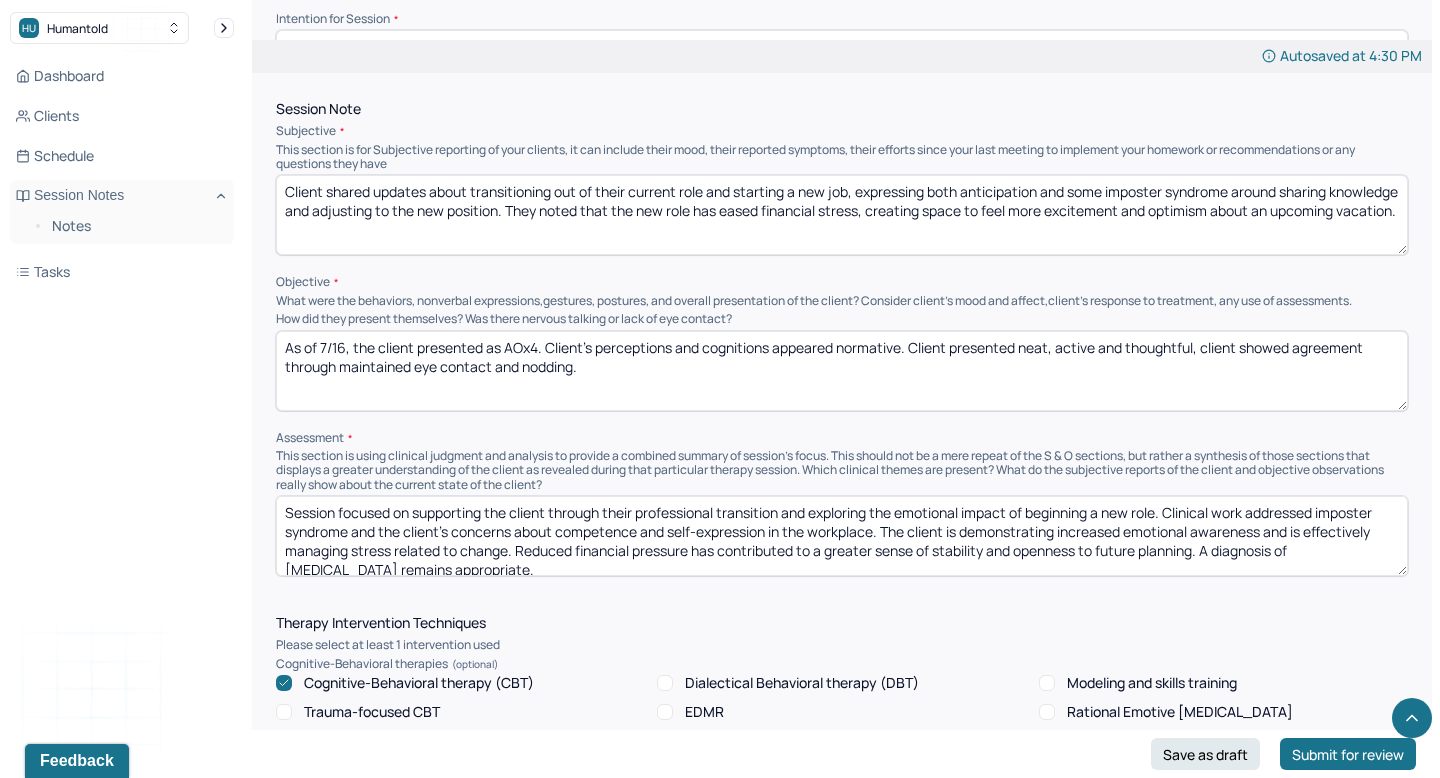 type on "Uncomfortable/nervous/saddened" 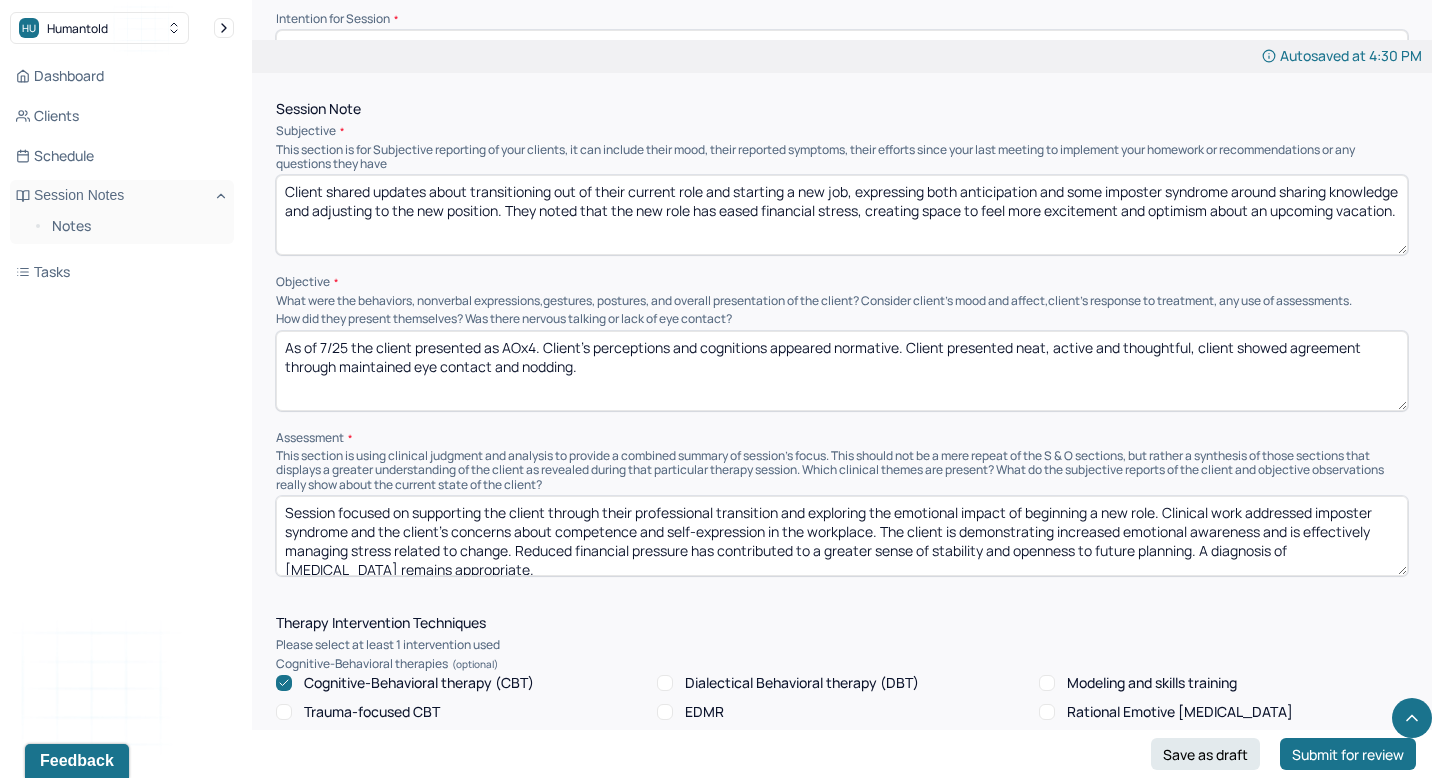 click on "As of 7/25 the client presented as AOx4. Client's perceptions and cognitions appeared normative. Client presented neat, active and thoughtful, client showed agreement through maintained eye contact and nodding." at bounding box center [842, 371] 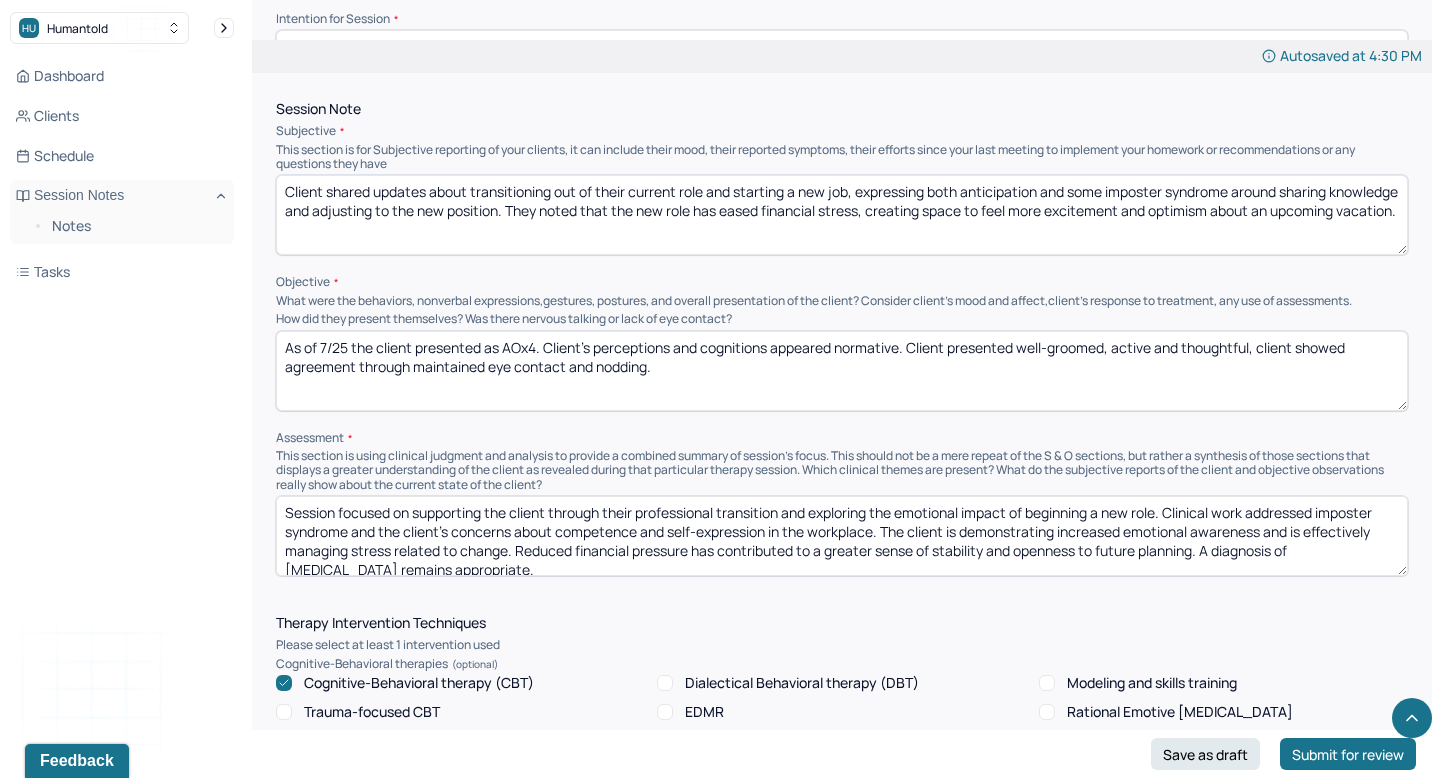 click on "As of 7/25 the client presented as AOx4. Client's perceptions and cognitions appeared normative. Client presented neat, active and thoughtful, client showed agreement through maintained eye contact and nodding." at bounding box center (842, 371) 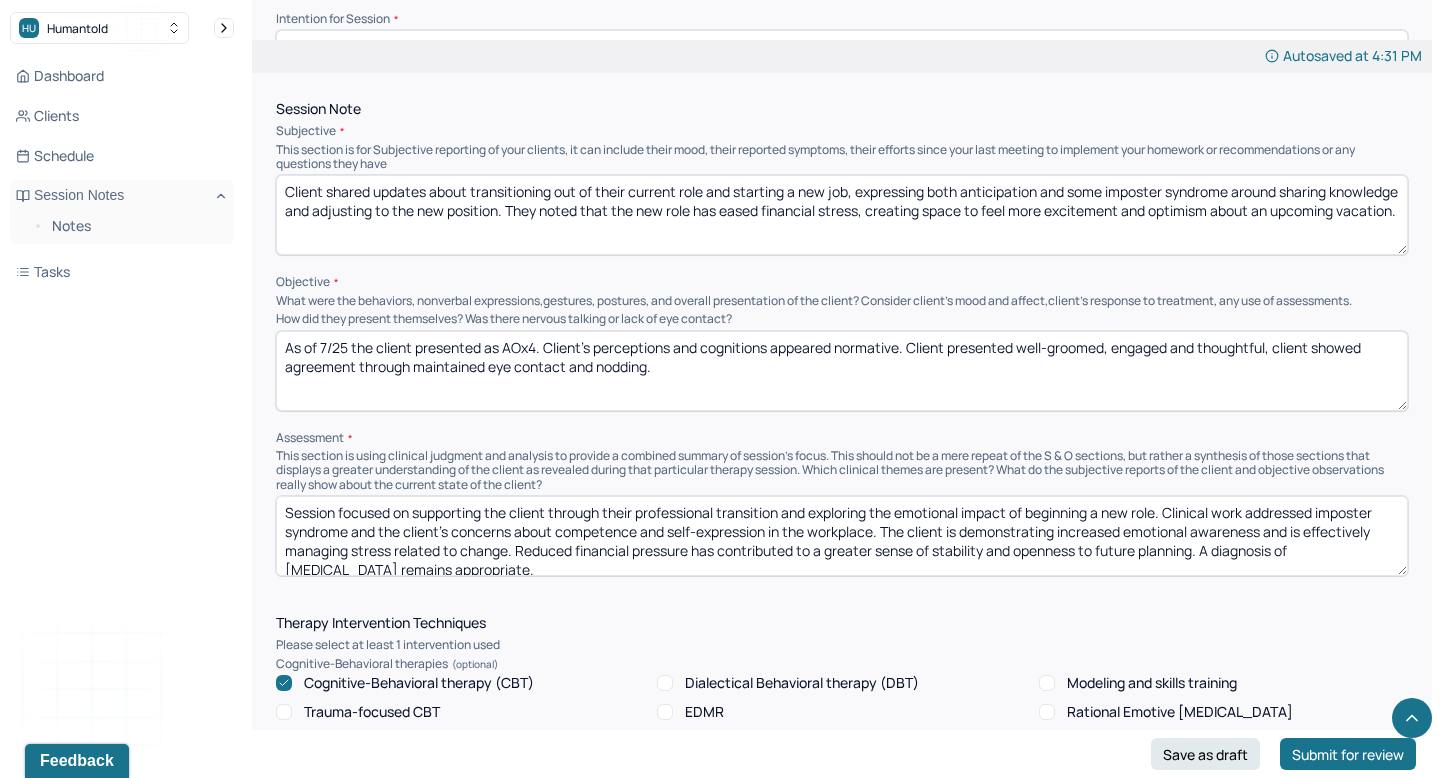 click on "As of 7/25 the client presented as AOx4. Client's perceptions and cognitions appeared normative. Client presented well-groomed, active and thoughtful, client showed agreement through maintained eye contact and nodding." at bounding box center (842, 371) 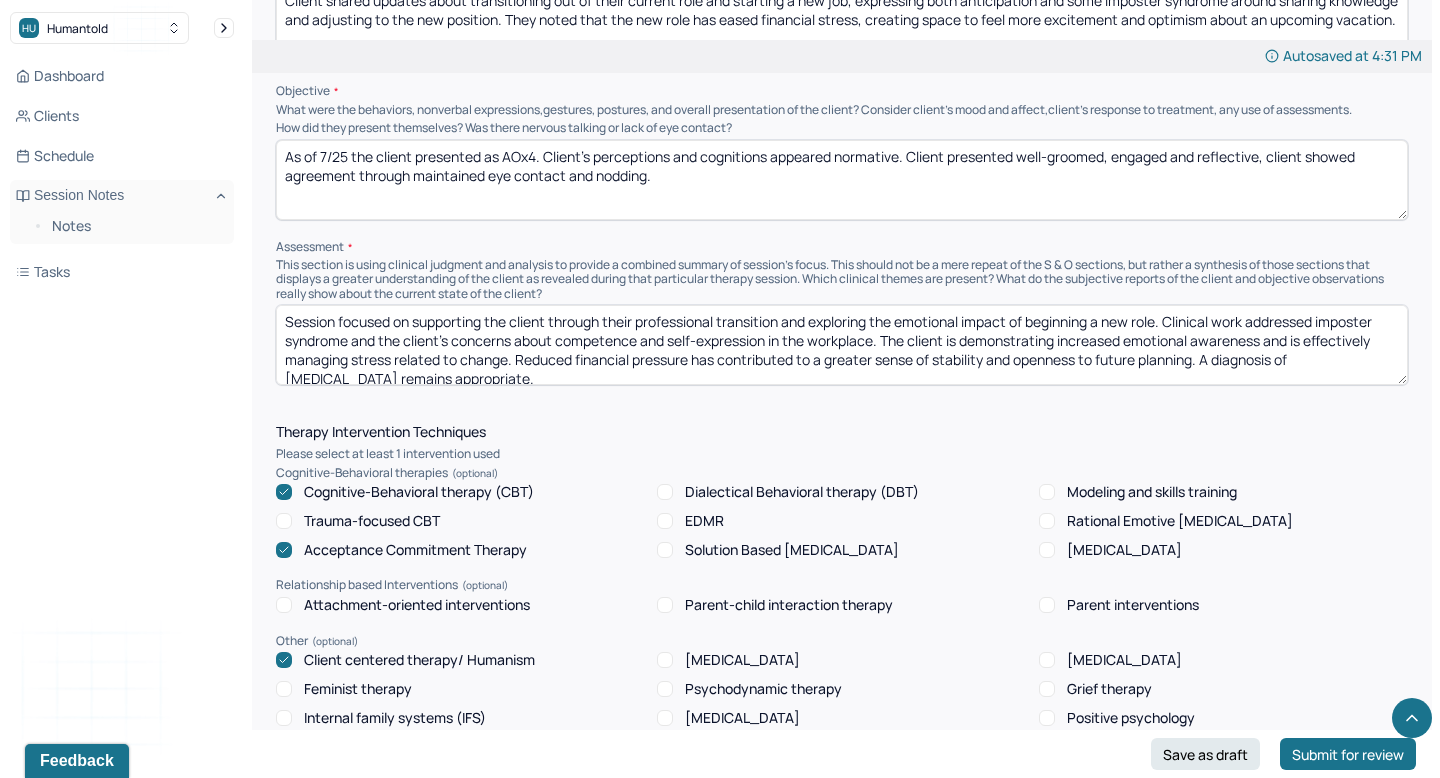 scroll, scrollTop: 1319, scrollLeft: 0, axis: vertical 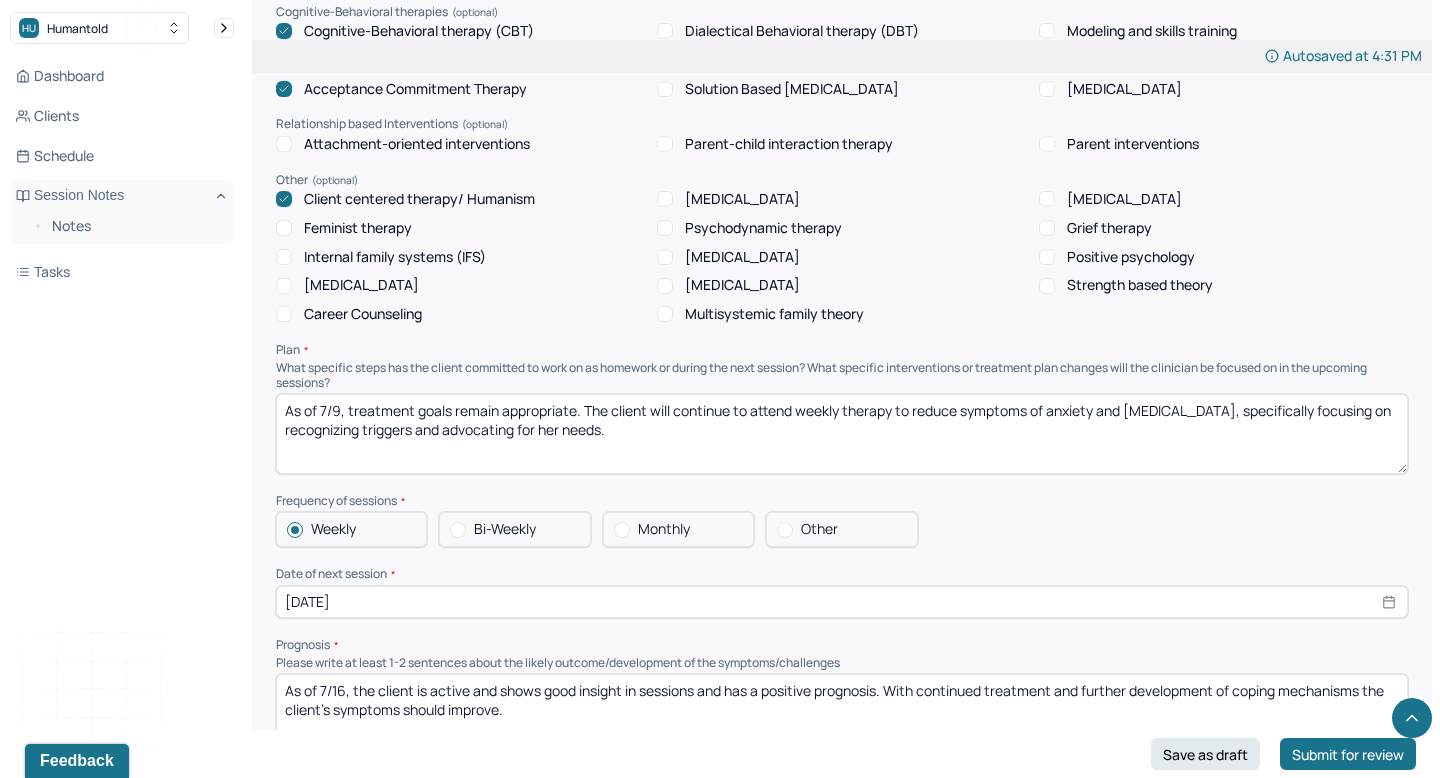 type on "As of 7/25 the client presented as AOx4. Client's perceptions and cognitions appeared normative. Client presented well-groomed, engaged and reflective, client showed agreement through maintained eye contact and nodding." 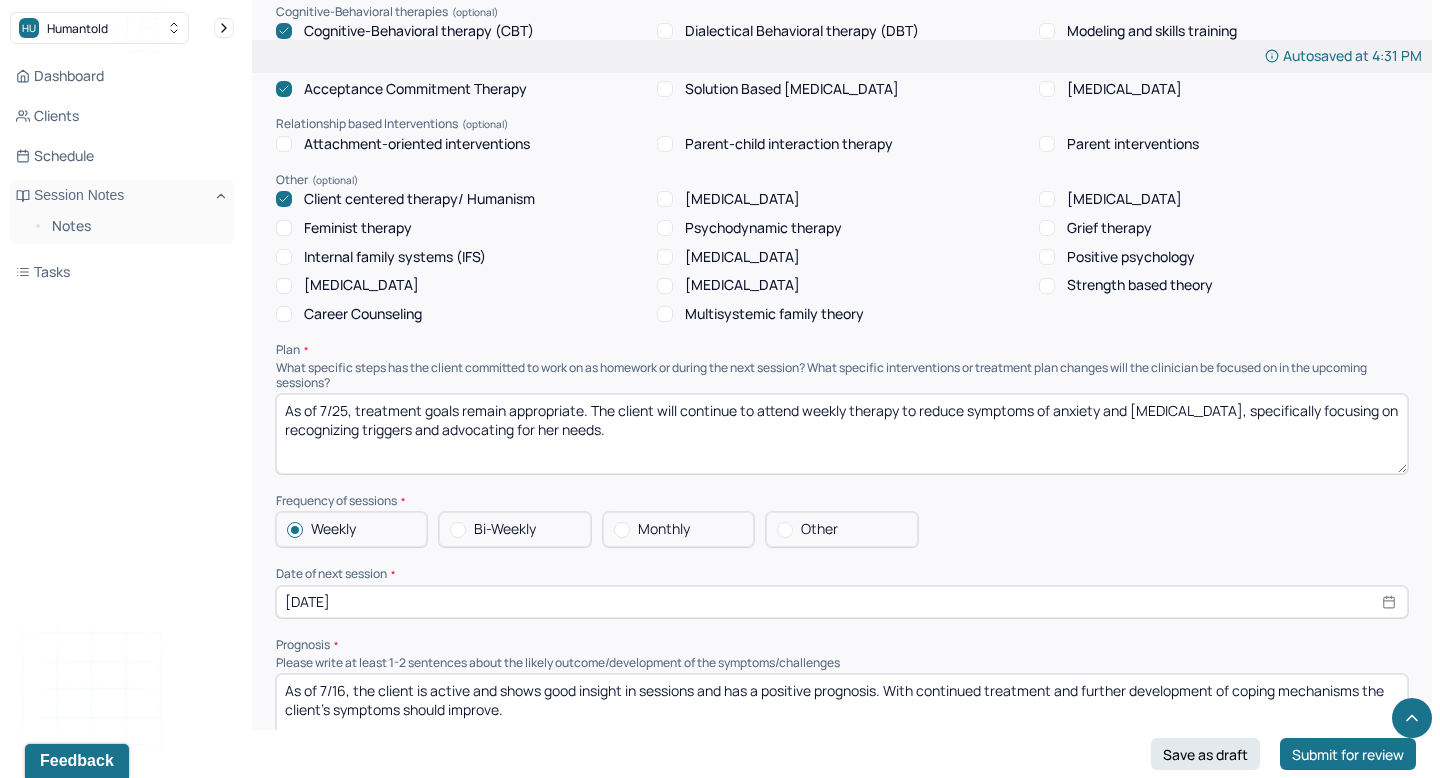 scroll, scrollTop: 1792, scrollLeft: 0, axis: vertical 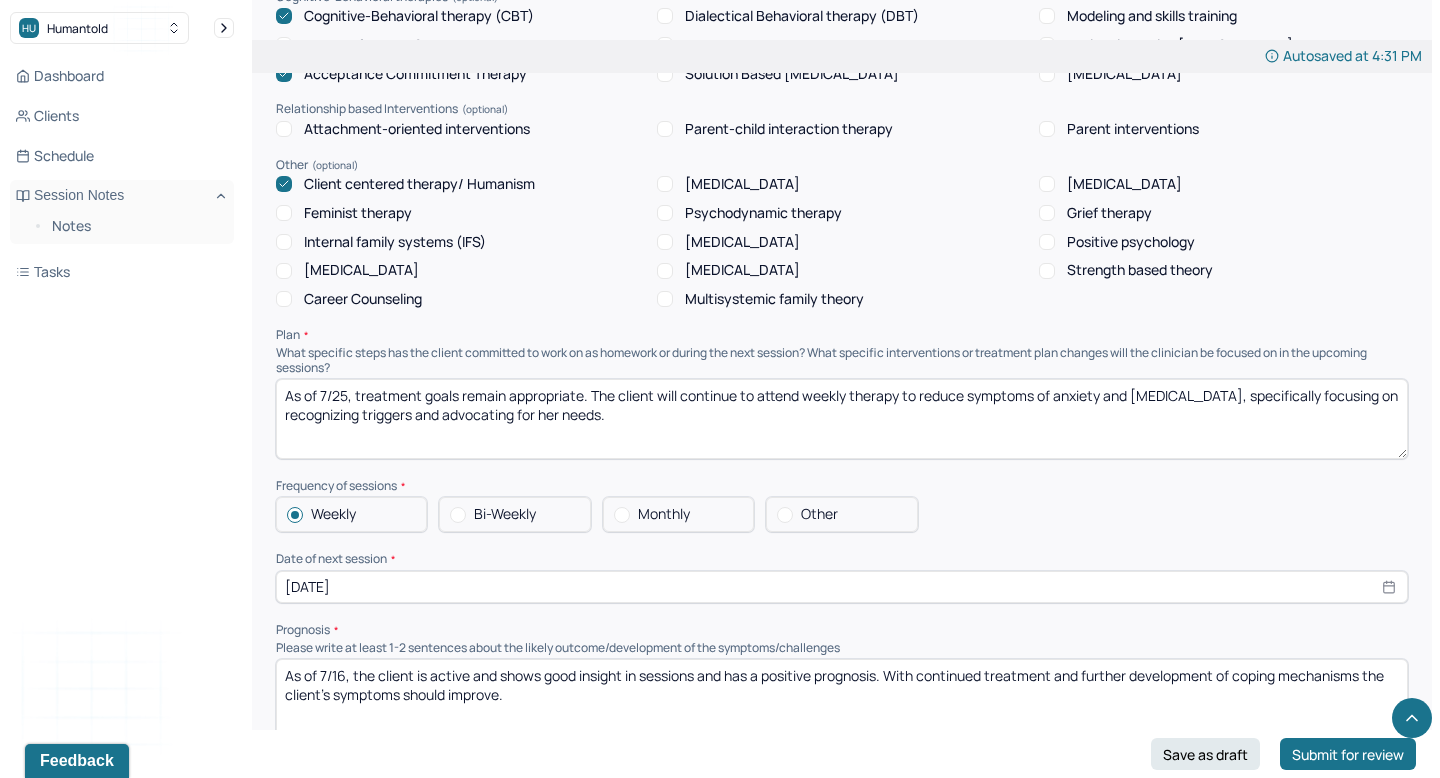 type on "As of 7/25, treatment goals remain appropriate. The client will continue to attend weekly therapy to reduce symptoms of anxiety and [MEDICAL_DATA], specifically focusing on recognizing triggers and advocating for her needs." 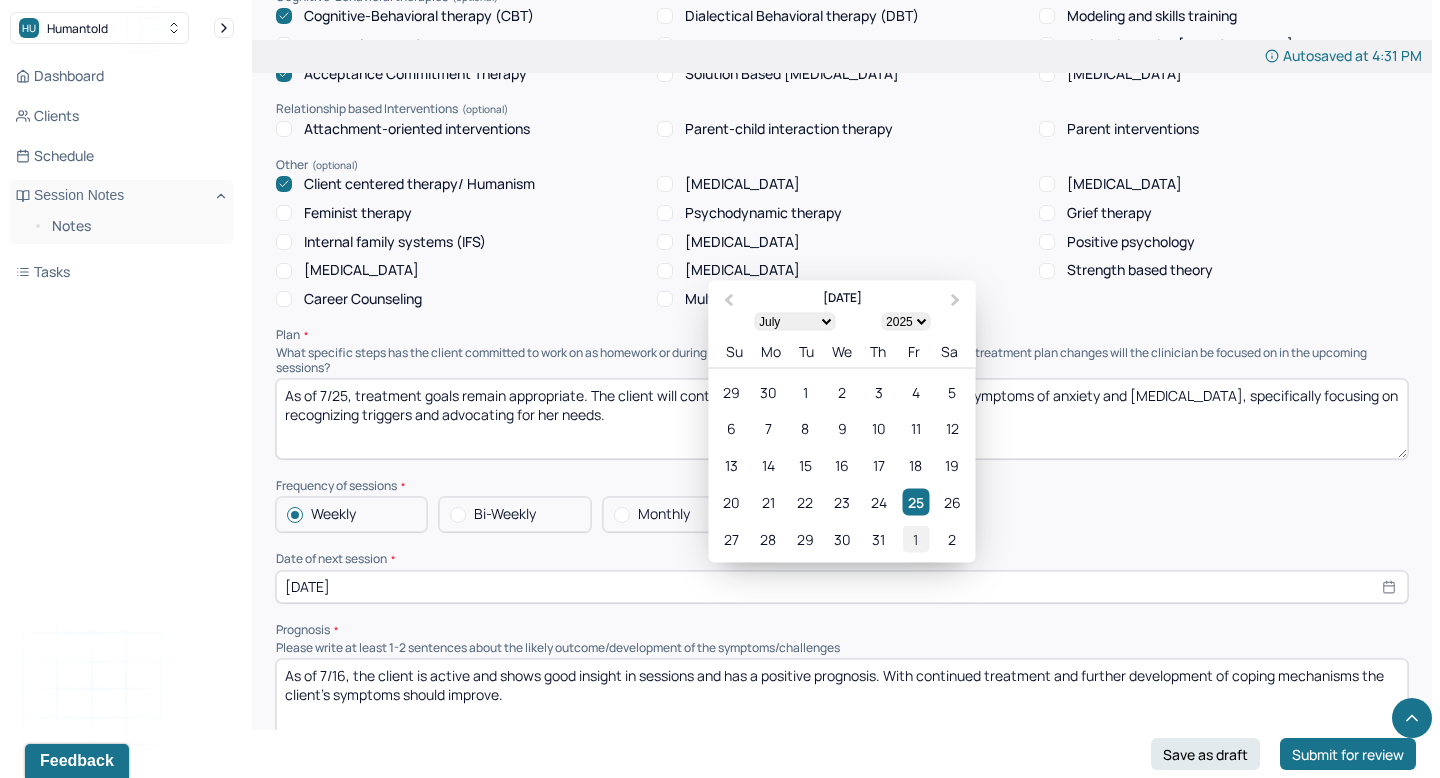 click on "1" at bounding box center (915, 538) 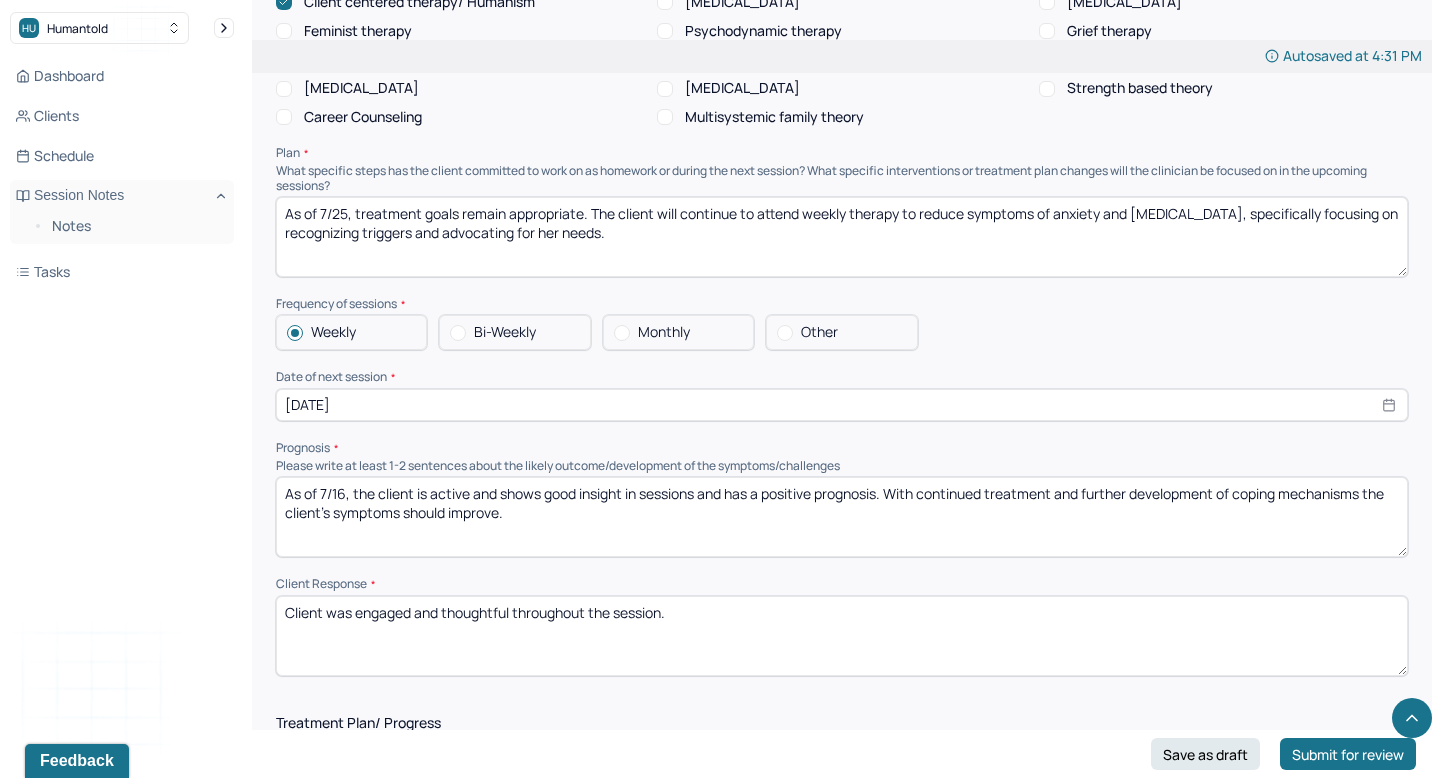 scroll, scrollTop: 1971, scrollLeft: 0, axis: vertical 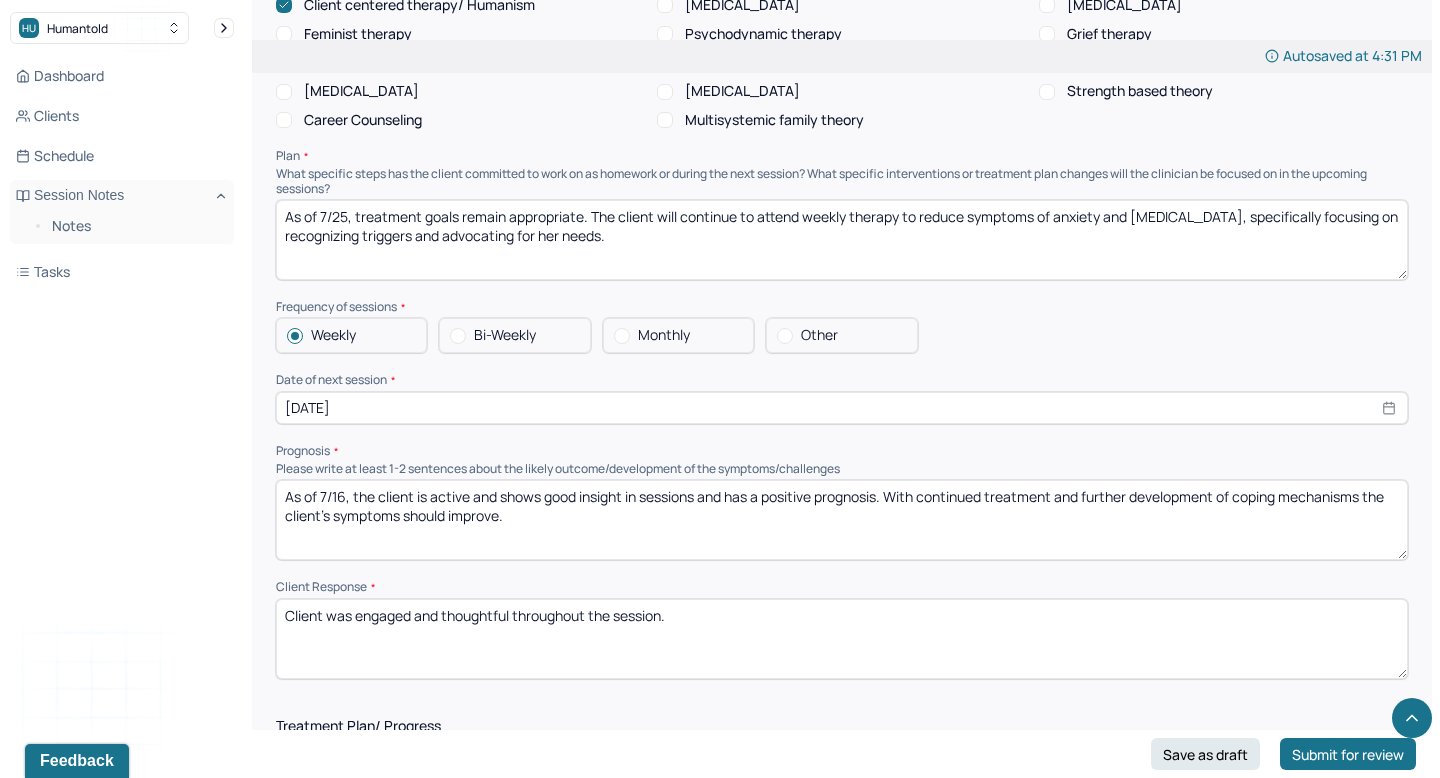 click on "As of 7/16, the client is active and shows good insight in sessions and has a positive prognosis. With continued treatment and further development of coping mechanisms the client's symptoms should improve." at bounding box center (842, 520) 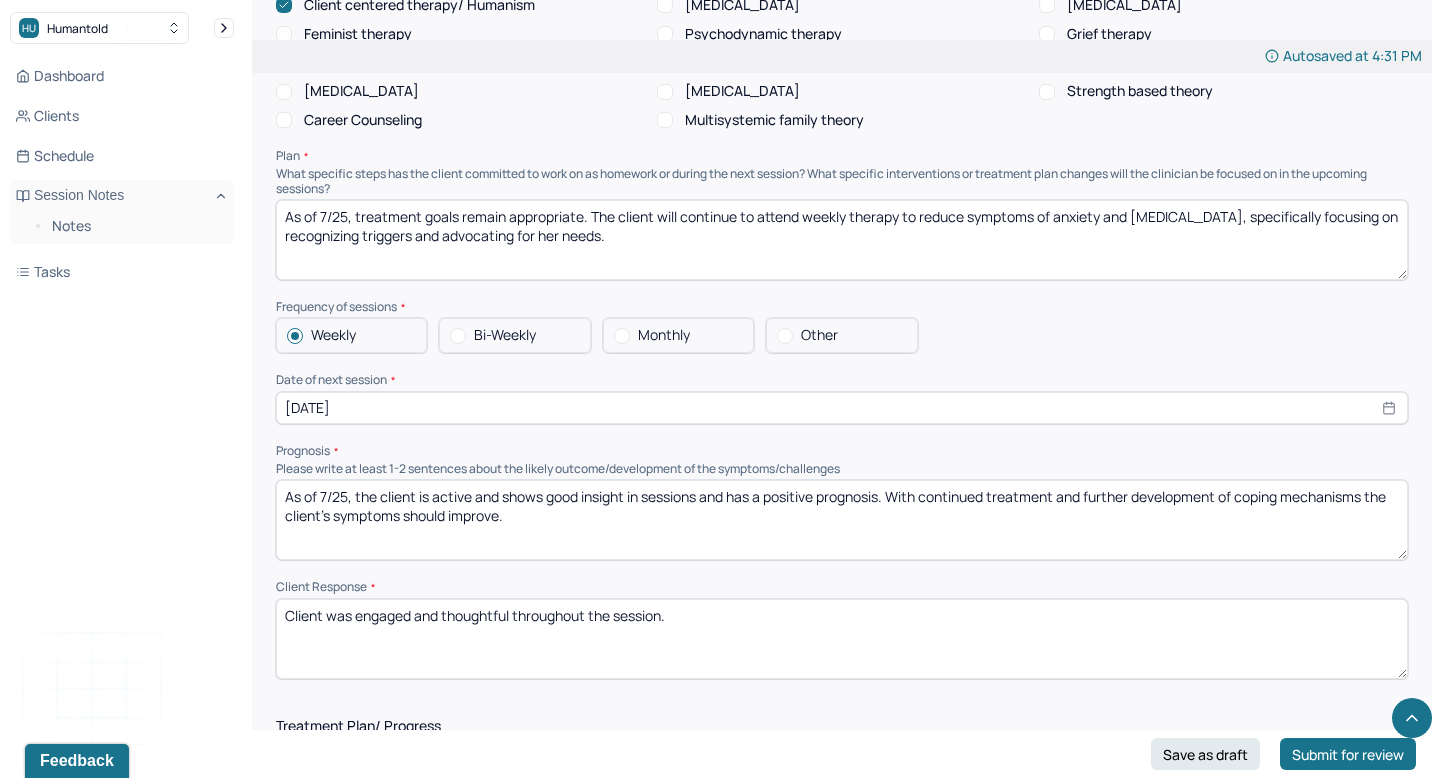 click on "As of 7/16, the client is active and shows good insight in sessions and has a positive prognosis. With continued treatment and further development of coping mechanisms the client's symptoms should improve." at bounding box center [842, 520] 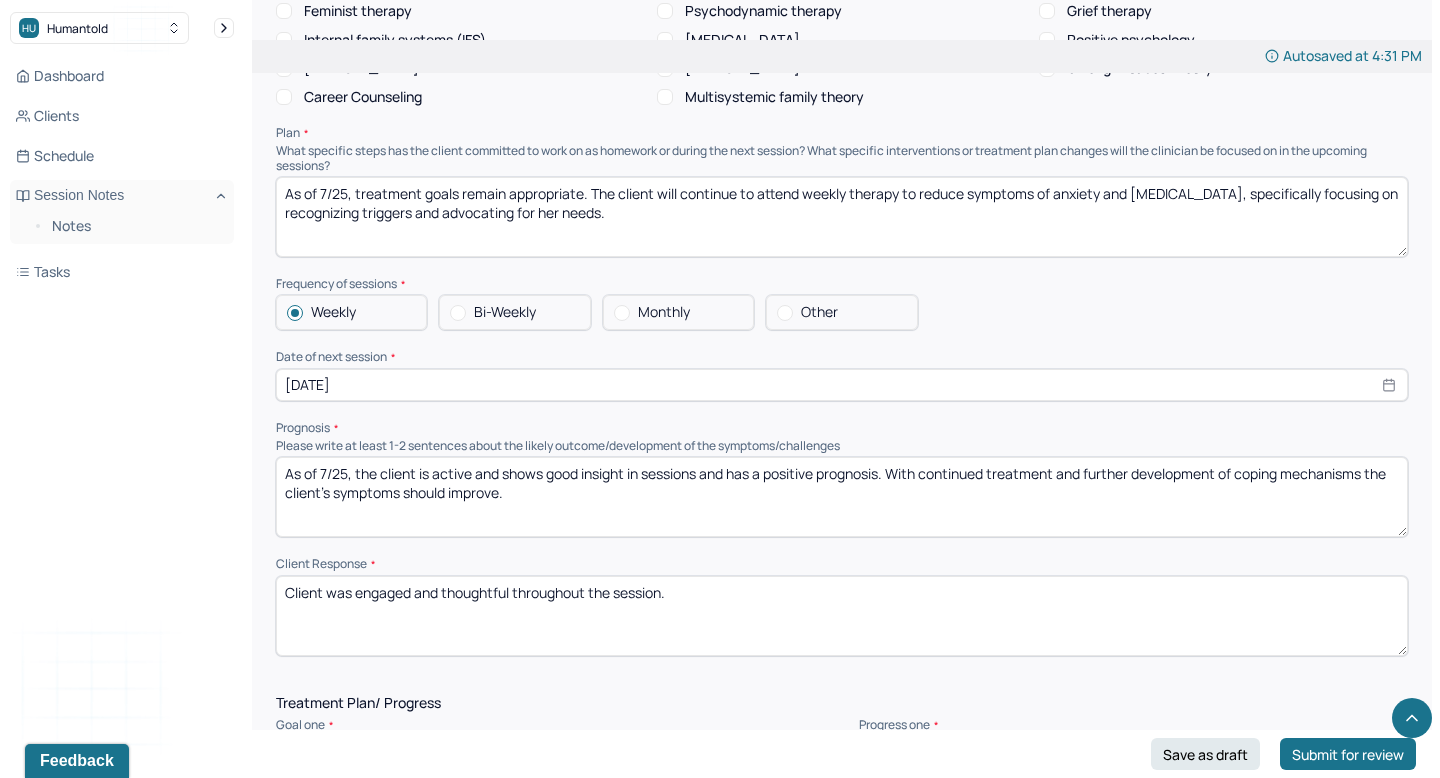 type on "As of 7/25, the client is active and shows good insight in sessions and has a positive prognosis. With continued treatment and further development of coping mechanisms the client's symptoms should improve." 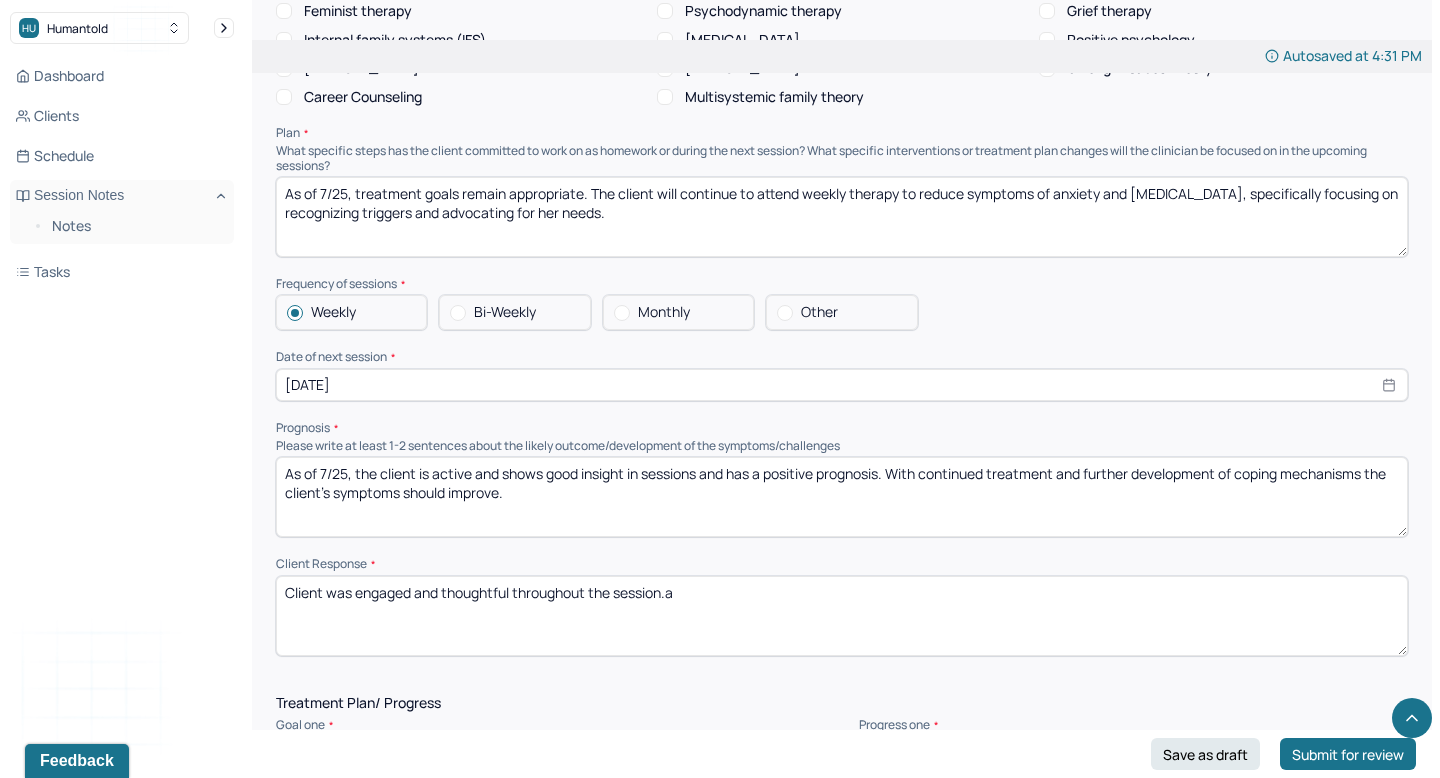 click on "Client was engaged and thoughtful throughout the session." at bounding box center [842, 616] 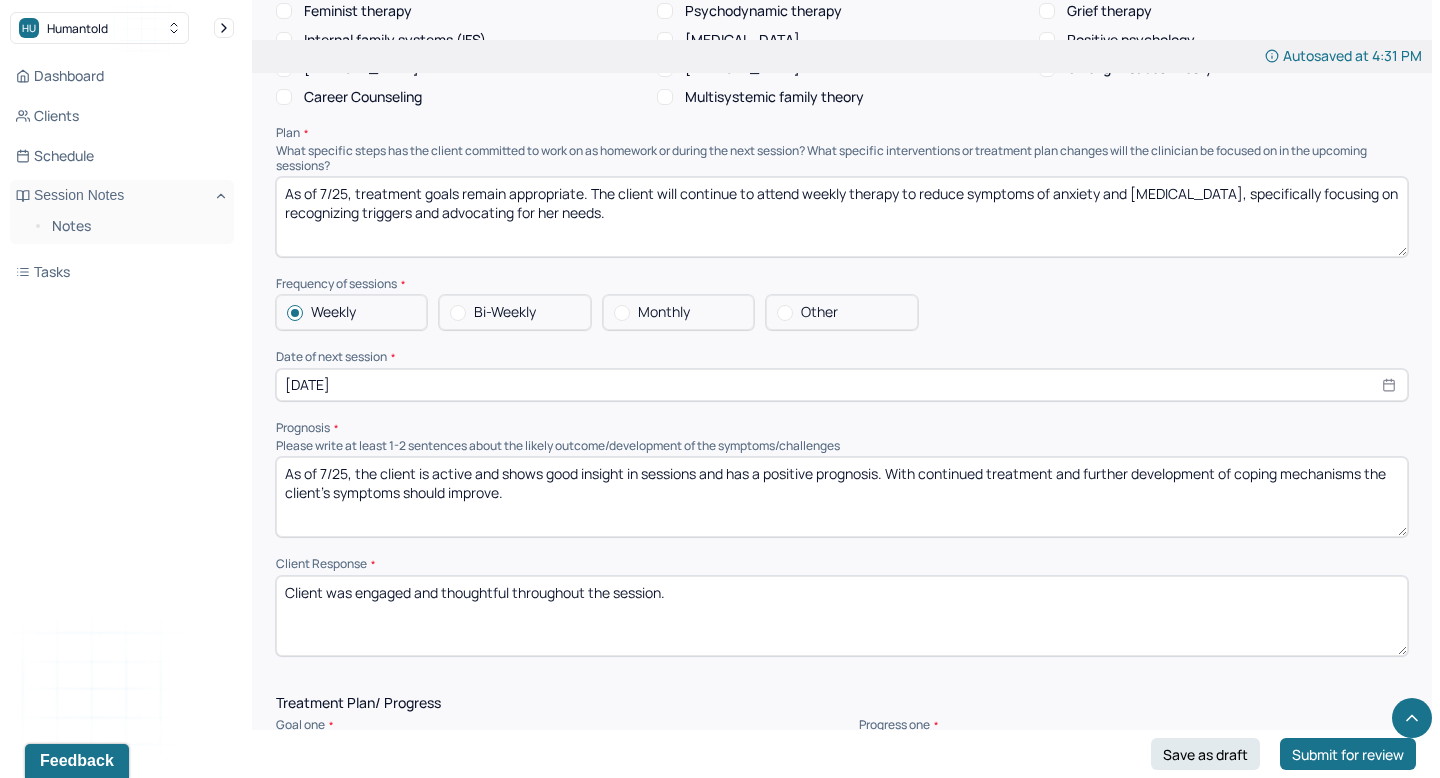 click on "Client was engaged and thoughtful throughout the session." at bounding box center [842, 616] 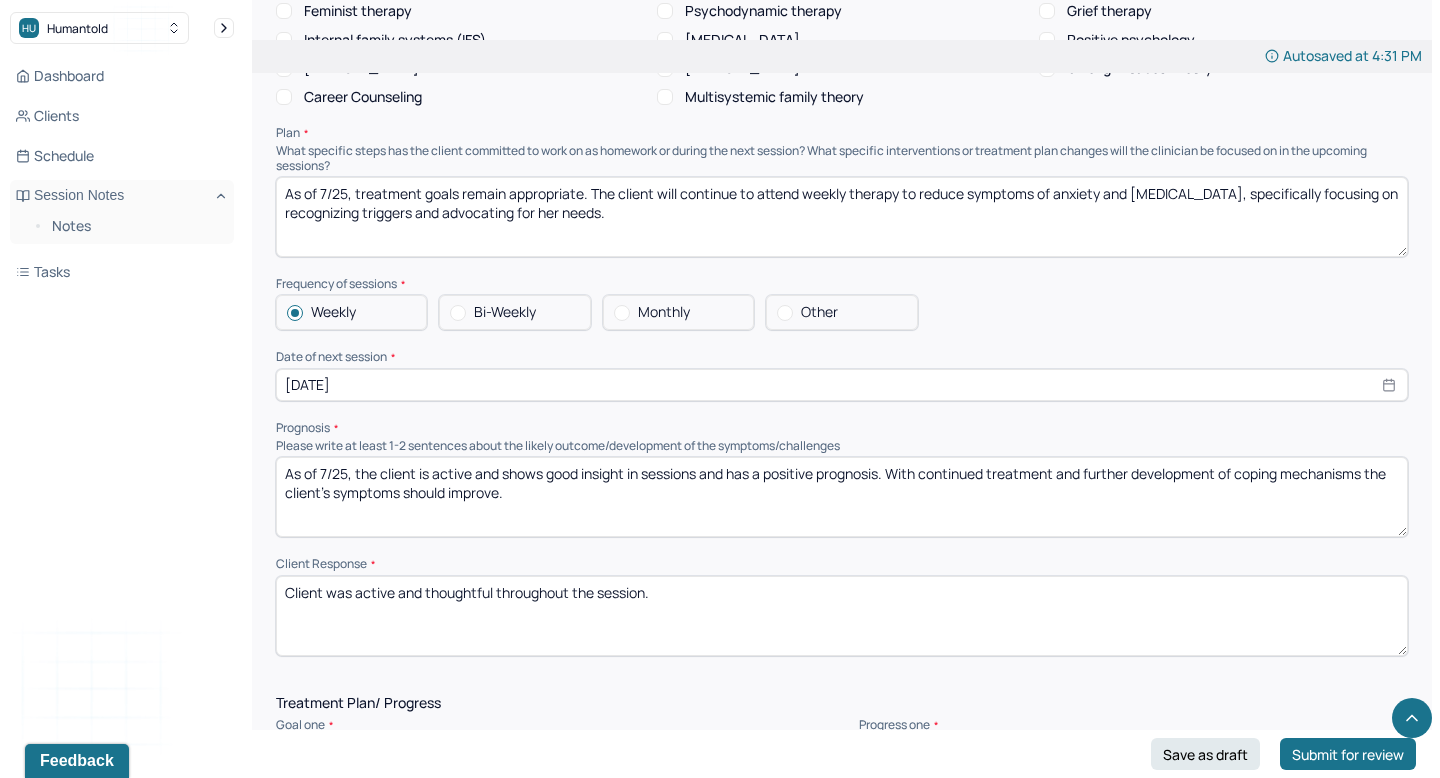 click on "Client was engaged and thoughtful throughout the session." at bounding box center (842, 616) 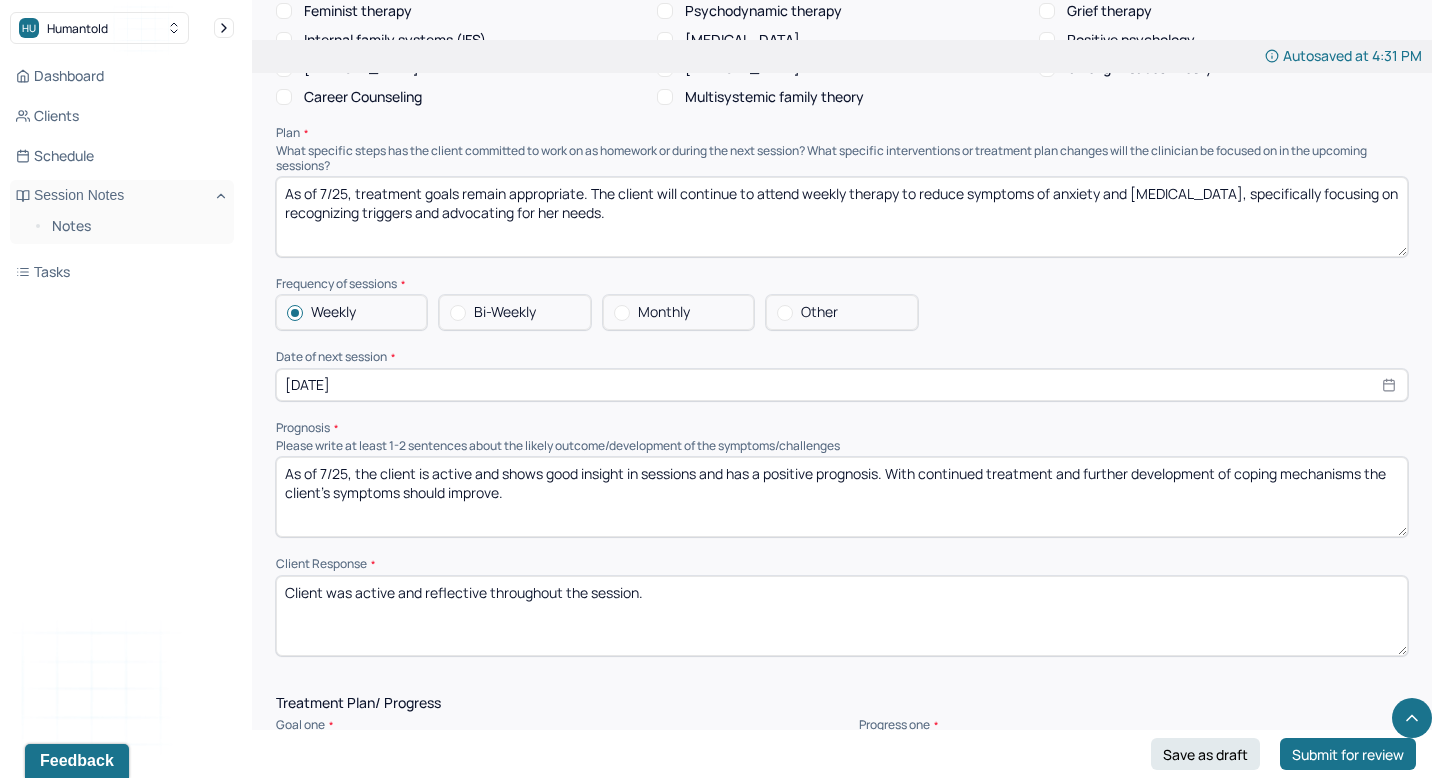 scroll, scrollTop: 2146, scrollLeft: 0, axis: vertical 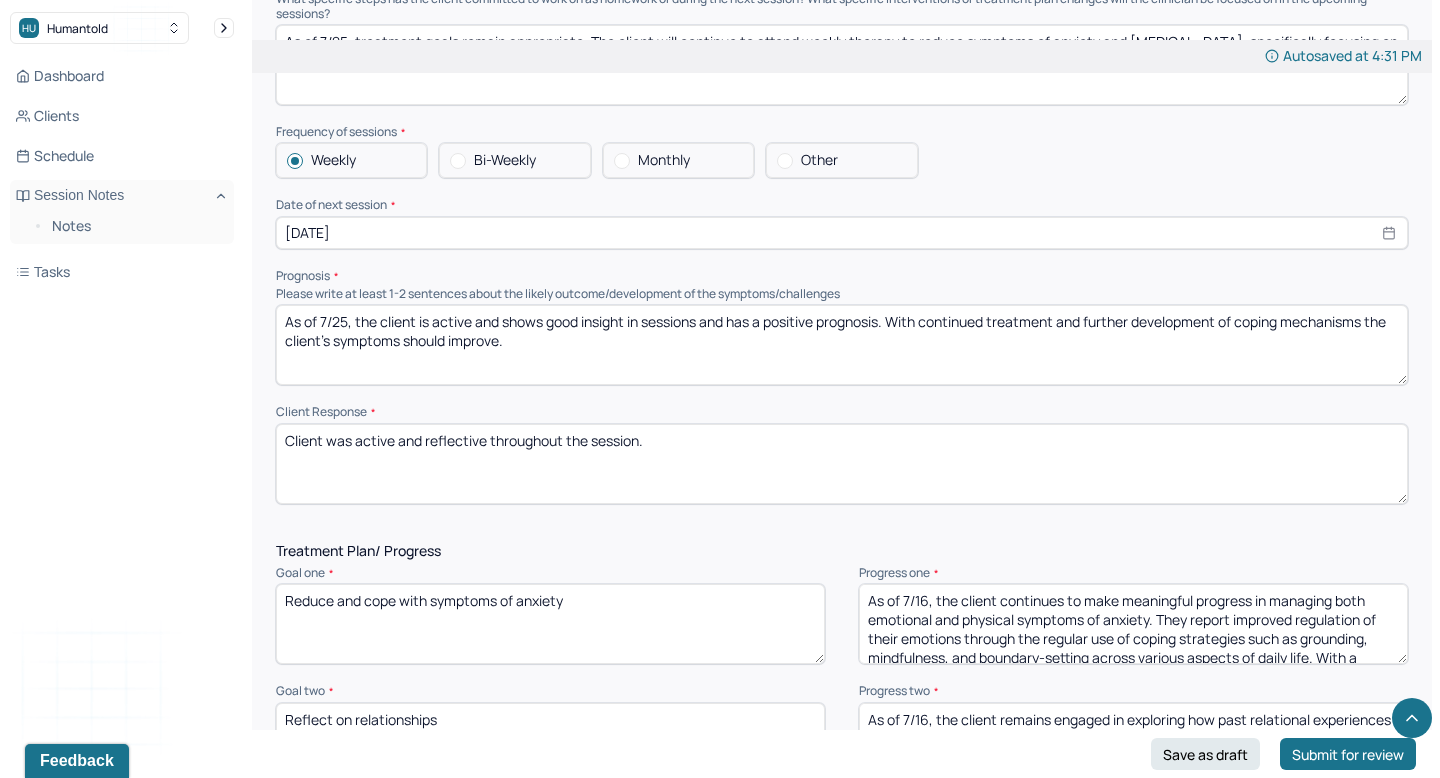 type on "Client was active and reflective throughout the session." 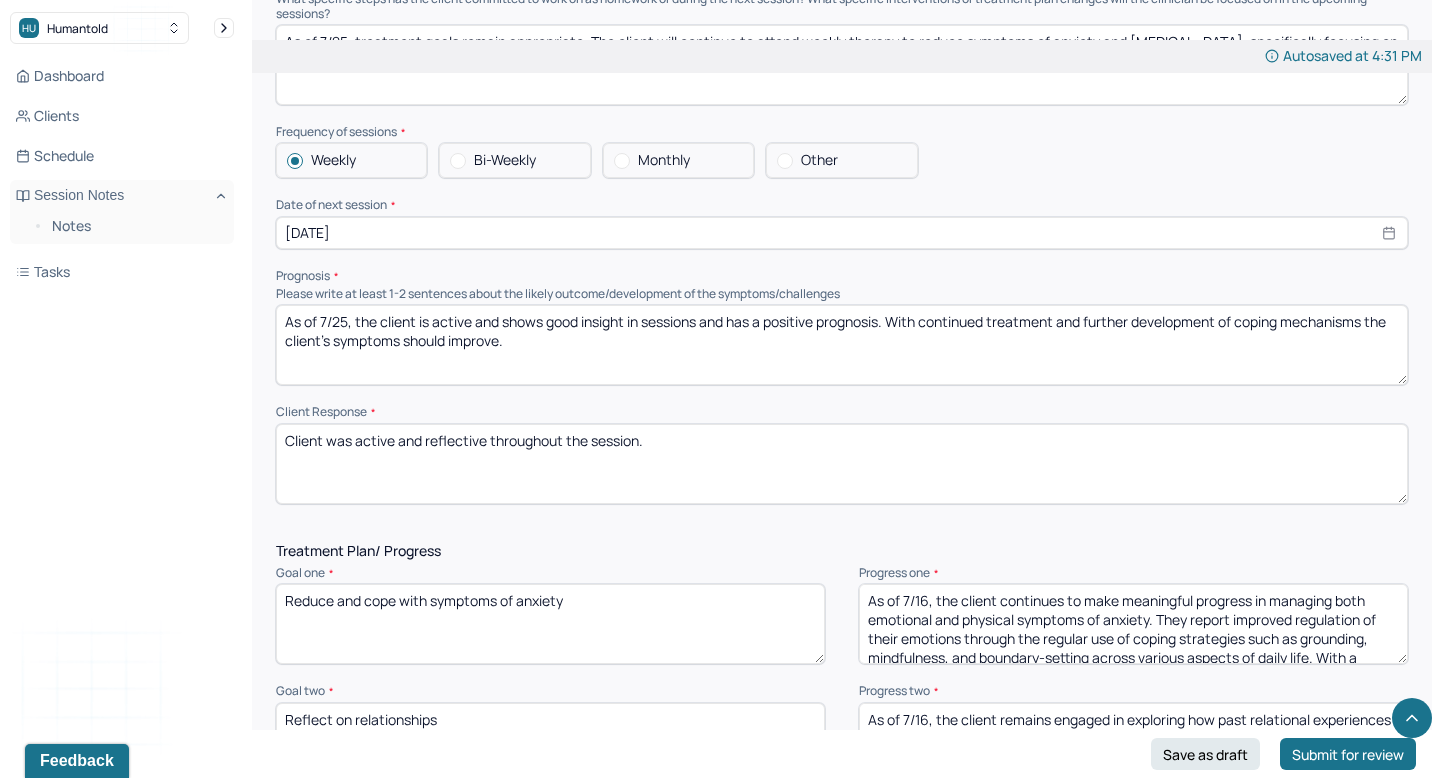 click on "As of 7/16, the client continues to make meaningful progress in managing both emotional and physical symptoms of anxiety. They report improved regulation of their emotions through the regular use of coping strategies such as grounding, mindfulness, and boundary-setting across various aspects of daily life. With a significant reduction in anxiety symptoms, the client has shifted focus toward making value-aligned decisions, particularly in relation to their new role. They describe feeling more confident and empowered in handling everyday challenges." at bounding box center [1133, 624] 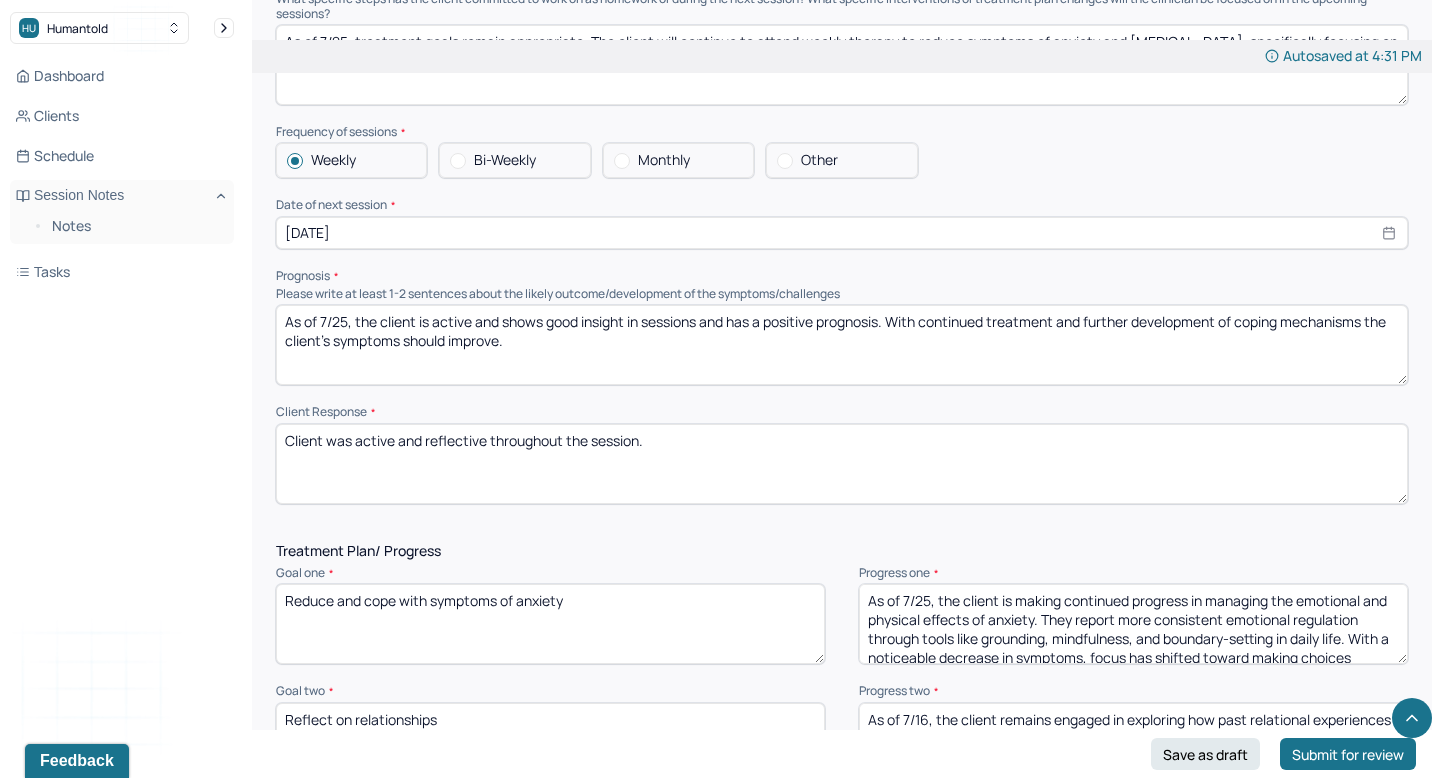 scroll, scrollTop: 250, scrollLeft: 0, axis: vertical 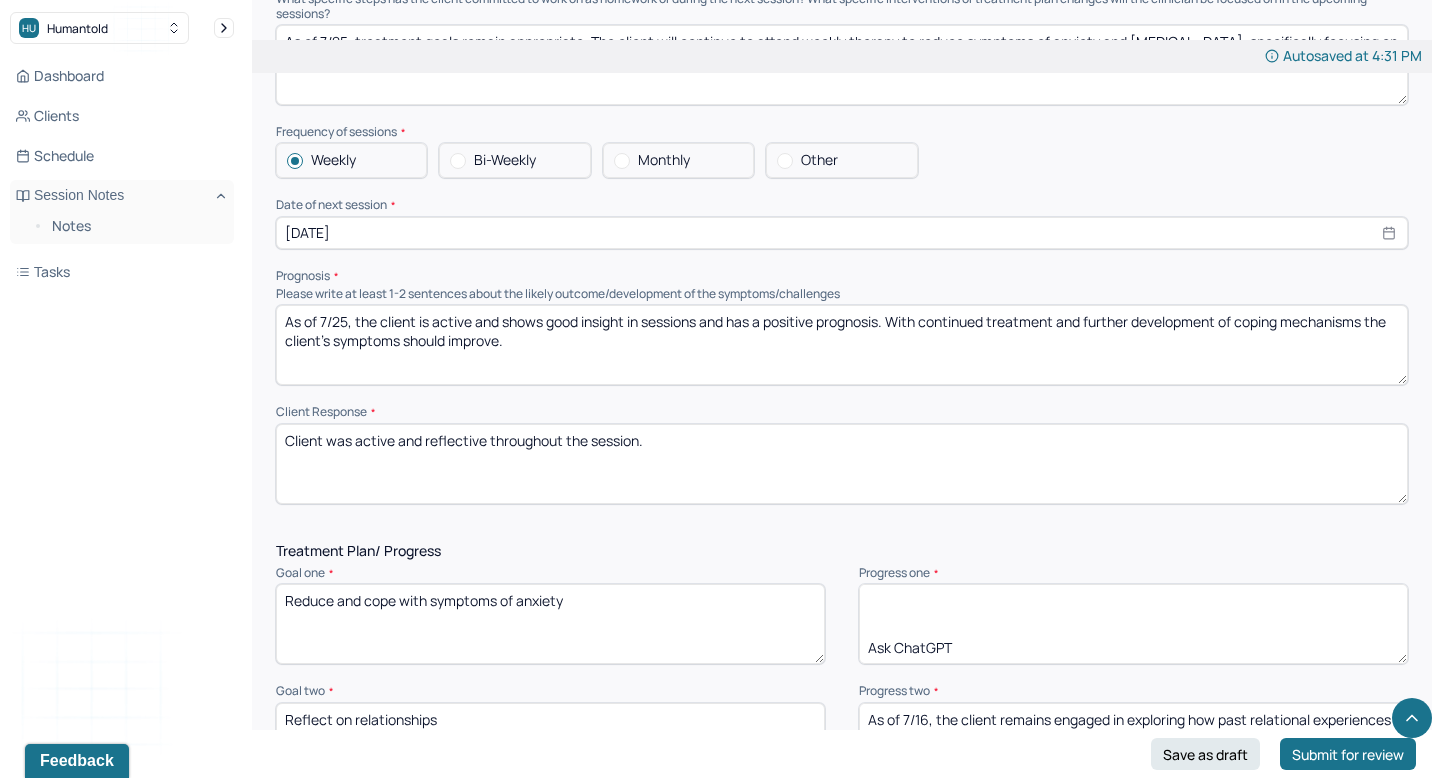 drag, startPoint x: 878, startPoint y: 637, endPoint x: 875, endPoint y: 599, distance: 38.118237 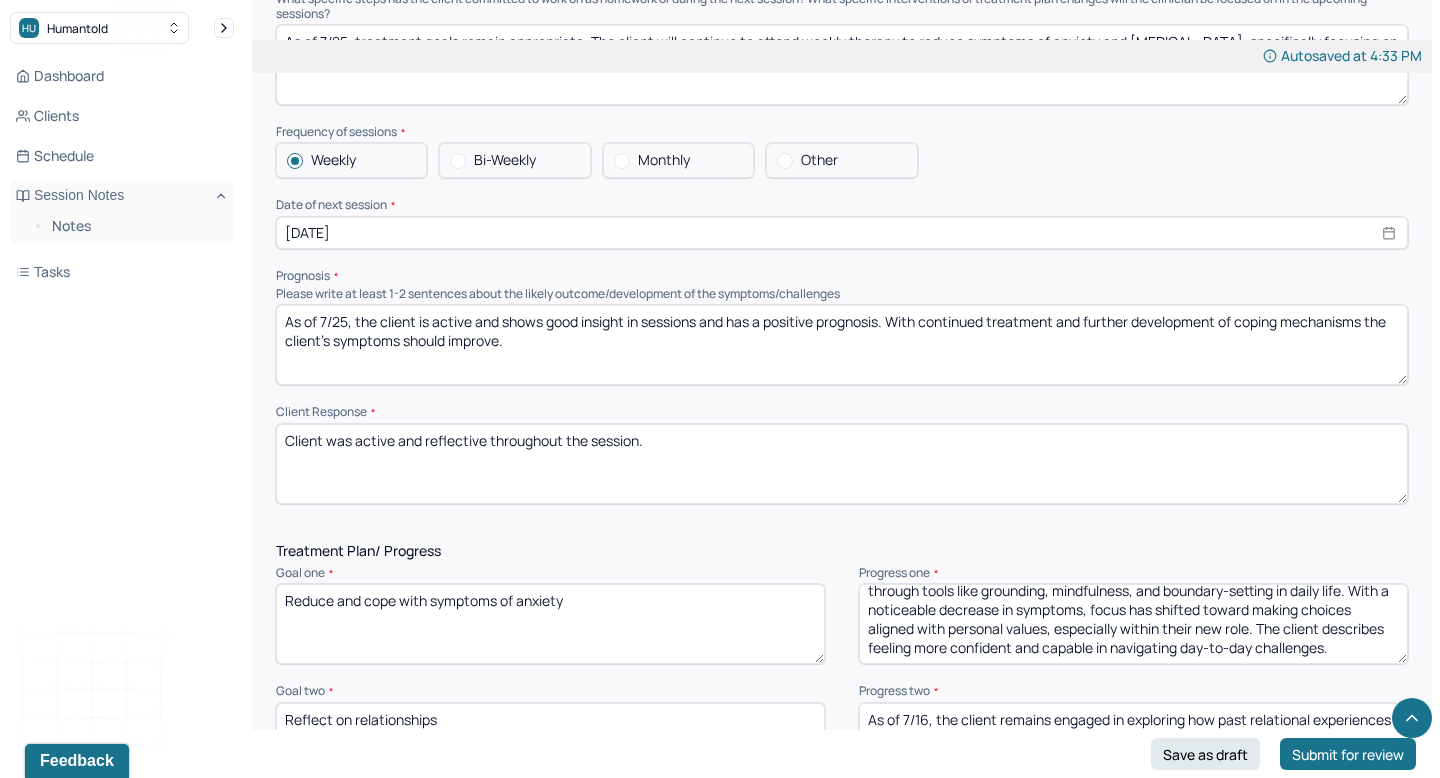 scroll, scrollTop: 47, scrollLeft: 0, axis: vertical 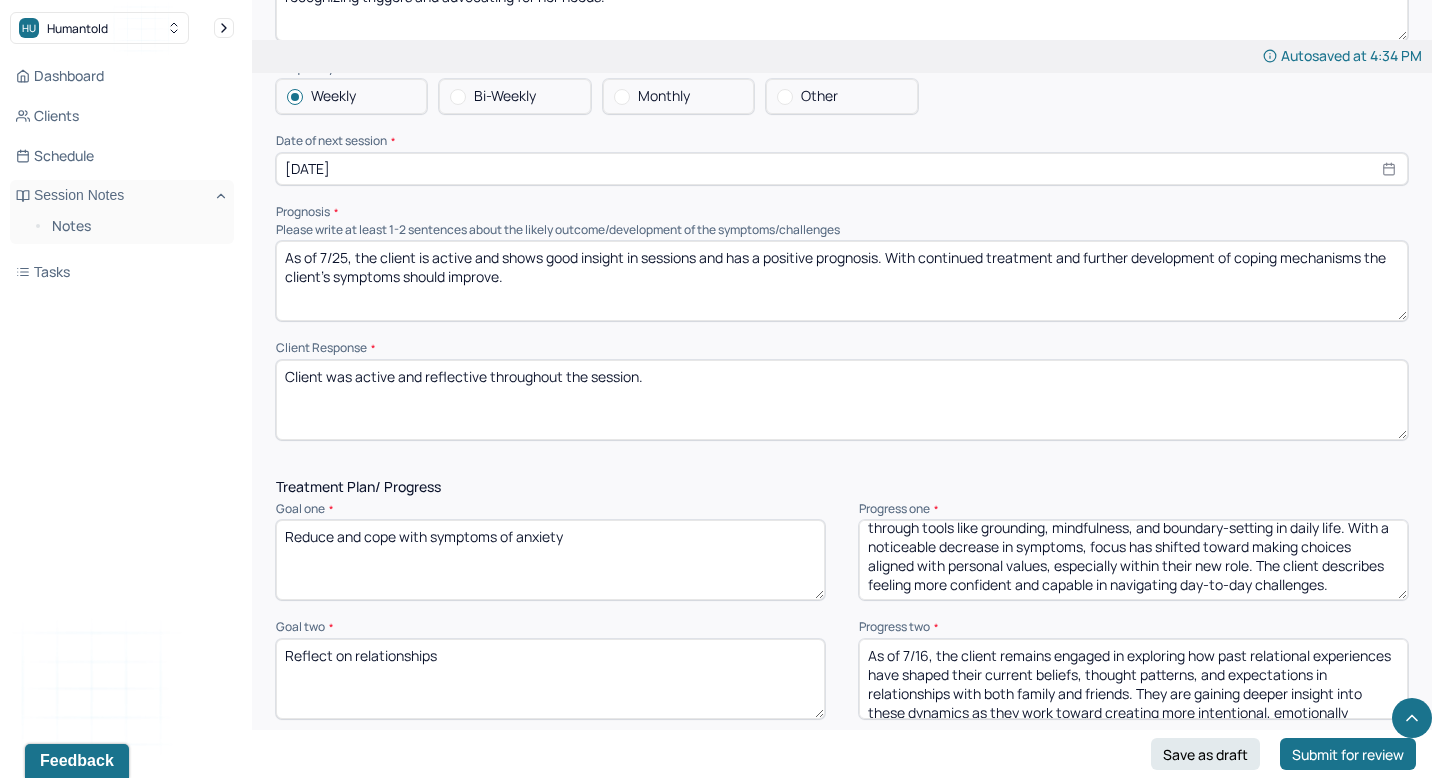 type on "As of 7/25, the client is making continued progress in managing the emotional and physical effects of anxiety. They report more consistent emotional regulation through tools like grounding, mindfulness, and boundary-setting in daily life. With a noticeable decrease in symptoms, focus has shifted toward making choices aligned with personal values, especially within their new role. The client describes feeling more confident and capable in navigating day-to-day challenges." 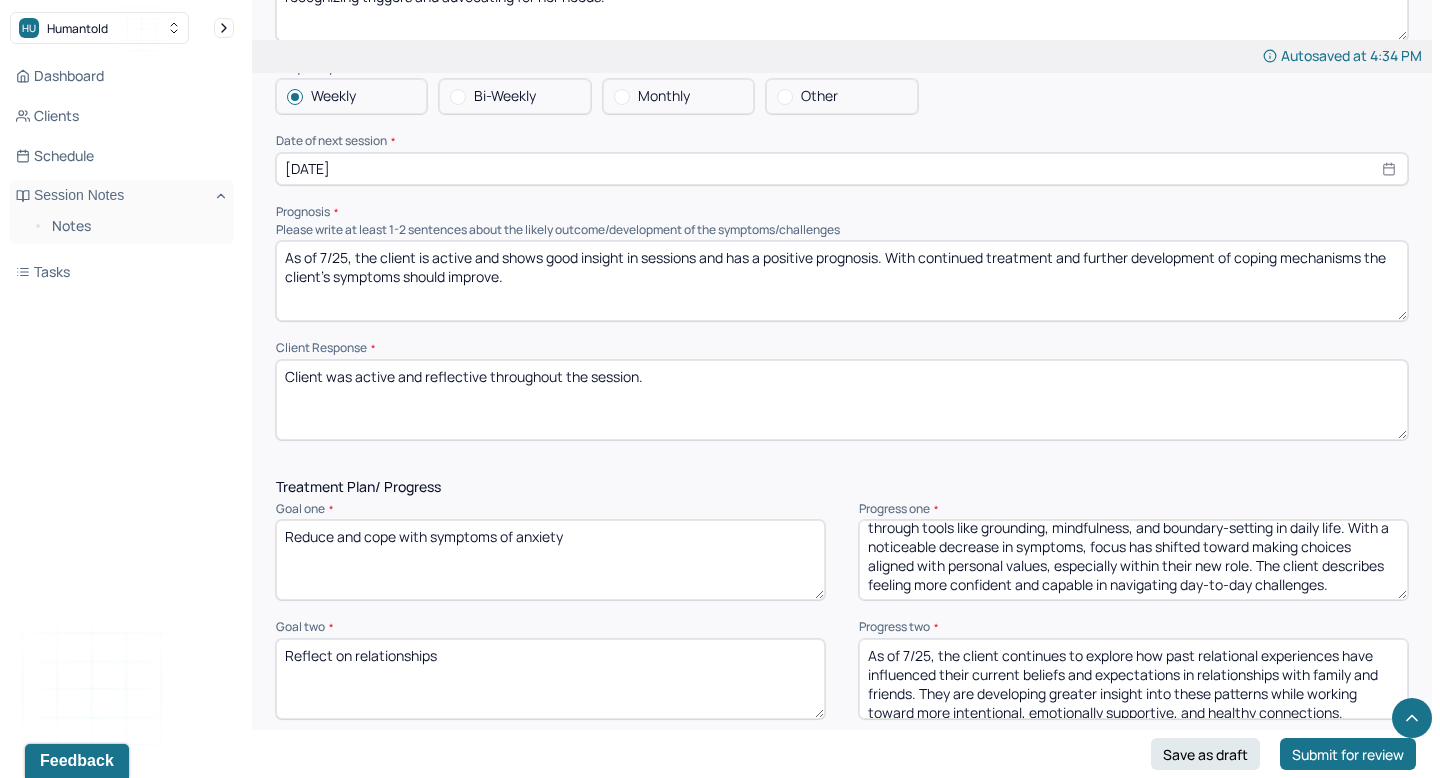 scroll, scrollTop: 3, scrollLeft: 0, axis: vertical 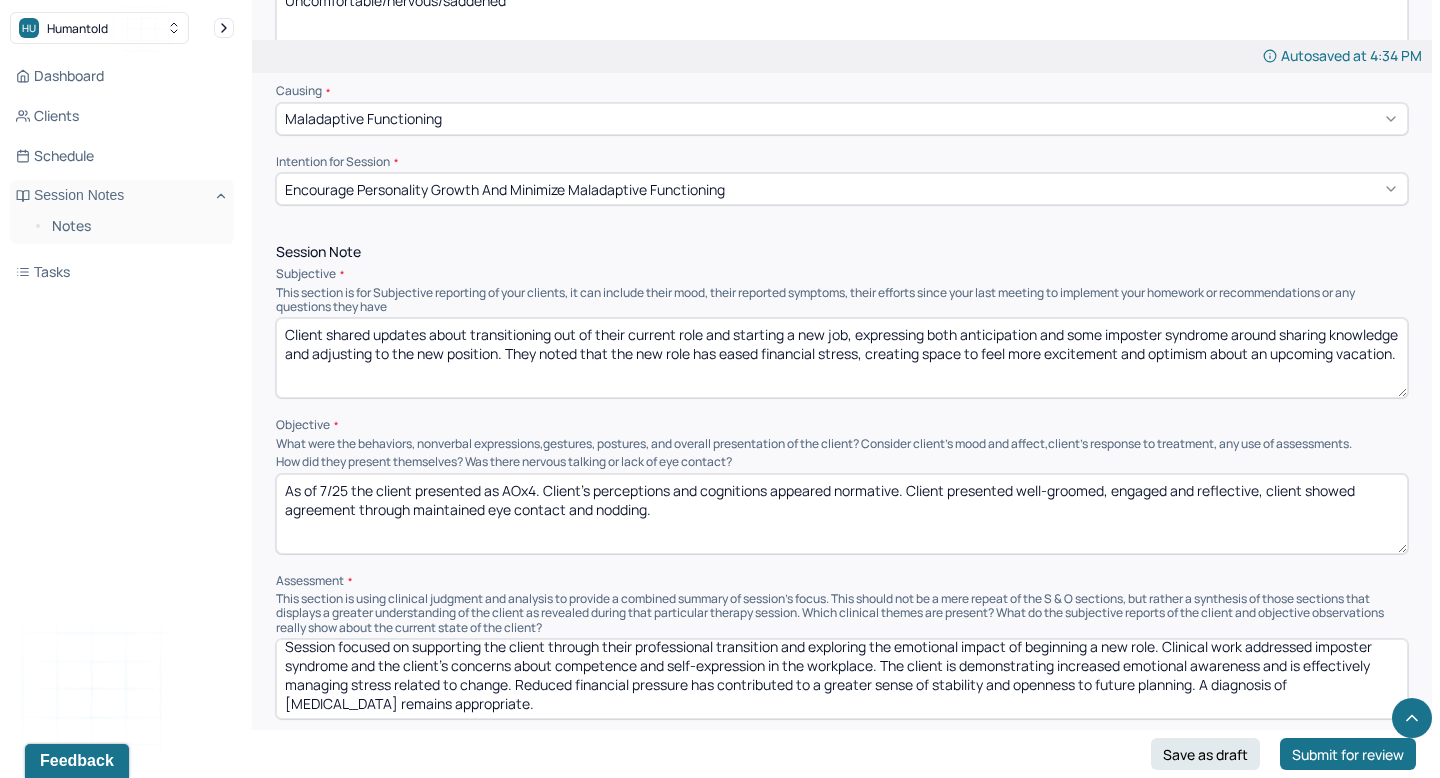 type on "As of 7/25, the client continues to explore how past relational experiences have influenced their current beliefs and expectations in relationships with family and friends. They are developing greater insight into these patterns while working toward more intentional, emotionally supportive, and healthy connections." 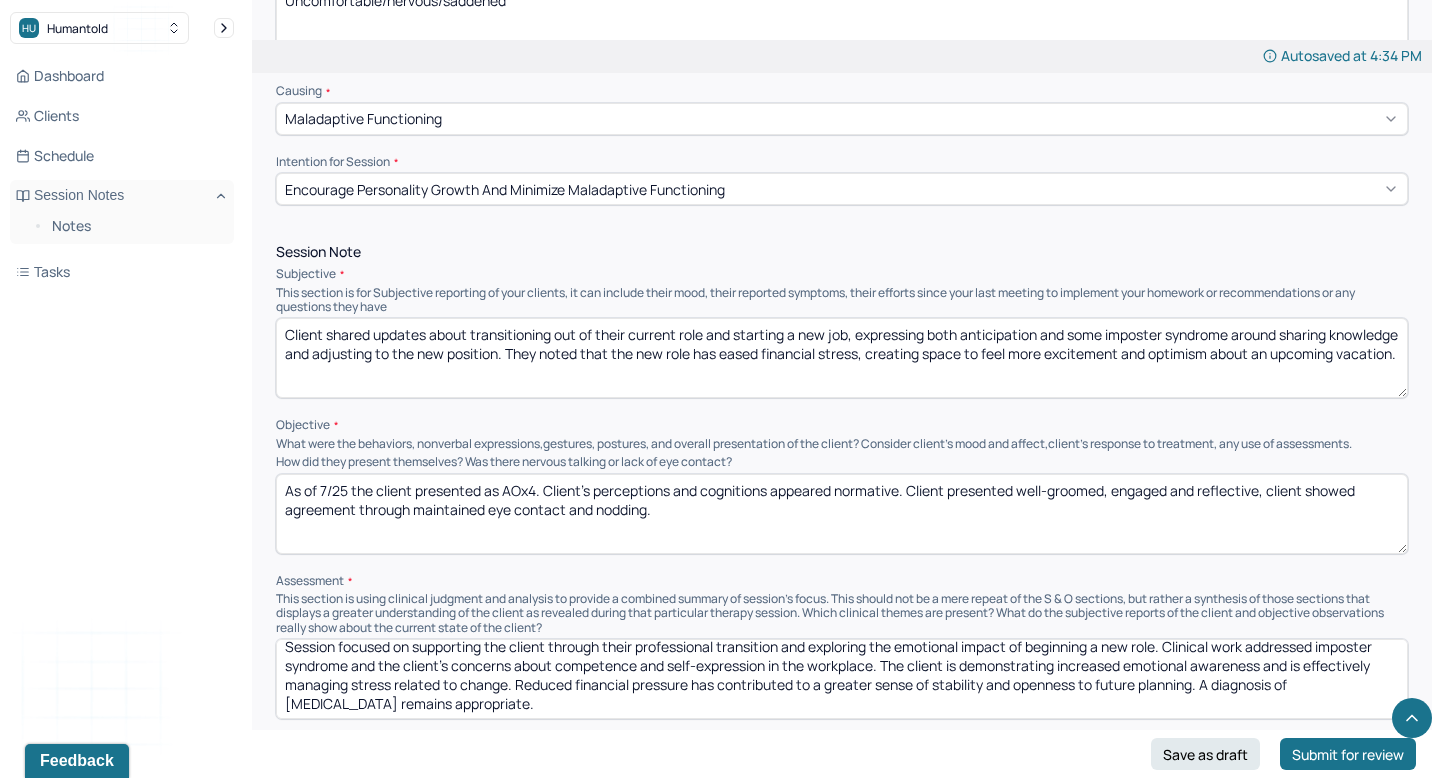 click on "Client shared updates about transitioning out of their current role and starting a new job, expressing both anticipation and some imposter syndrome around sharing knowledge and adjusting to the new position. They noted that the new role has eased financial stress, creating space to feel more excitement and optimism about an upcoming vacation." at bounding box center (842, 358) 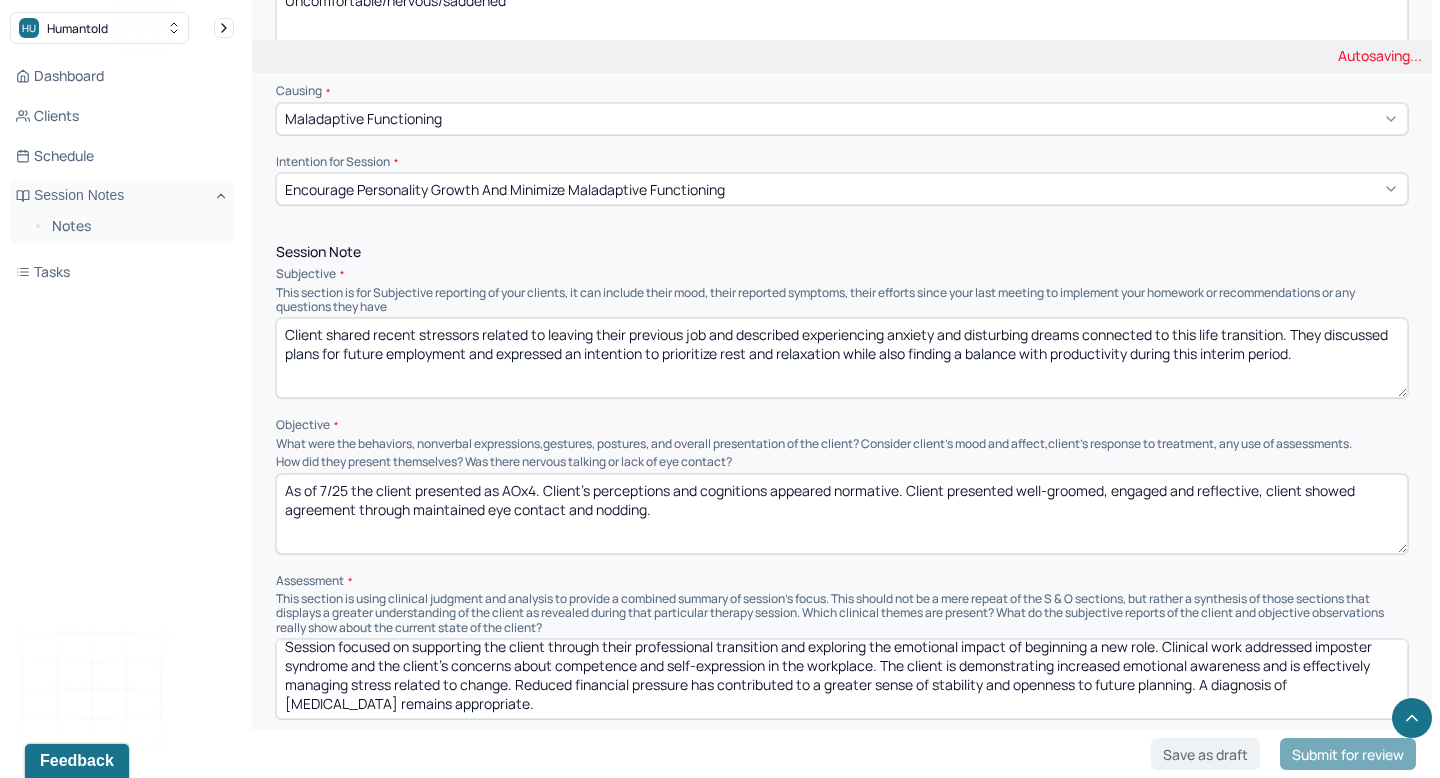 type on "Client shared recent stressors related to leaving their previous job and described experiencing anxiety and disturbing dreams connected to this life transition. They discussed plans for future employment and expressed an intention to prioritize rest and relaxation while also finding a balance with productivity during this interim period." 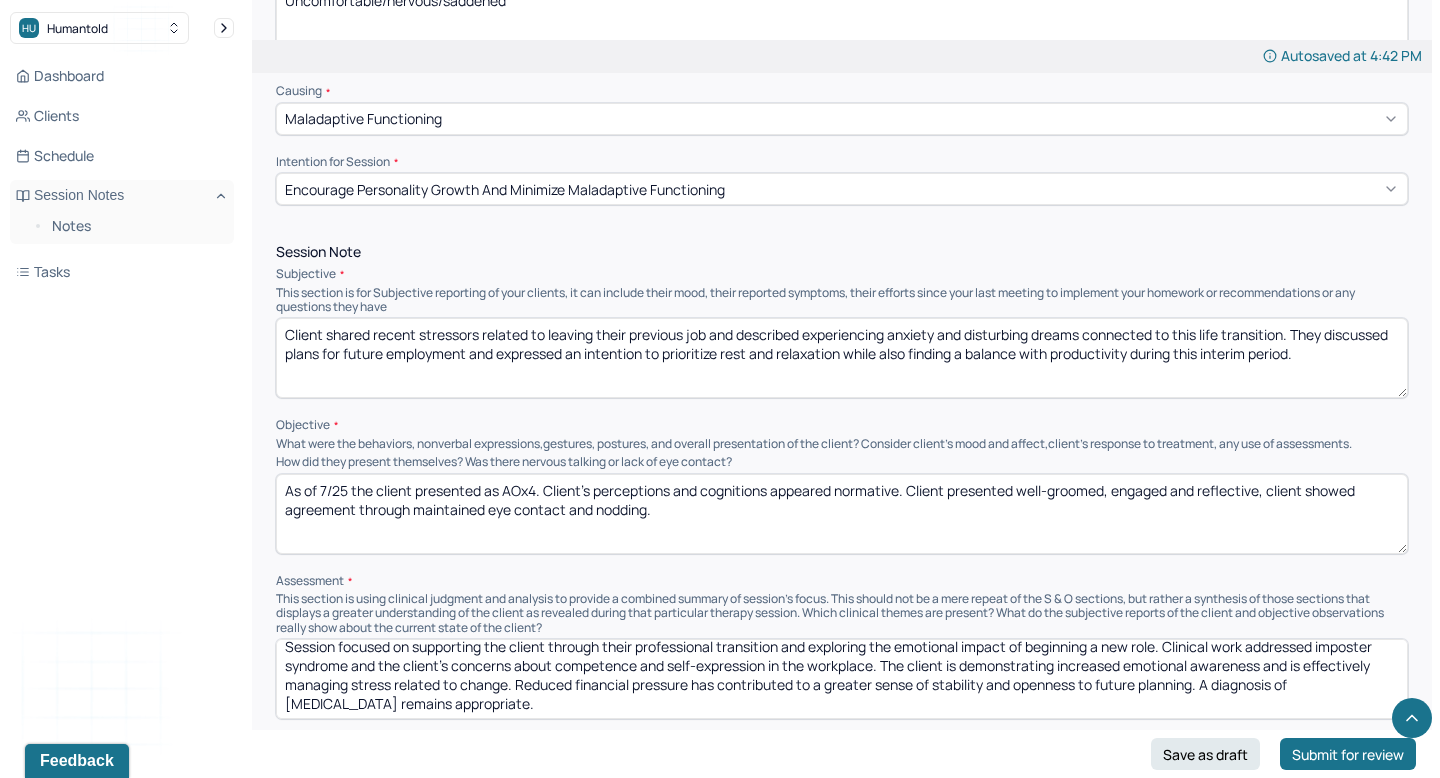 click on "Session focused on supporting the client through their professional transition and exploring the emotional impact of beginning a new role. Clinical work addressed imposter syndrome and the client’s concerns about competence and self-expression in the workplace. The client is demonstrating increased emotional awareness and is effectively managing stress related to change. Reduced financial pressure has contributed to a greater sense of stability and openness to future planning. A diagnosis of [MEDICAL_DATA] remains appropriate." at bounding box center [842, 679] 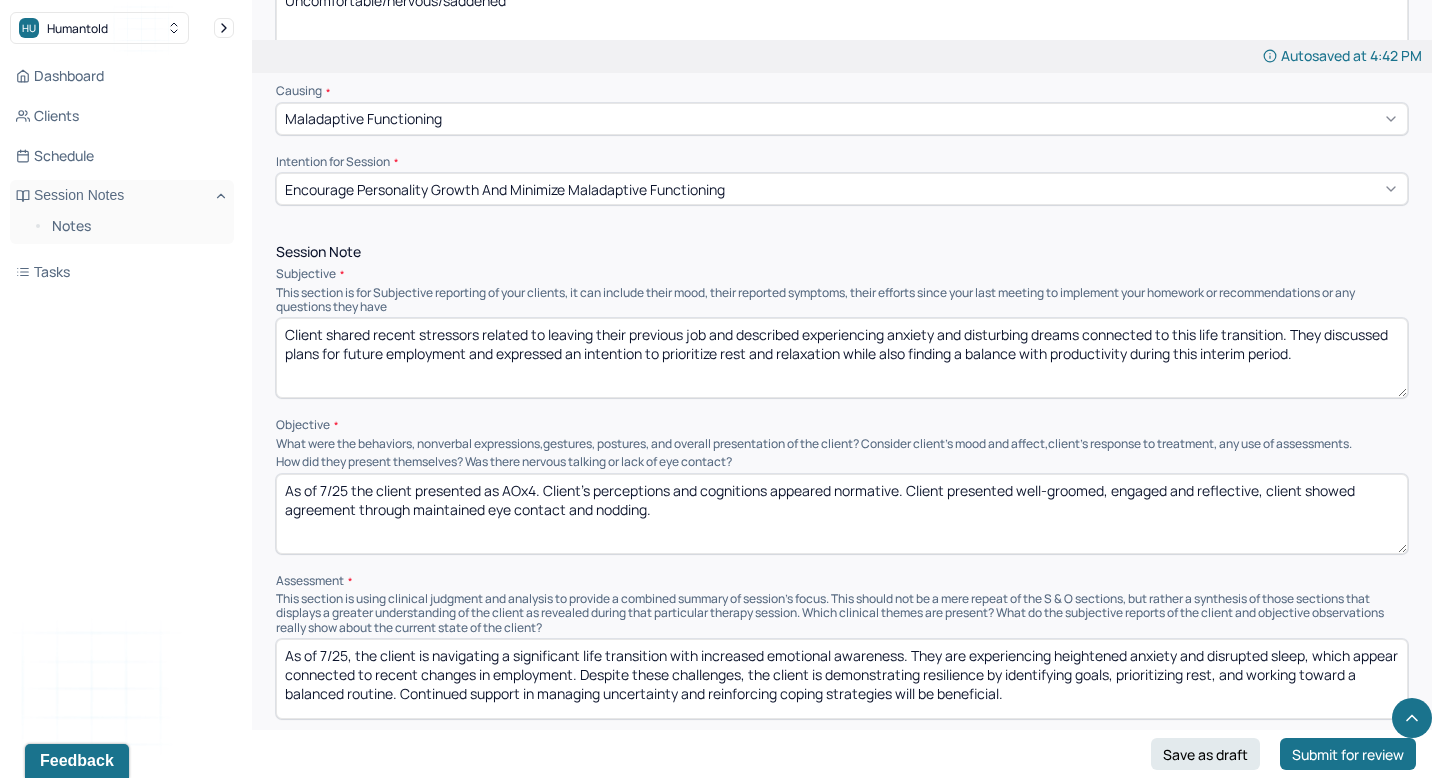 scroll, scrollTop: 0, scrollLeft: 0, axis: both 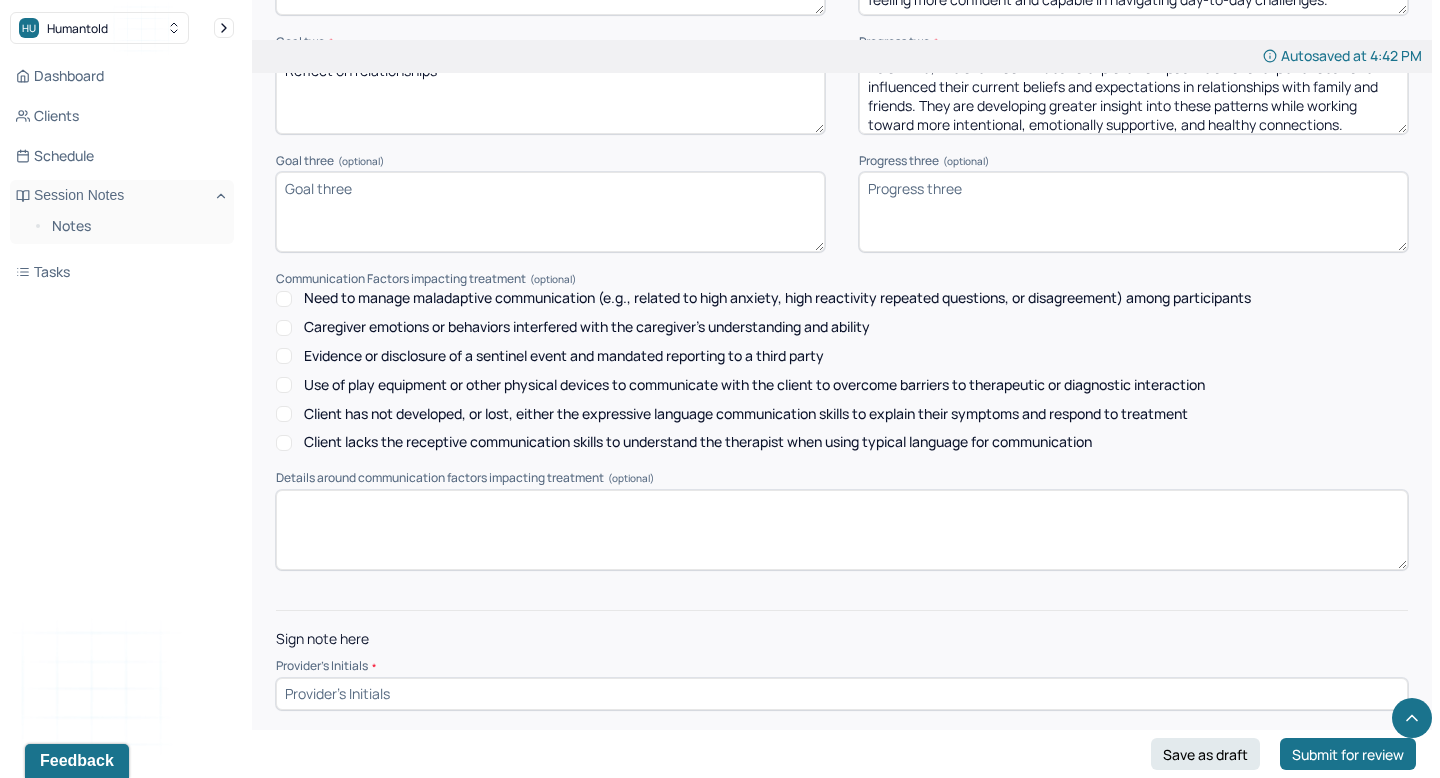 type on "As of 7/25, the client is navigating a significant life transition with increased emotional awareness. They are experiencing heightened anxiety and disrupted sleep, which appear connected to recent changes in employment. Despite these challenges, the client is demonstrating resilience by identifying goals, prioritizing rest, and working toward a balanced routine. Continued support in managing uncertainty and reinforcing coping strategies will be beneficial." 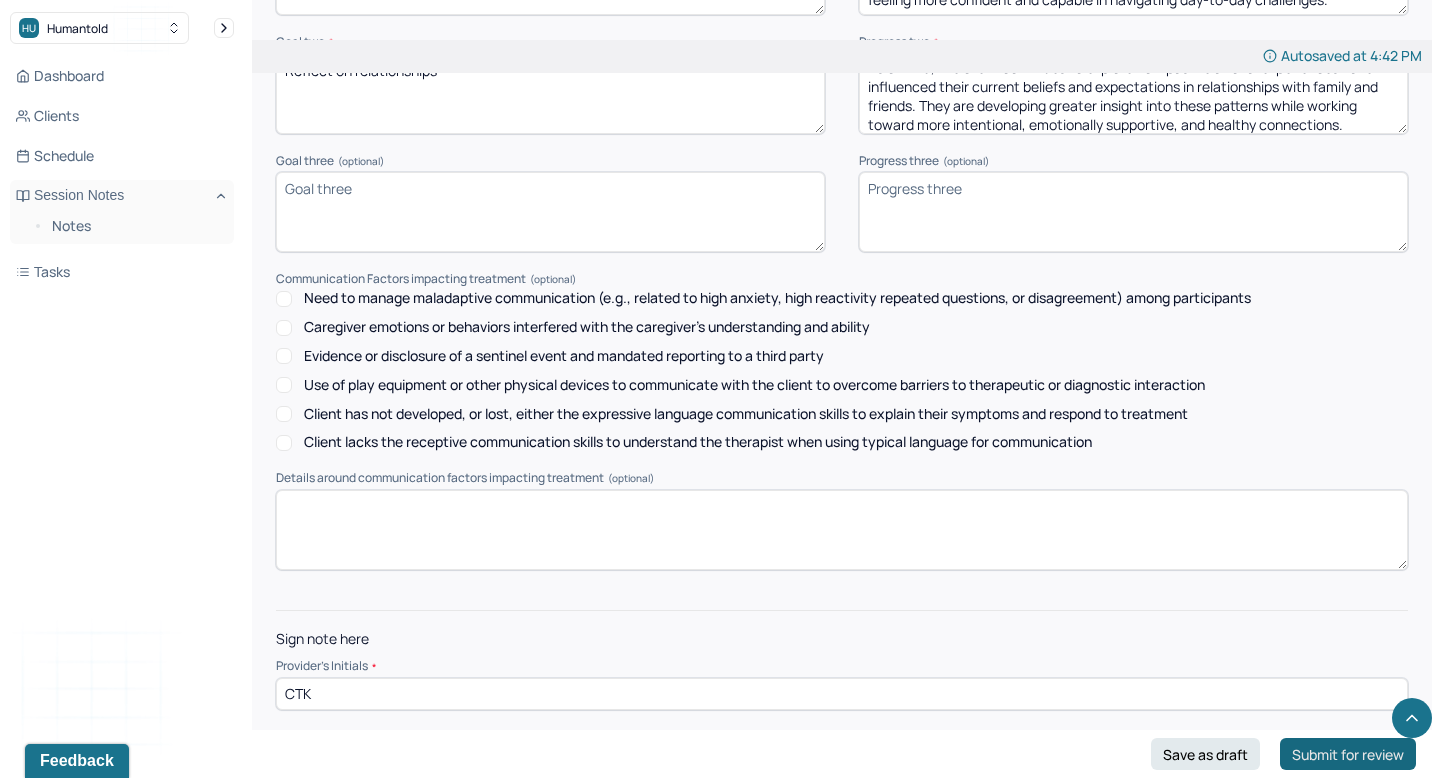 type on "CTK" 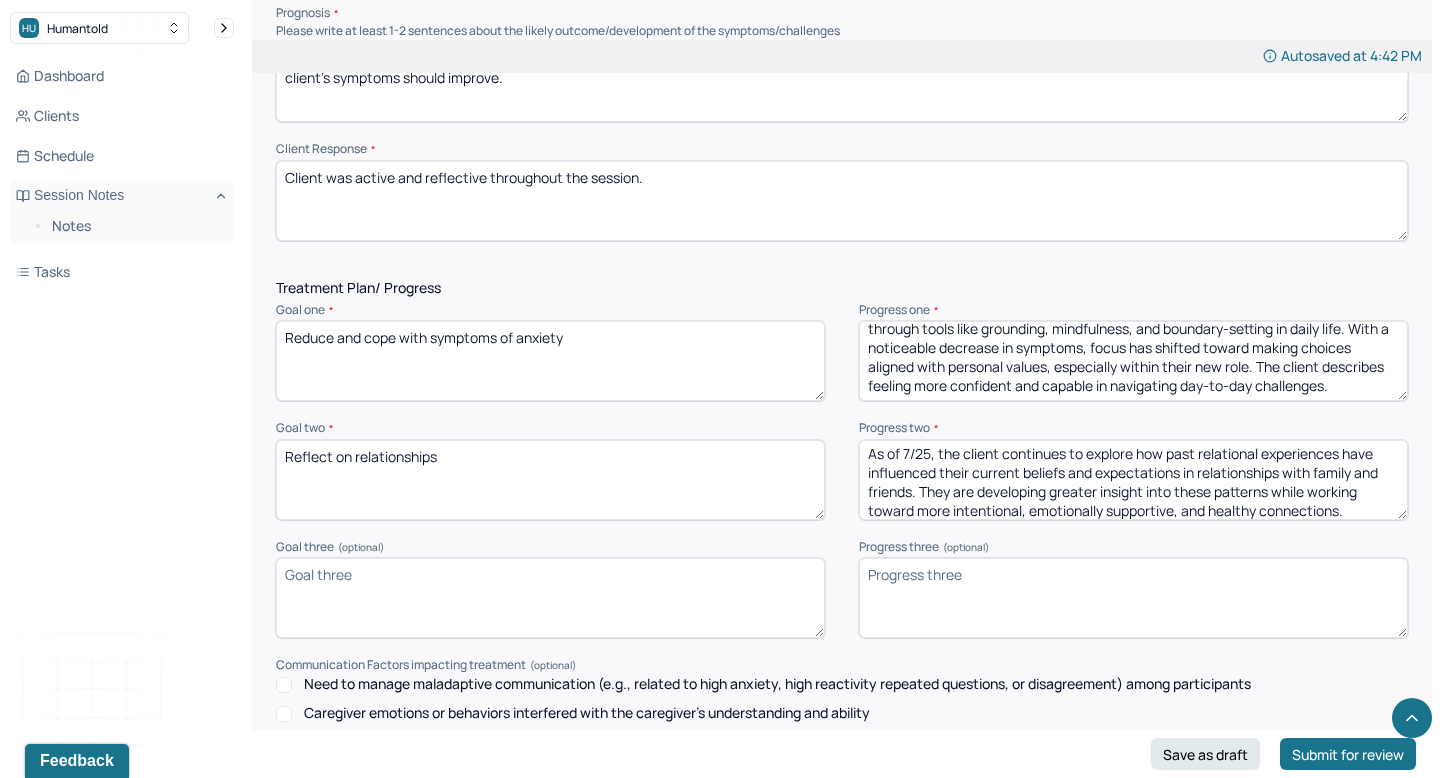 scroll, scrollTop: 2219, scrollLeft: 0, axis: vertical 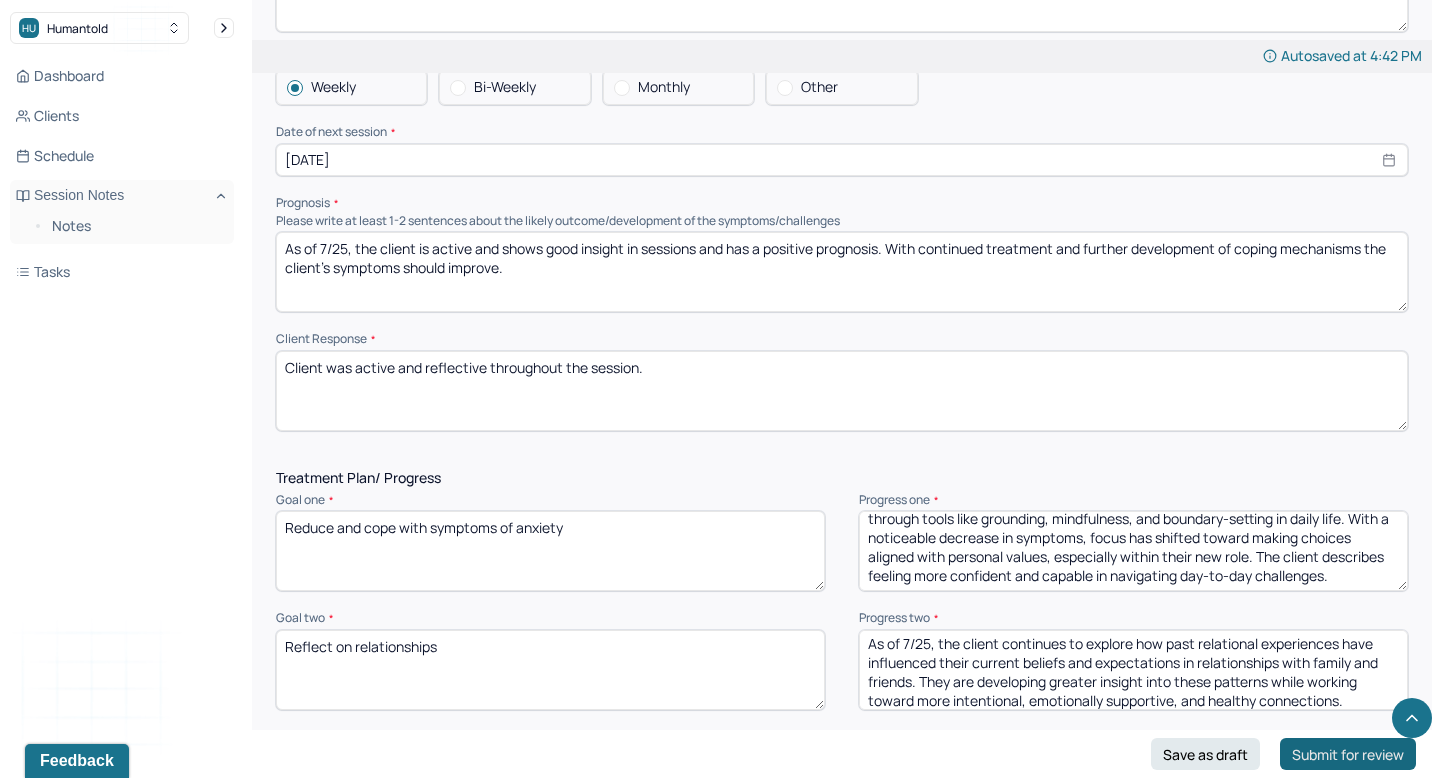 click on "Submit for review" at bounding box center (1348, 754) 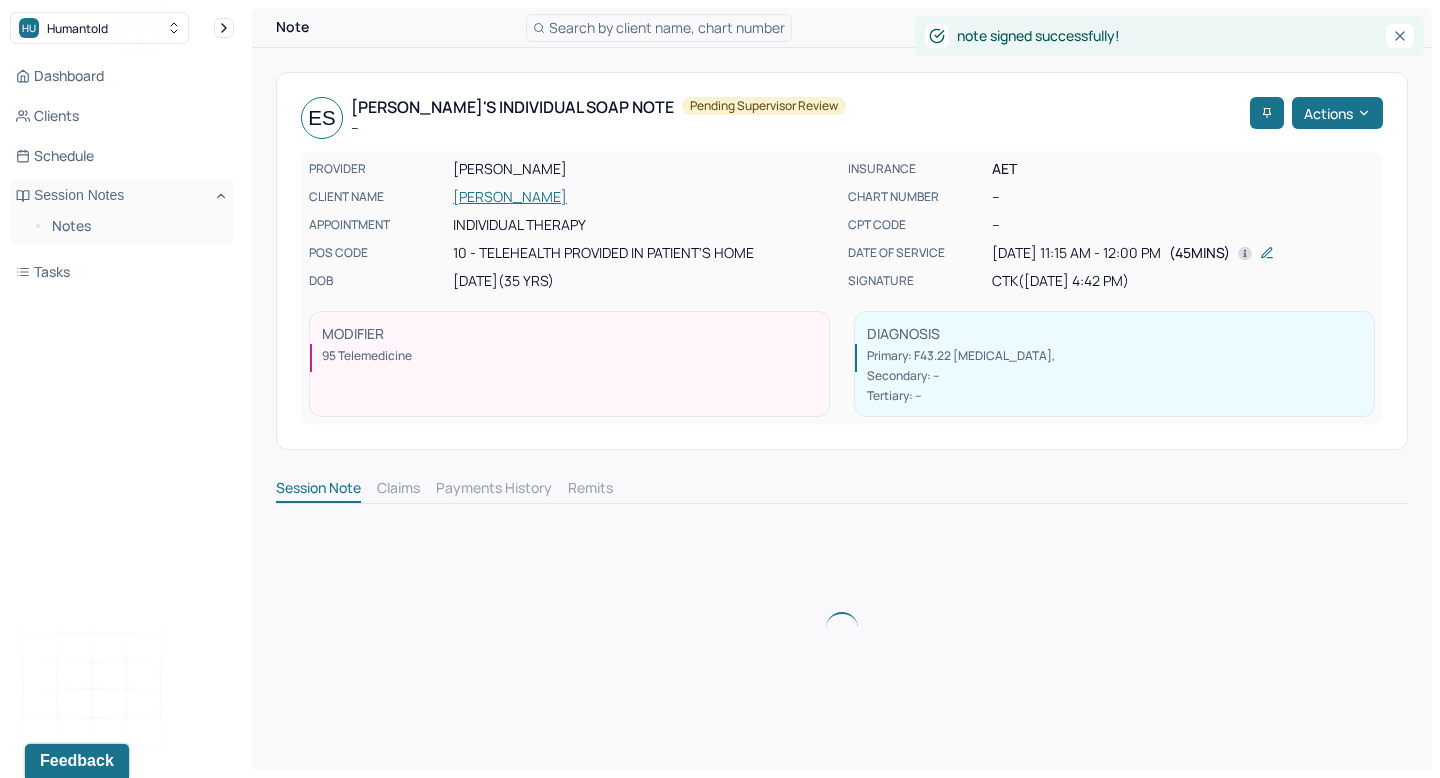 scroll, scrollTop: 0, scrollLeft: 0, axis: both 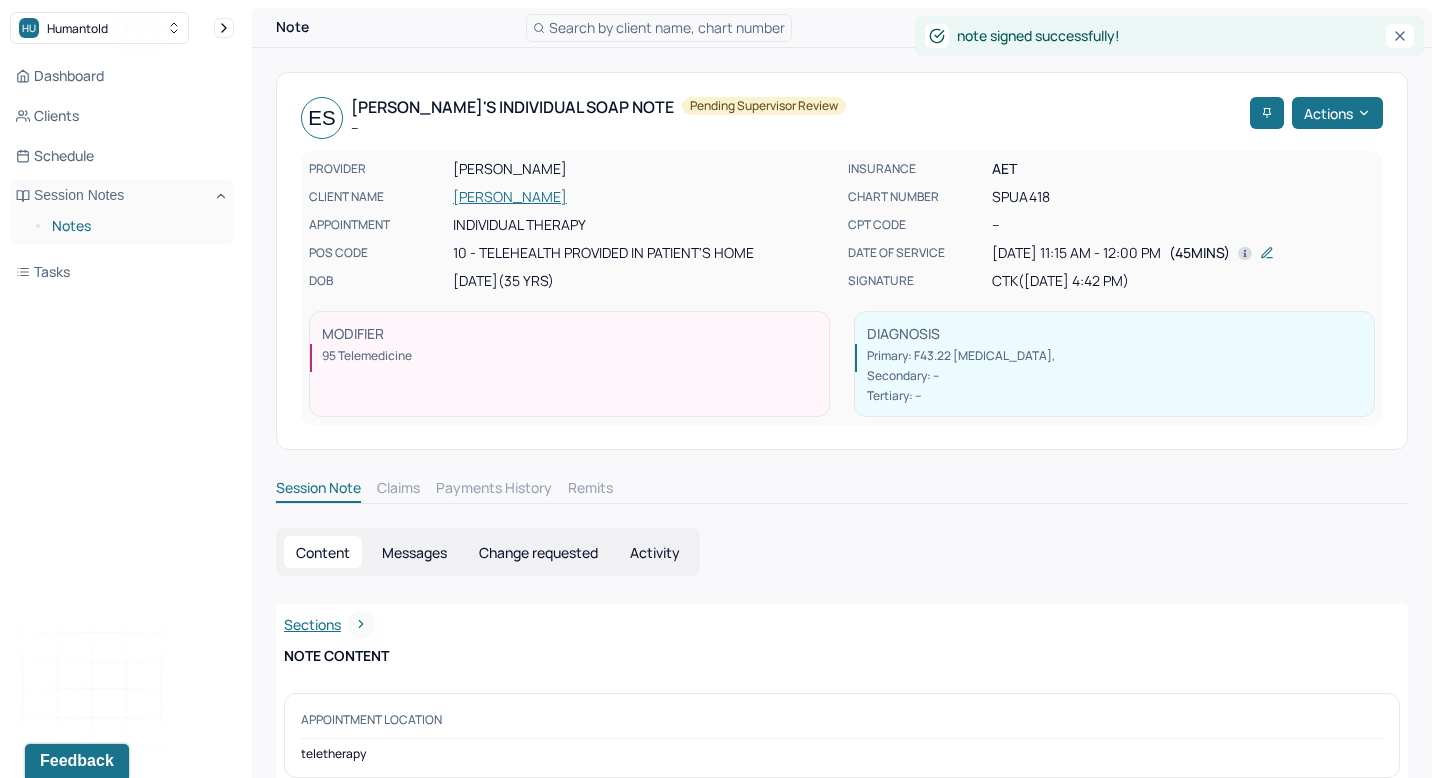 click on "Notes" at bounding box center (135, 226) 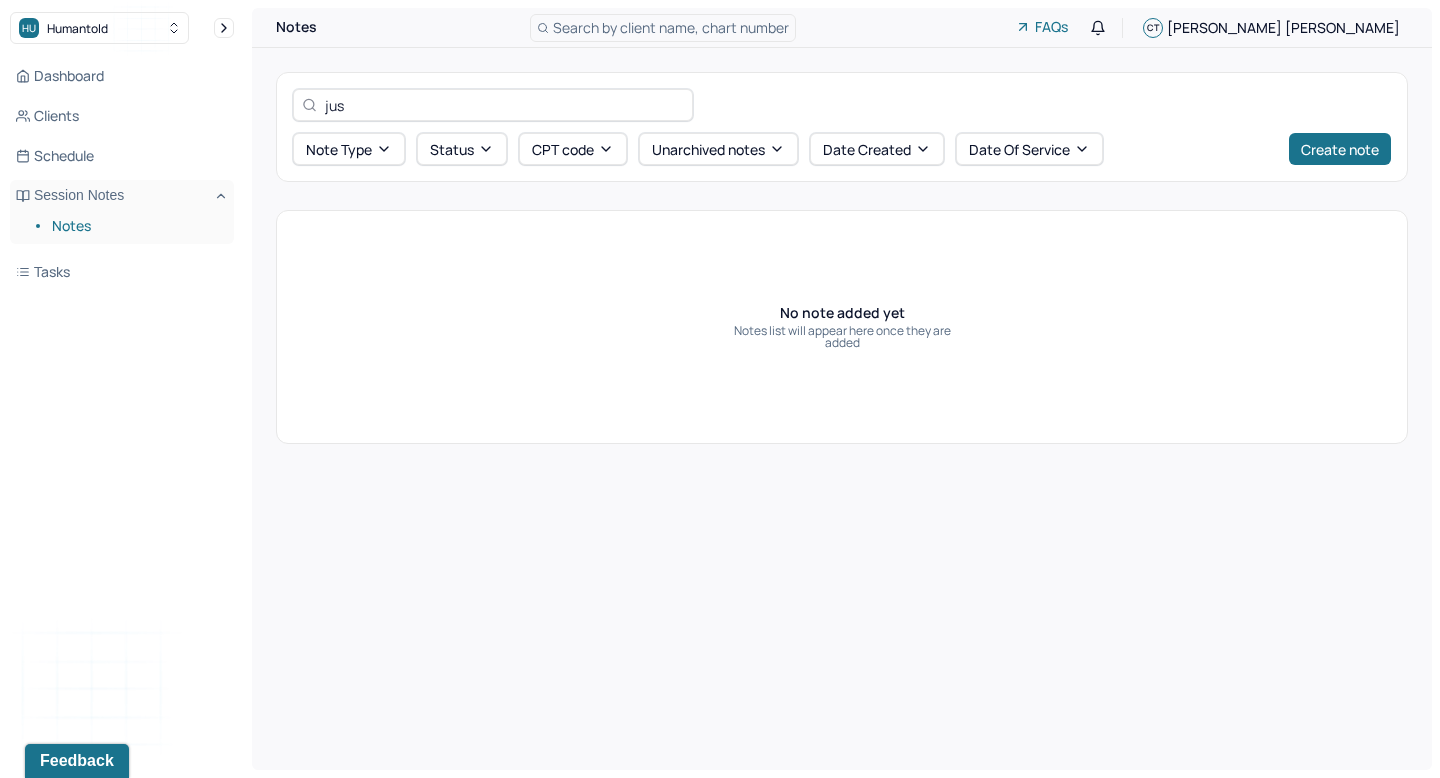 click on "jus" at bounding box center [504, 105] 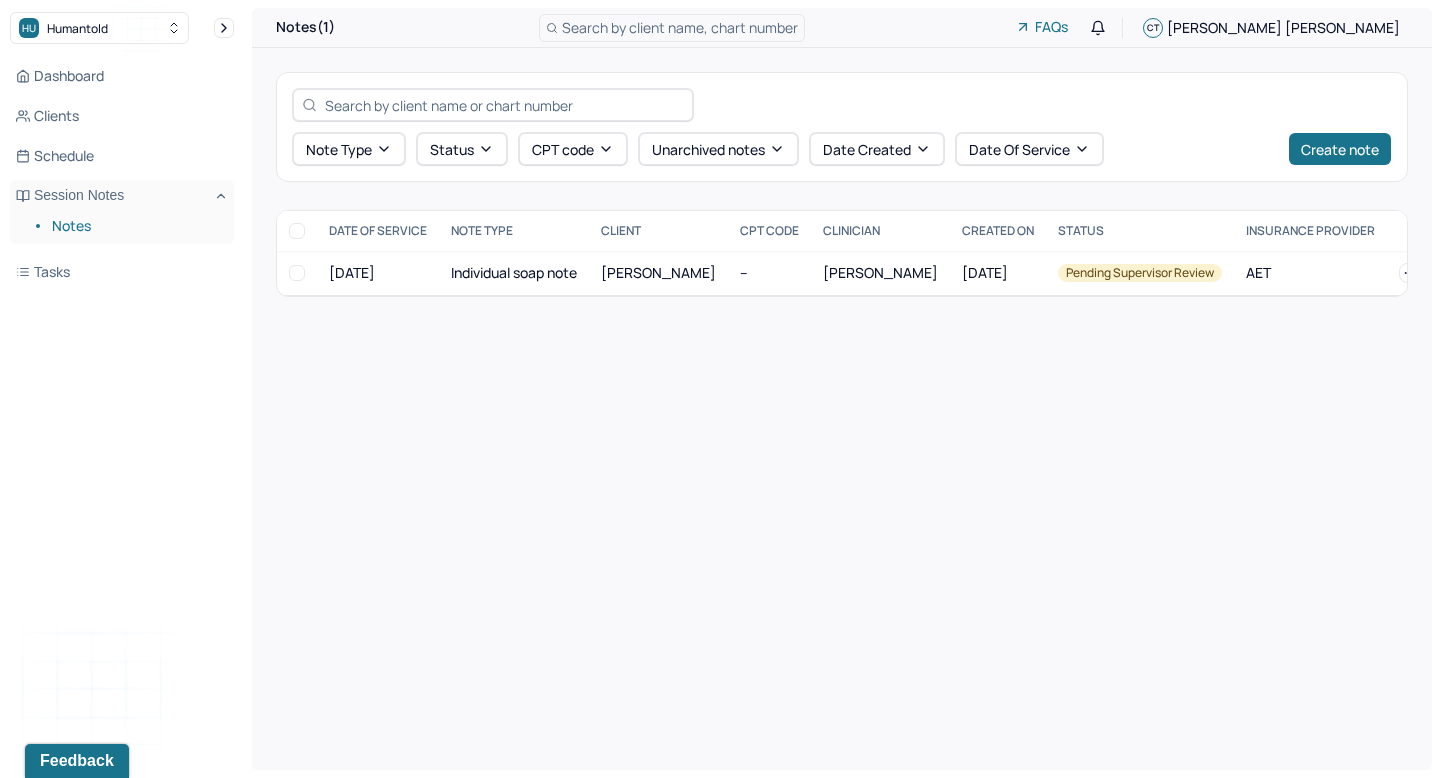 type 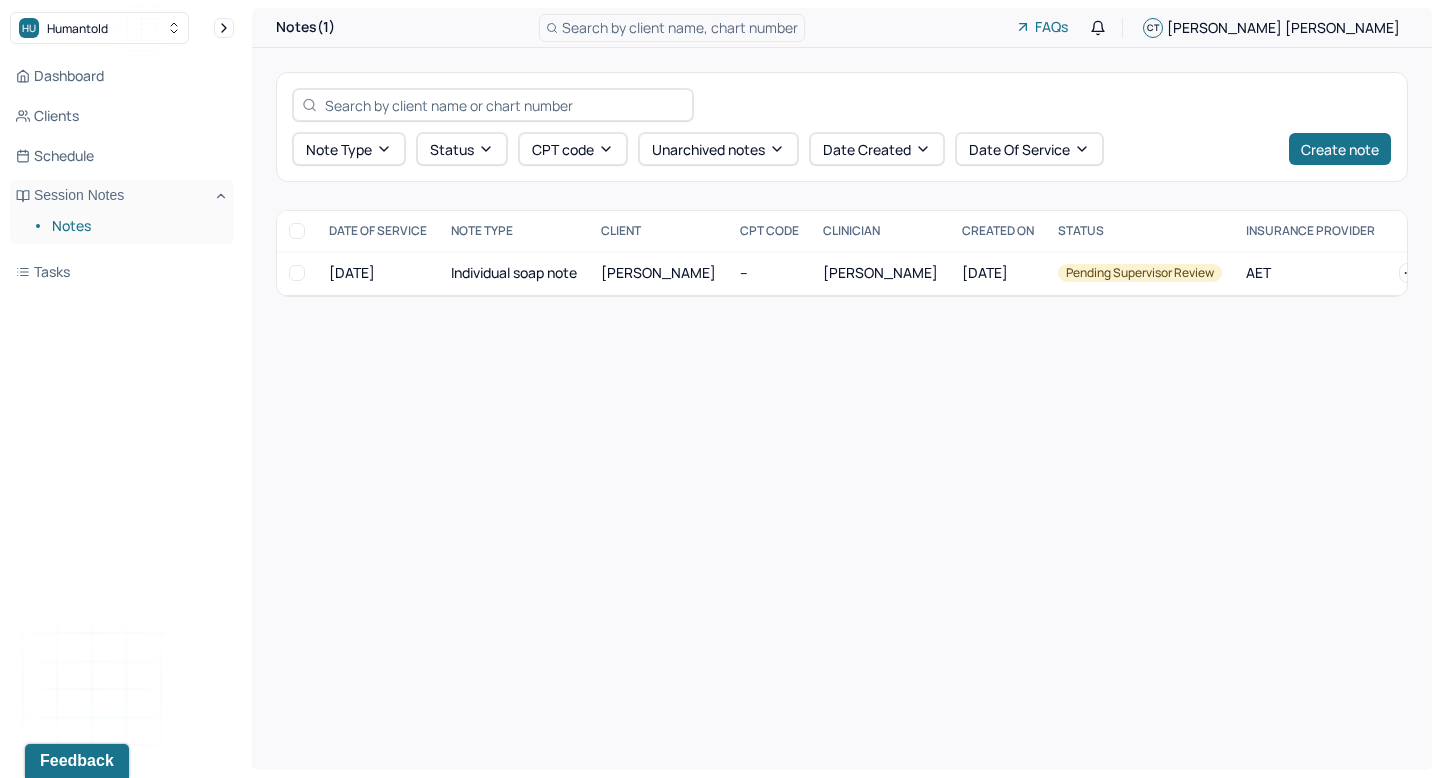 click on "Notes" at bounding box center [135, 226] 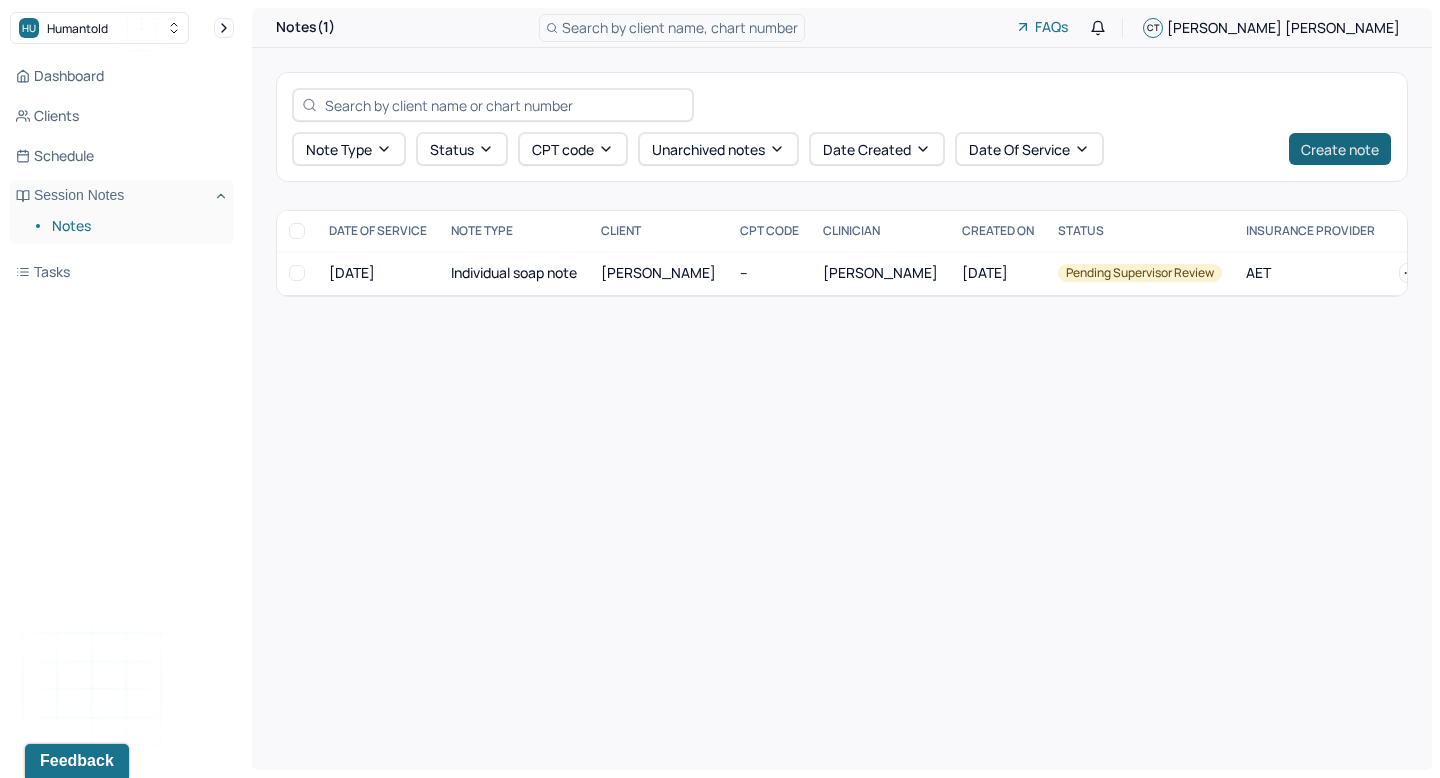 click on "Create note" at bounding box center [1340, 149] 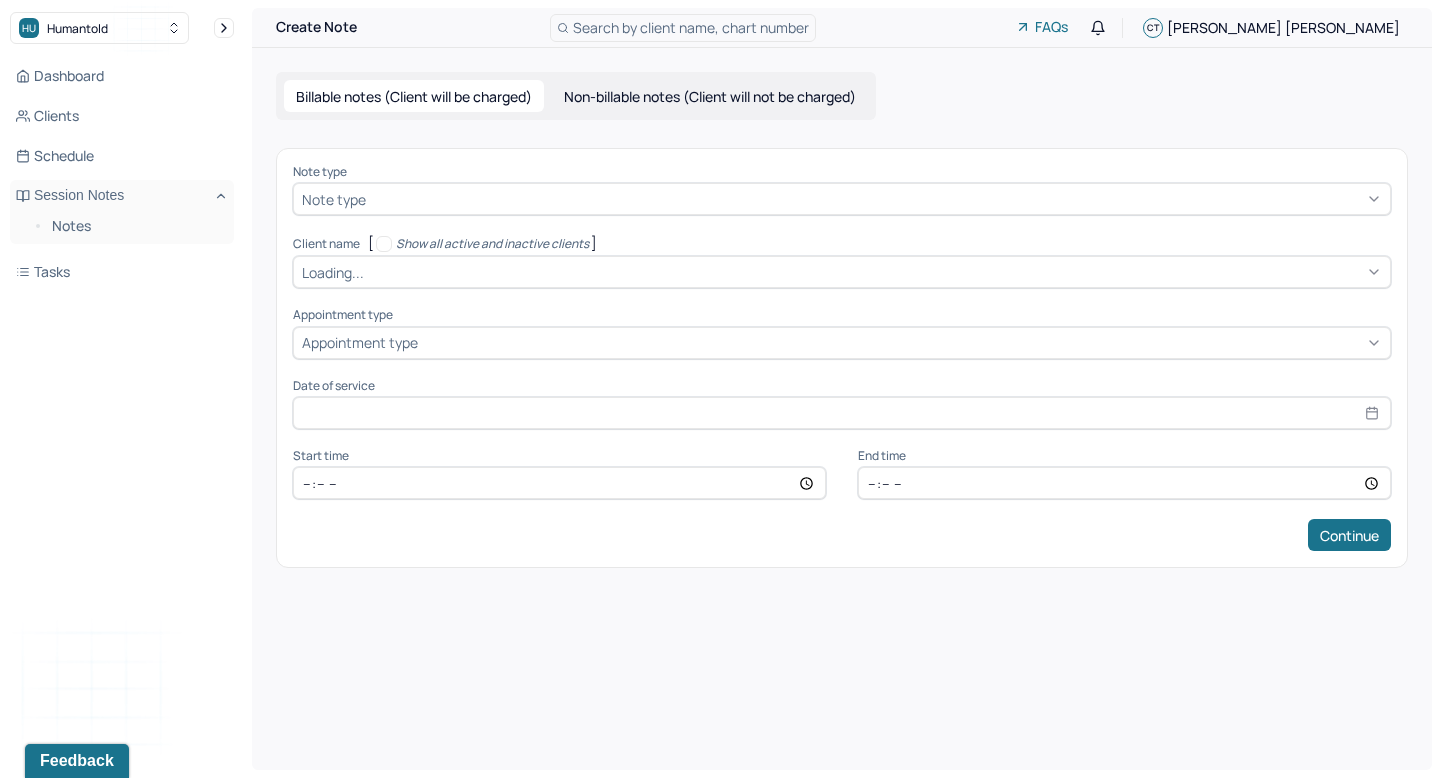 click on "Note type Note type Client name [ Show all active and inactive clients ] Loading... Appointment type Appointment type Date of service Start time End time Continue" at bounding box center (842, 358) 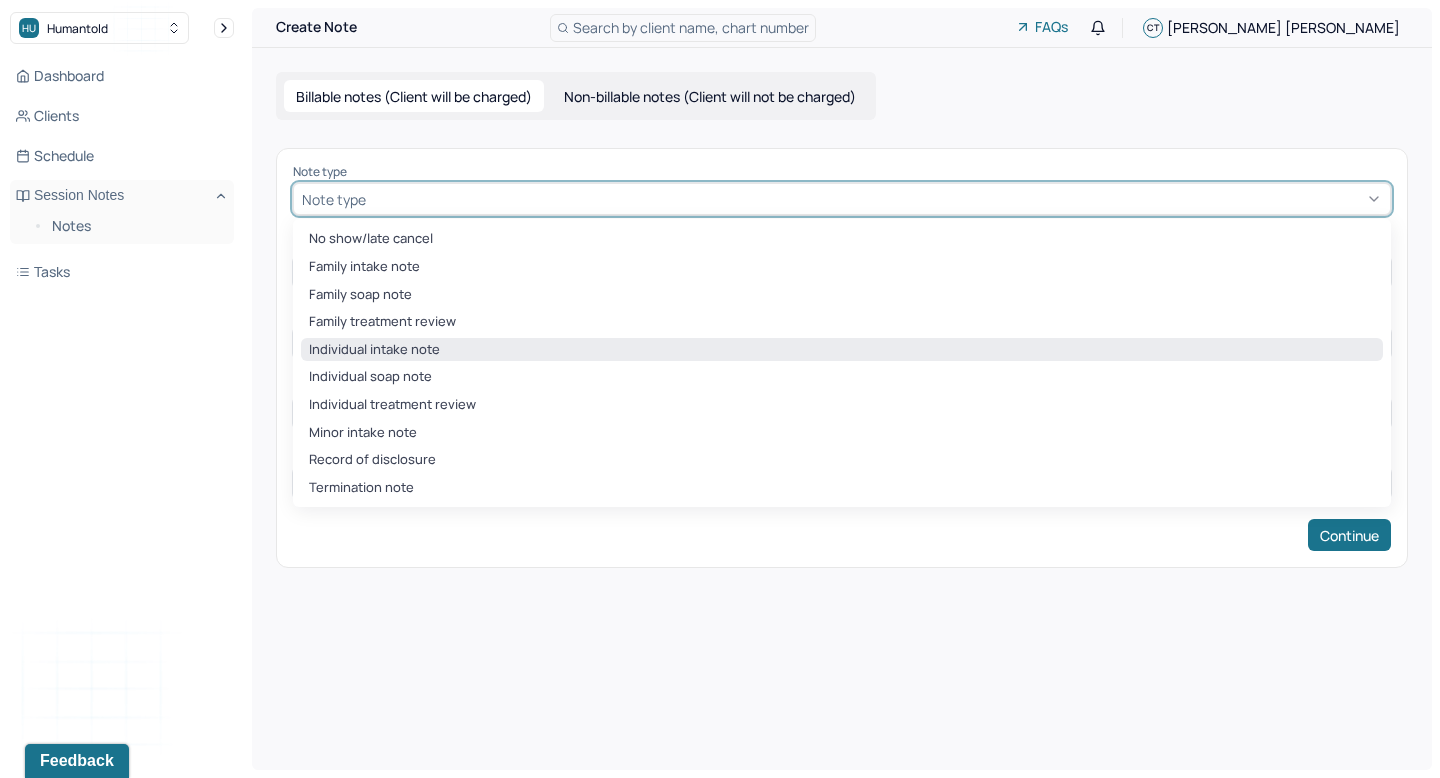 click on "Individual intake note" at bounding box center [842, 350] 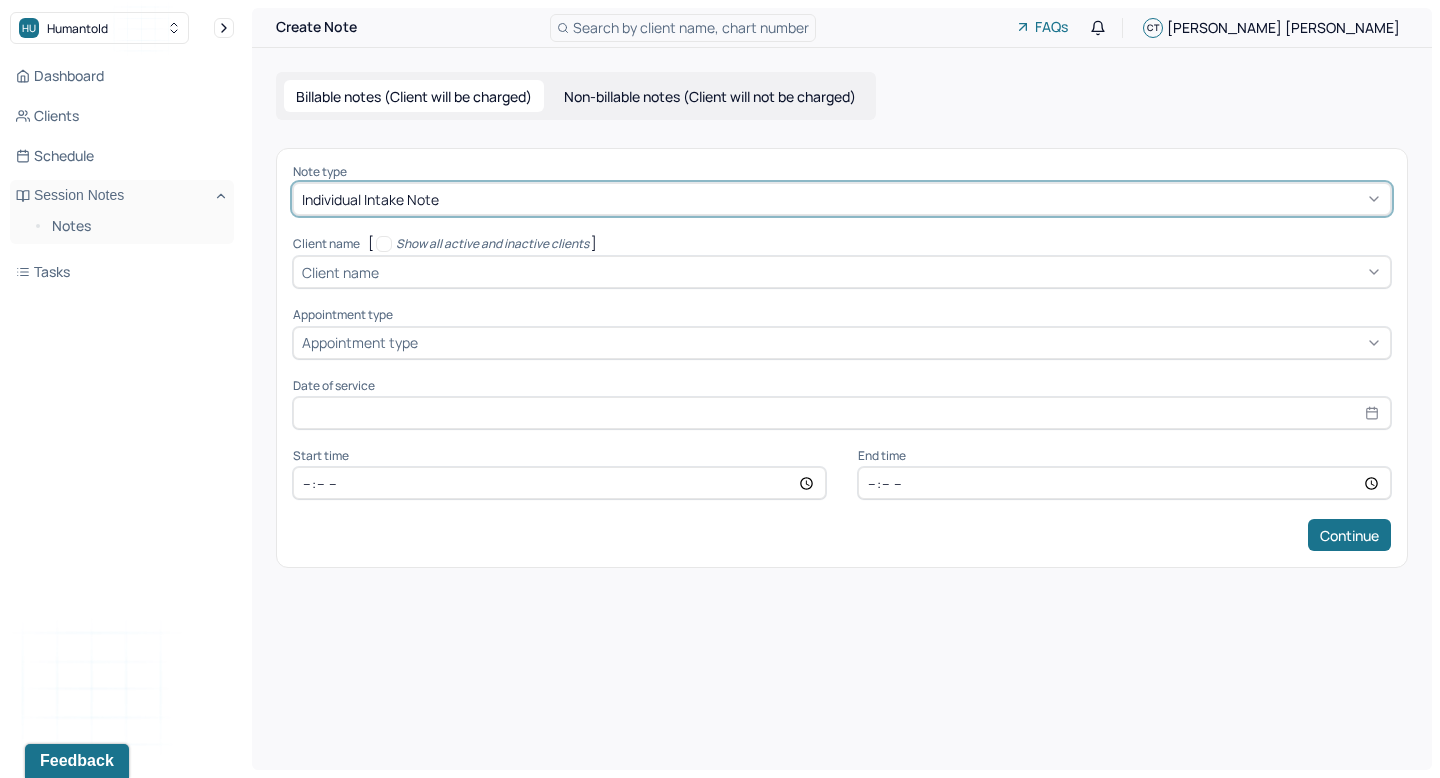click at bounding box center [882, 272] 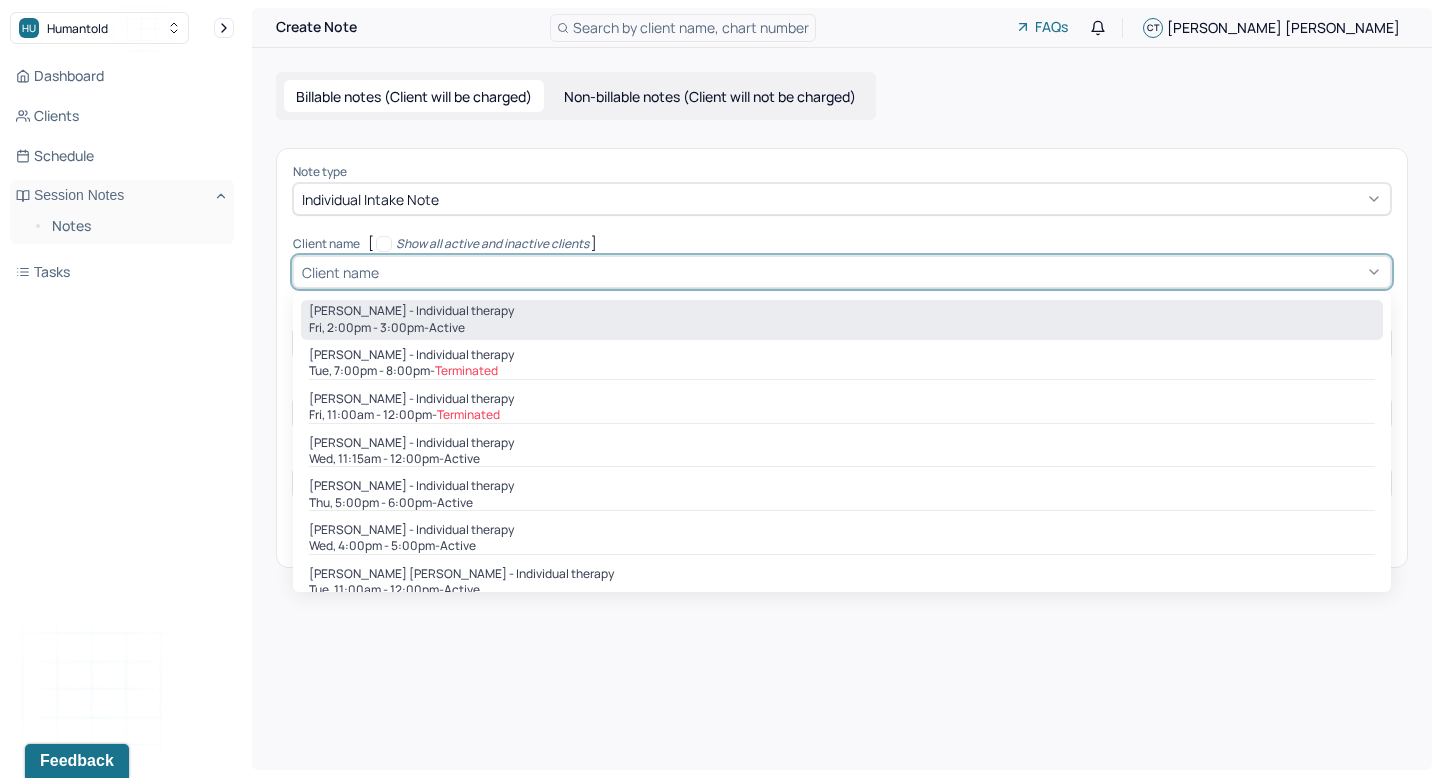 click on "[PERSON_NAME] - Individual therapy" at bounding box center [411, 311] 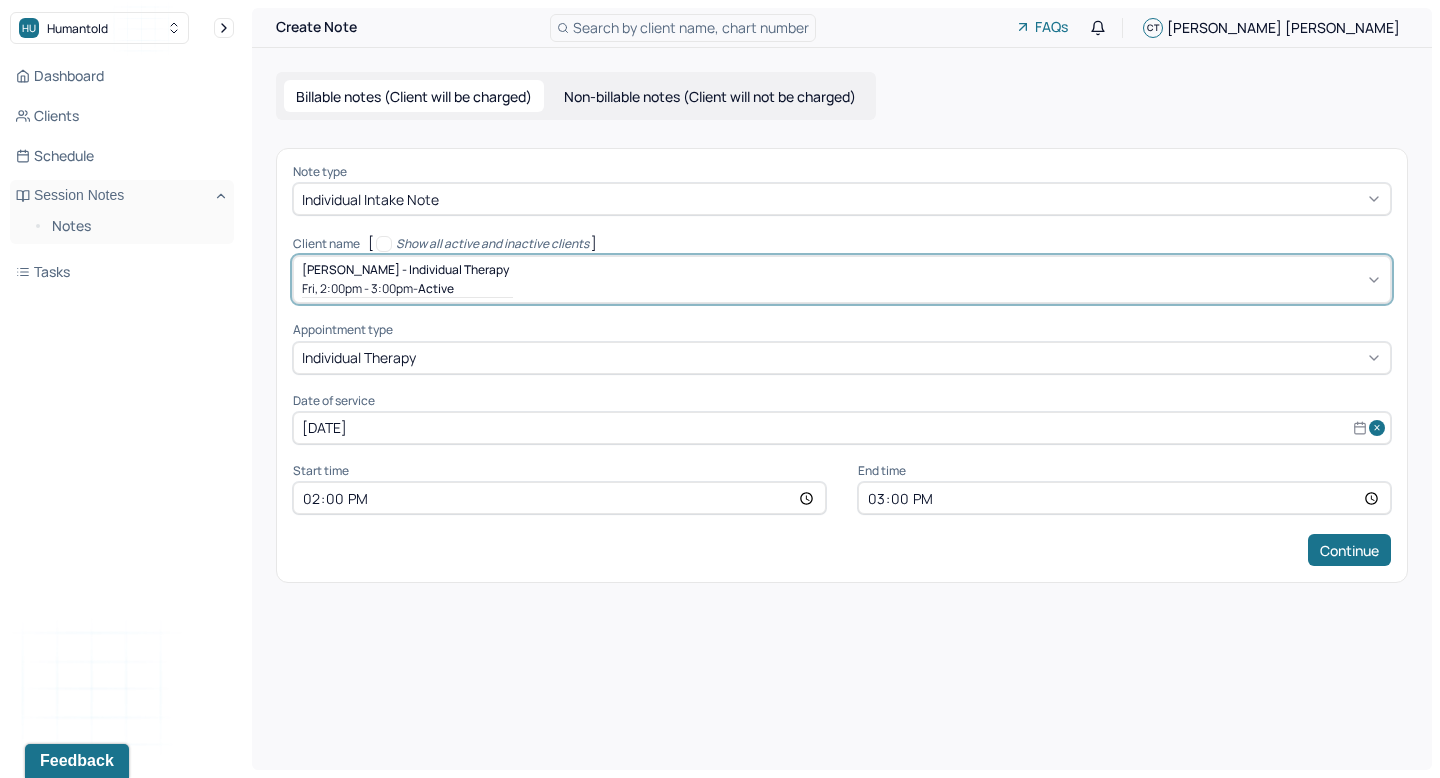 select on "6" 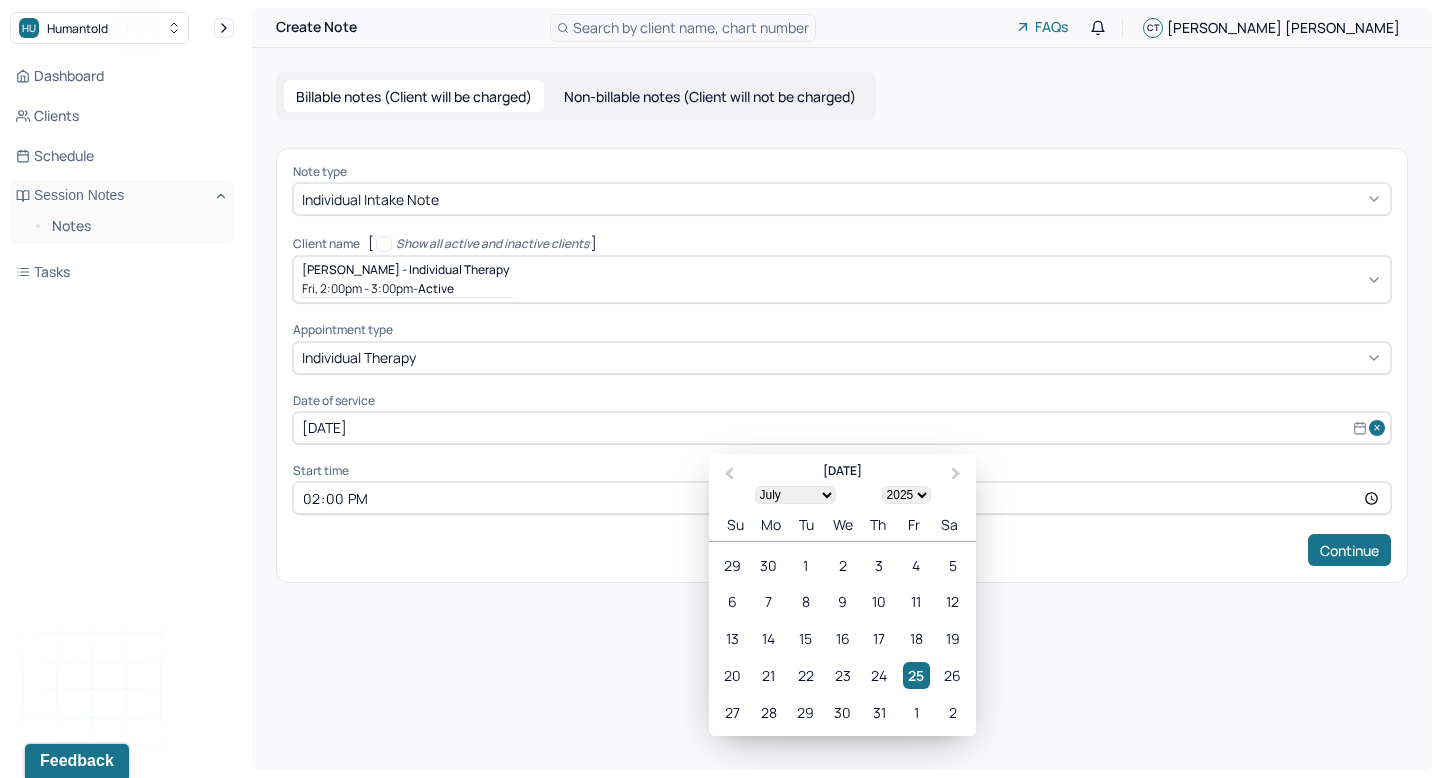 click on "[DATE]" at bounding box center (842, 428) 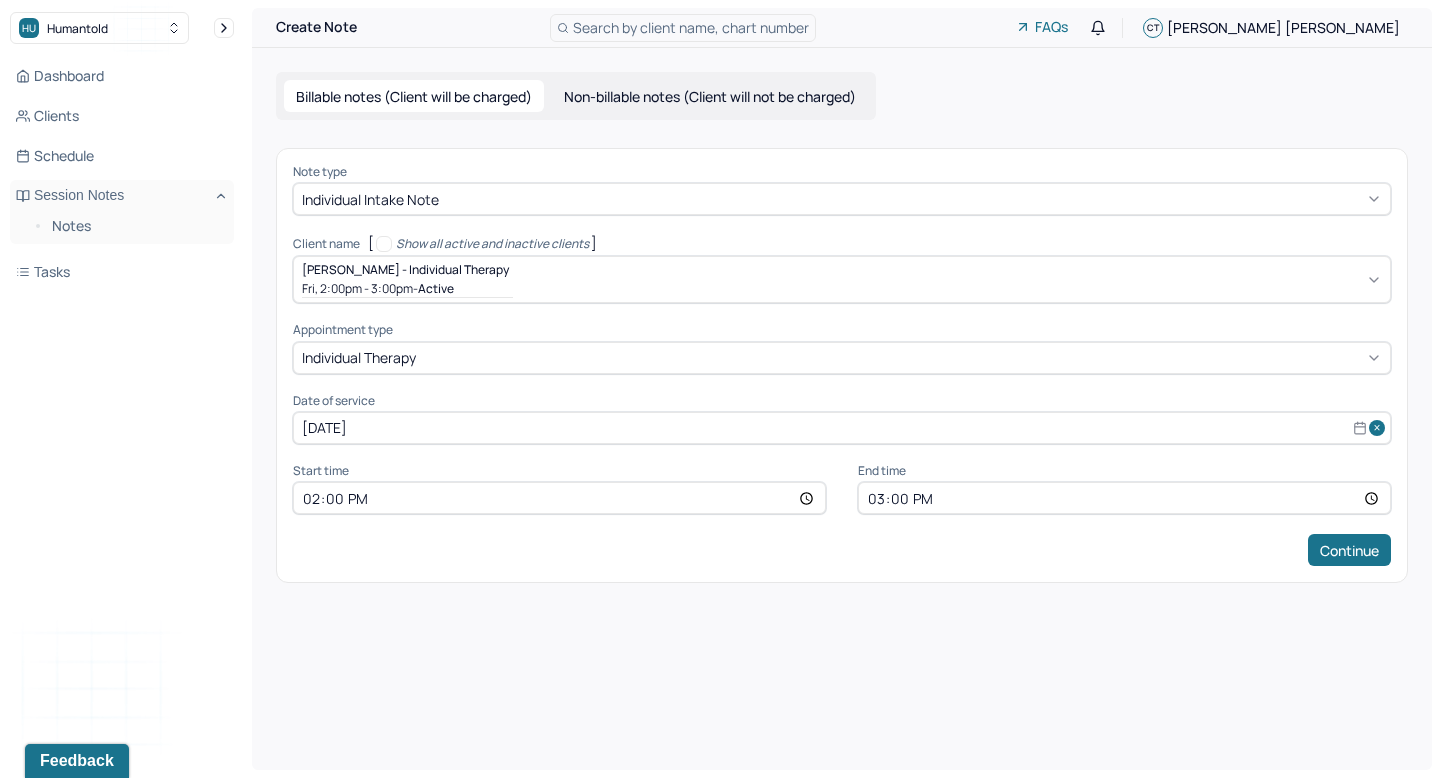 click on "14:00" at bounding box center [559, 498] 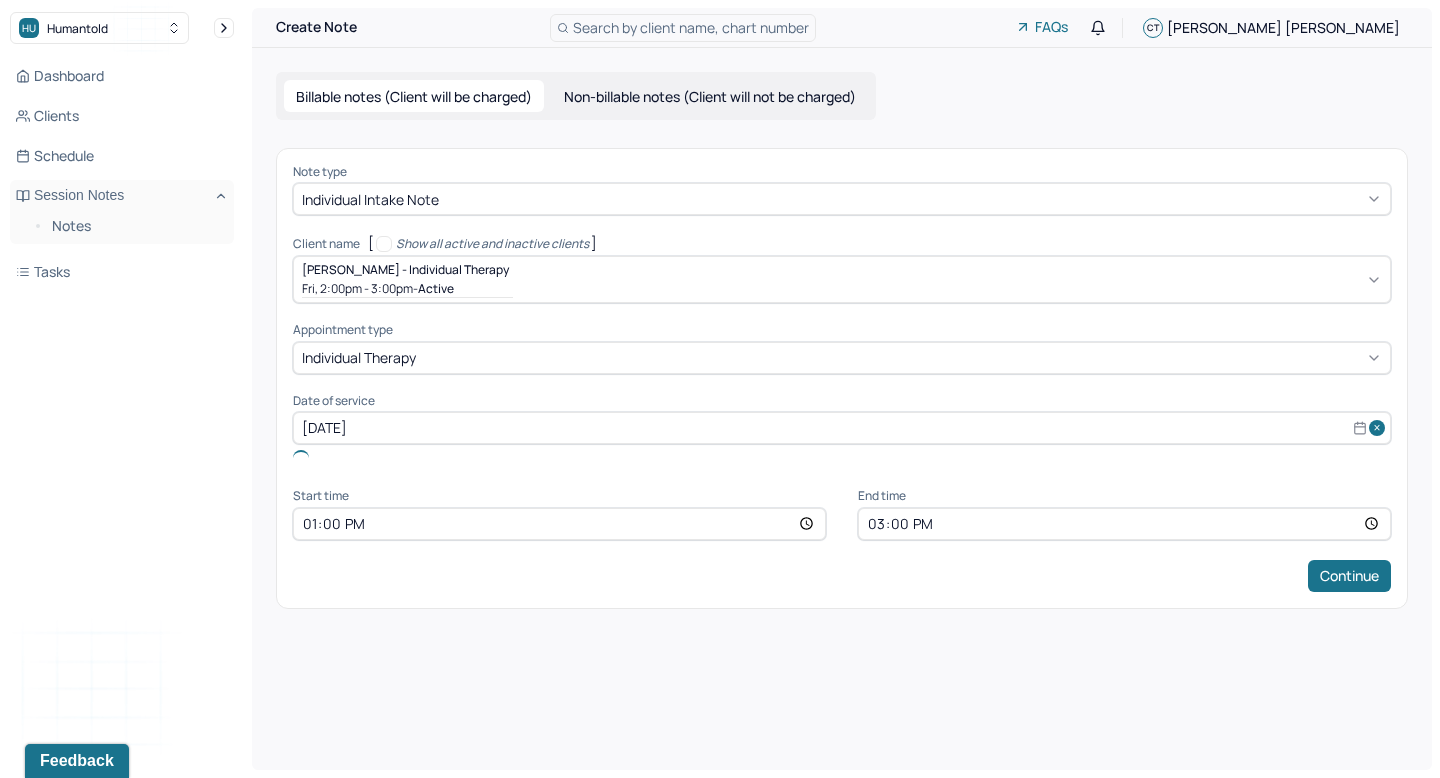 type on "12:00" 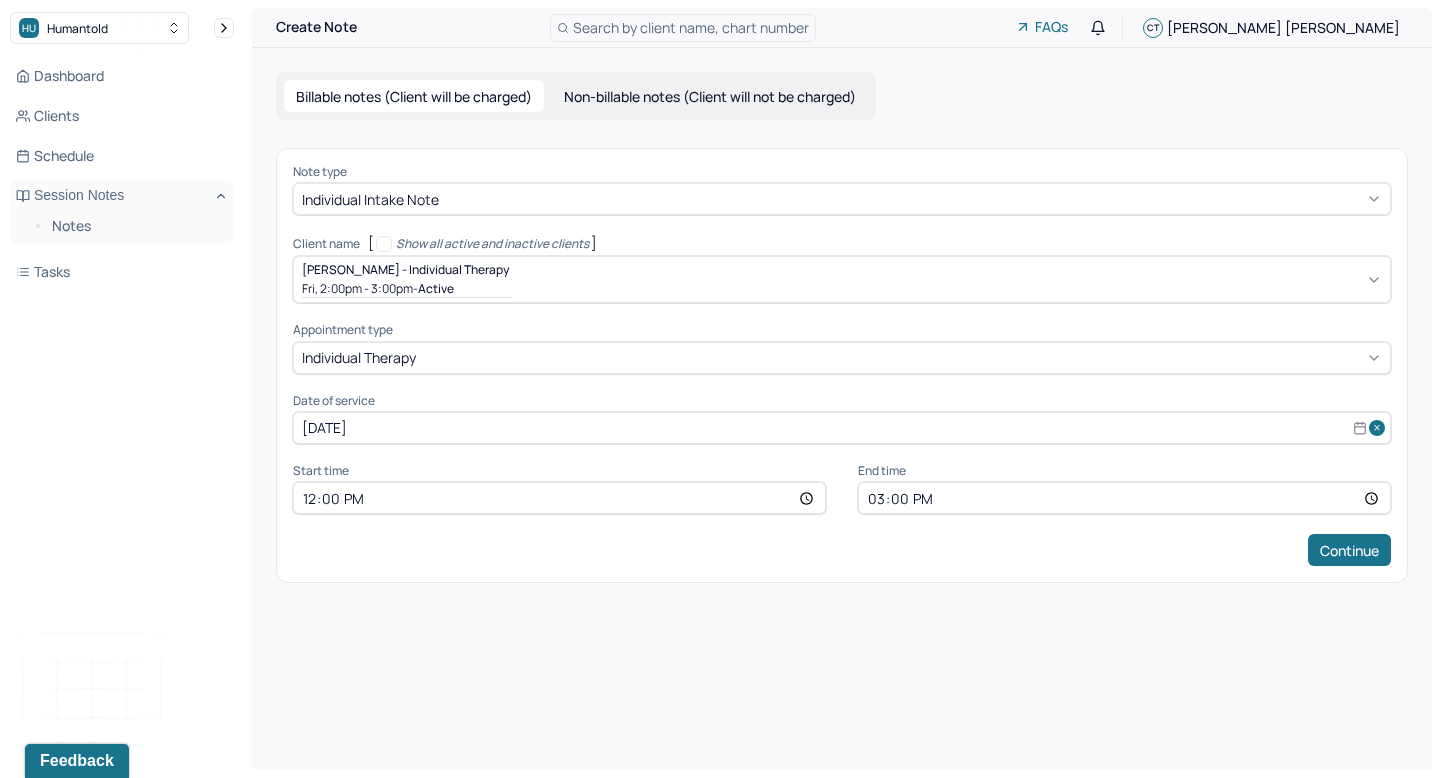 click on "15:00" at bounding box center (1124, 498) 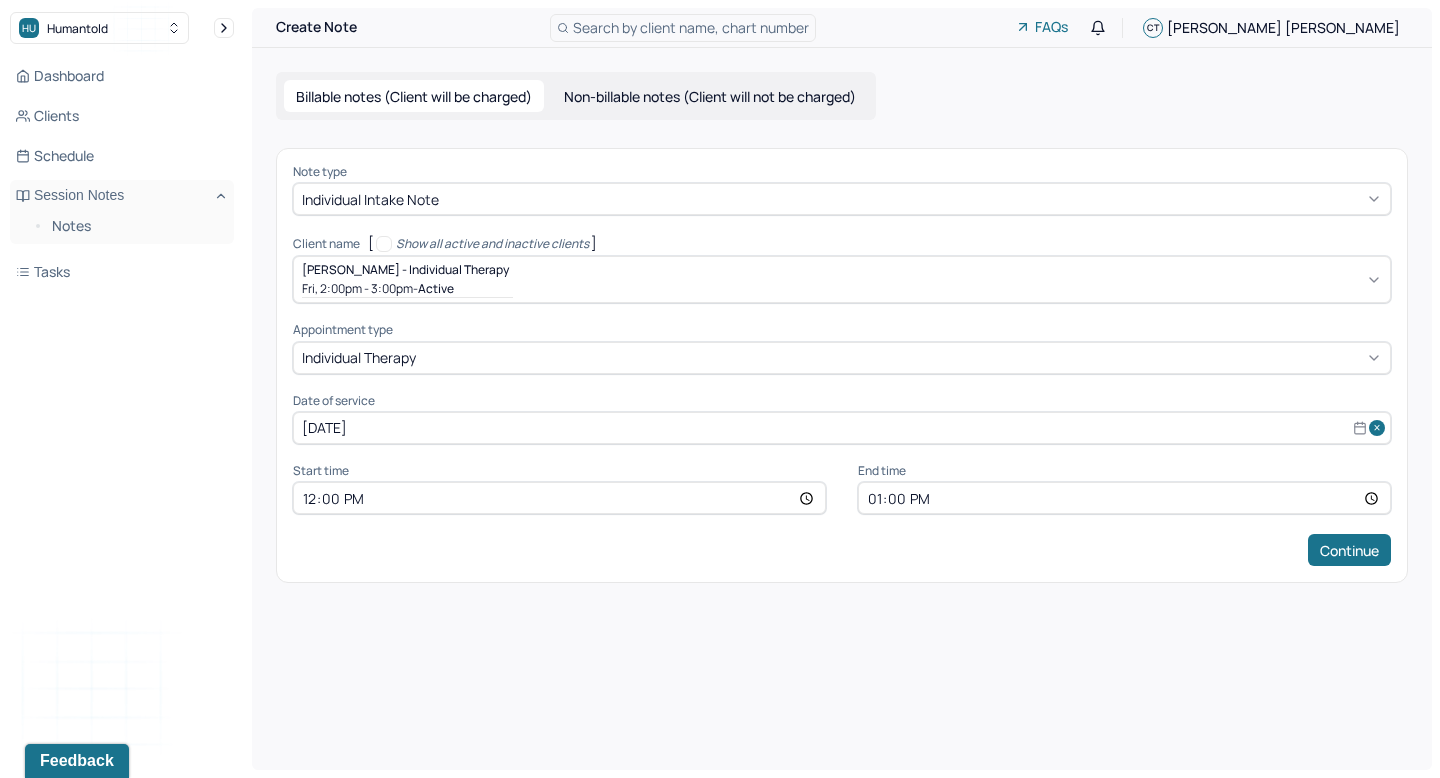 click on "Create Note Search by client name, chart number  FAQs CT [PERSON_NAME] Billable notes (Client will be charged) Non-billable notes (Client will not be charged) Note type Individual intake note Client name [ Show all active and inactive clients ] [PERSON_NAME] - Individual therapy Fri, 2:00pm - 3:00pm  -  active Supervisee name [PERSON_NAME] Appointment type individual therapy Date of service [DATE] Start time 12:00 End time 13:00 Continue" at bounding box center (842, 389) 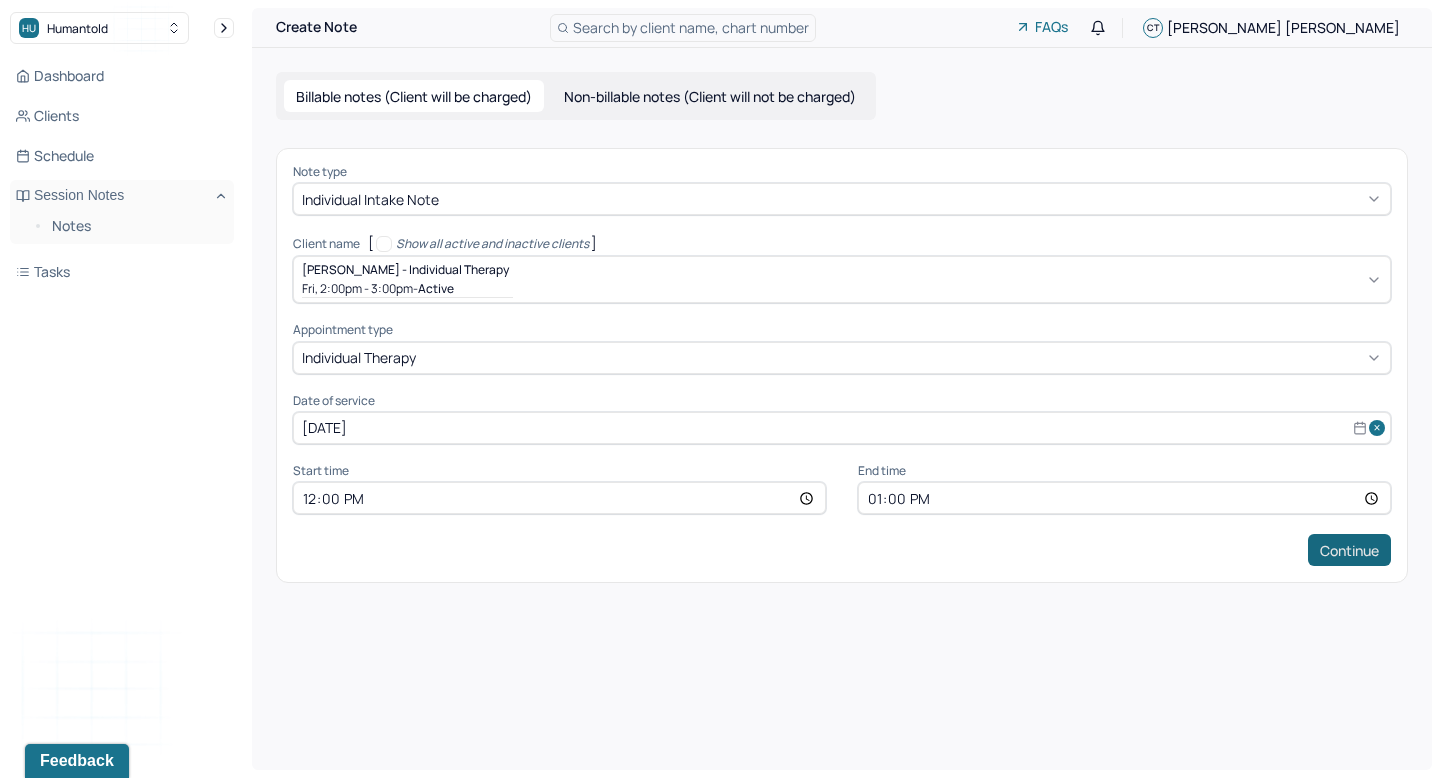 click on "Continue" at bounding box center [1349, 550] 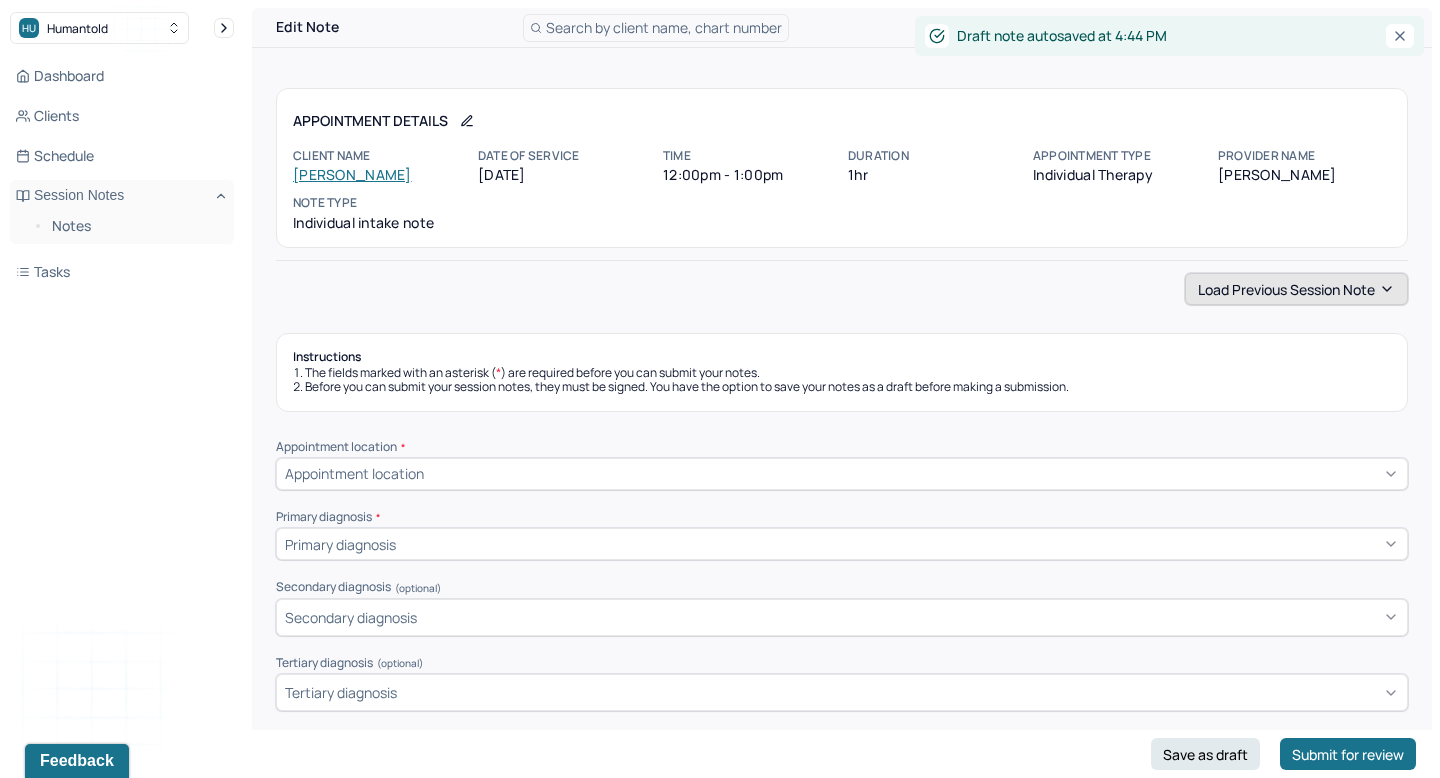 click on "Load previous session note" at bounding box center [1296, 289] 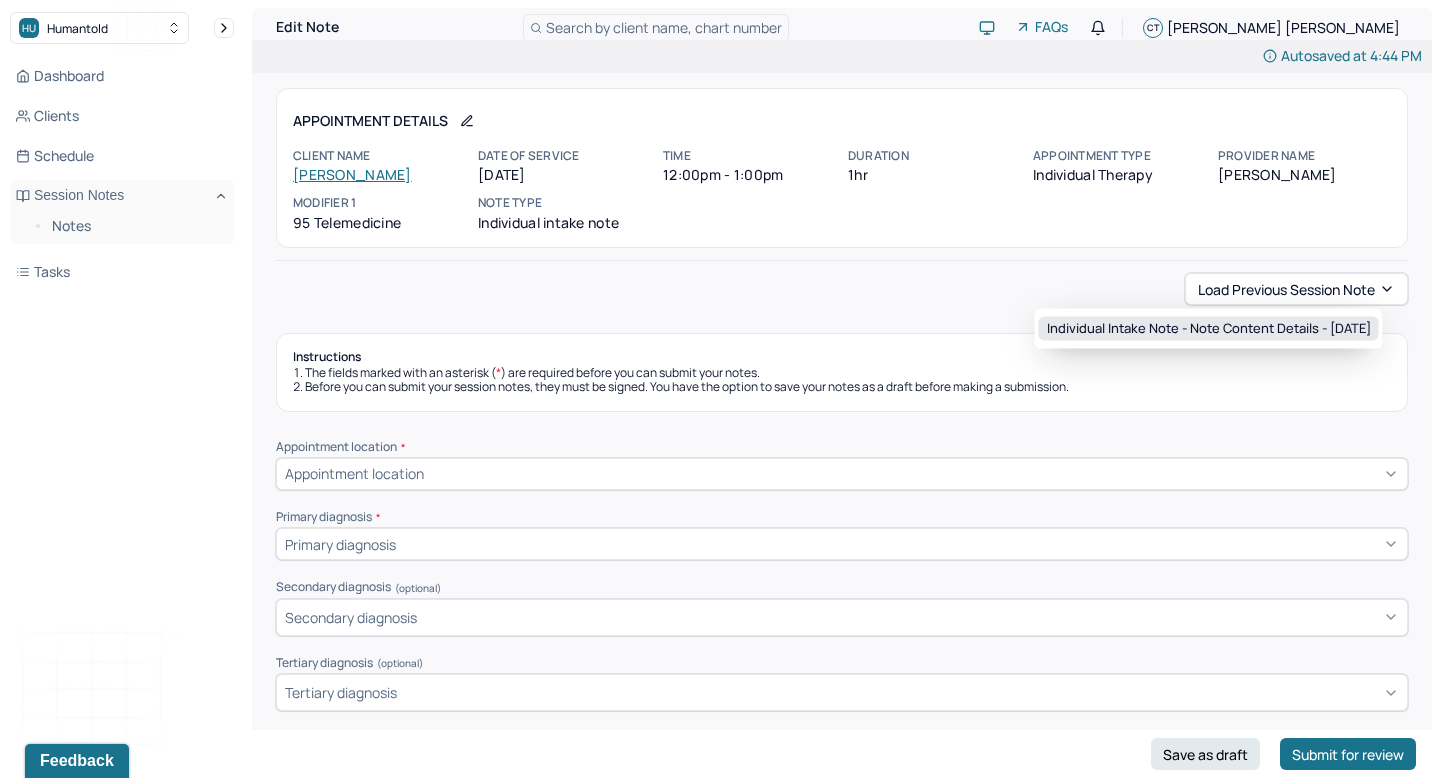 click on "Individual intake note   - Note content Details -   [DATE]" at bounding box center [1209, 329] 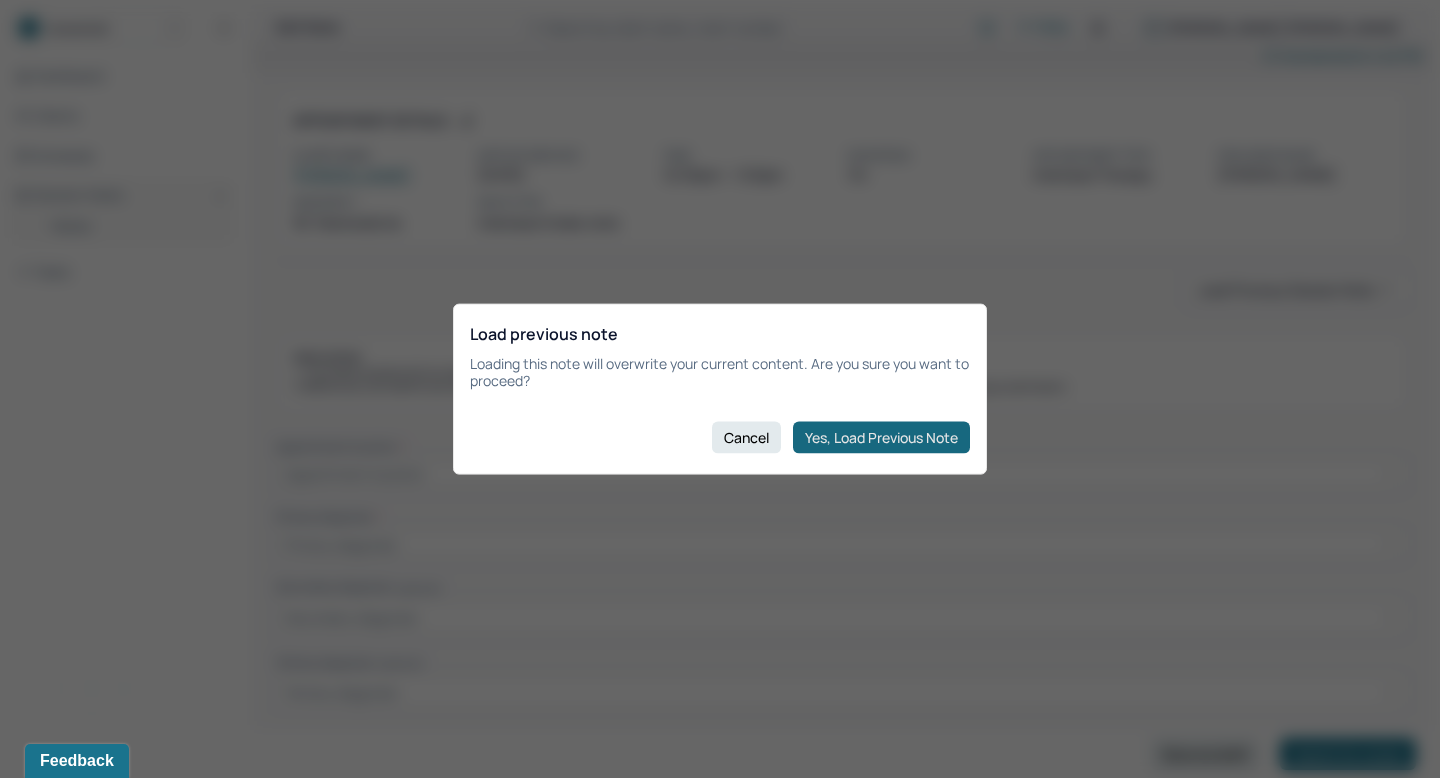 click on "Yes, Load Previous Note" at bounding box center (881, 437) 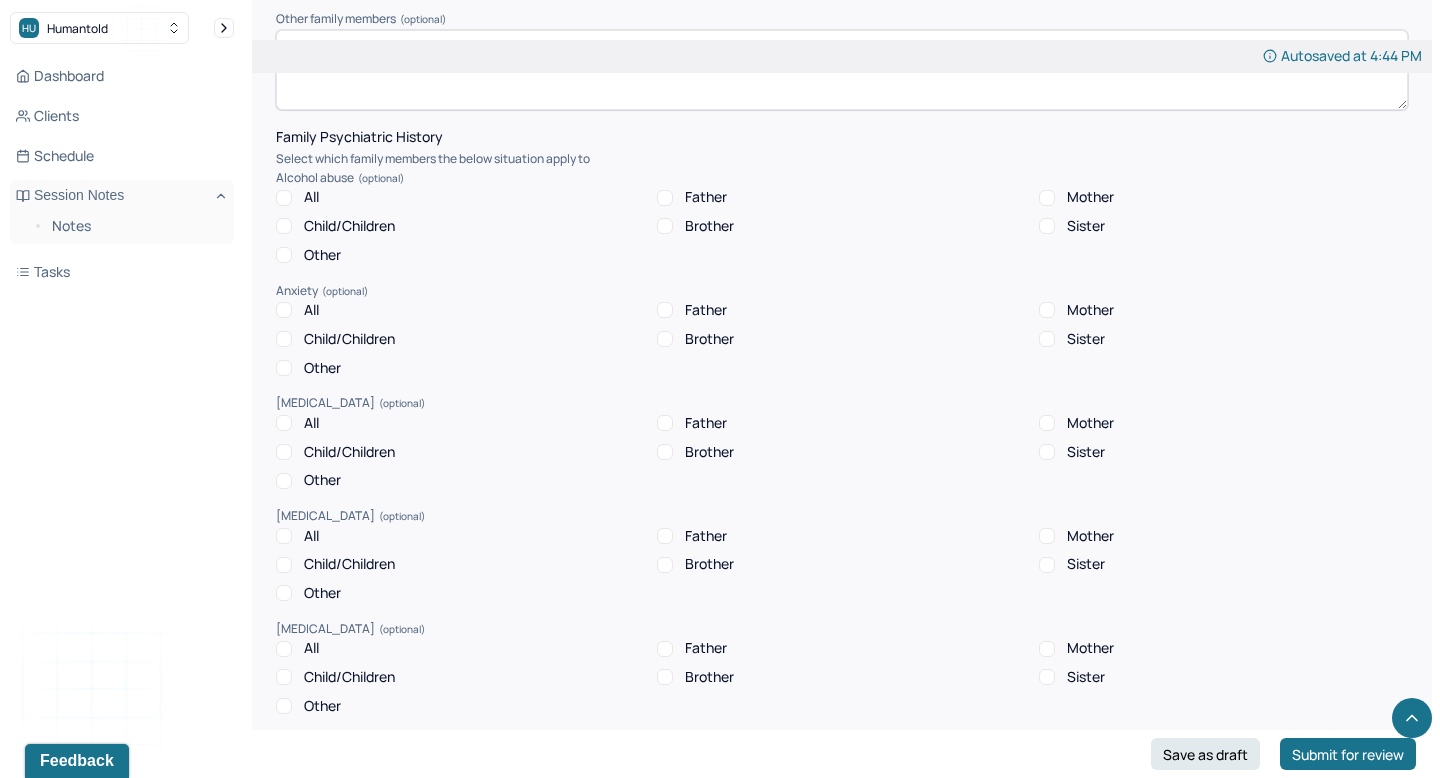 scroll, scrollTop: 3742, scrollLeft: 0, axis: vertical 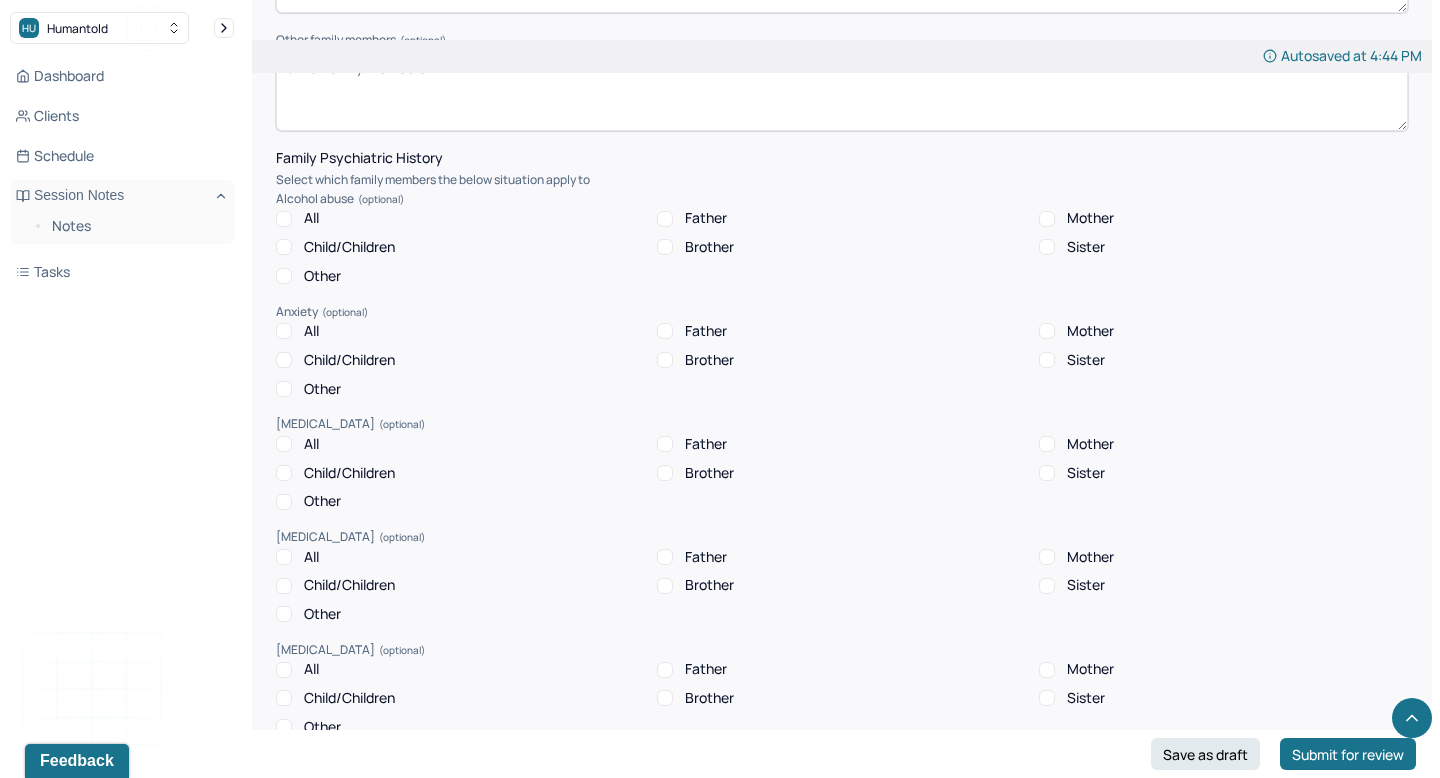 click on "Alcohol abuse" at bounding box center (842, 199) 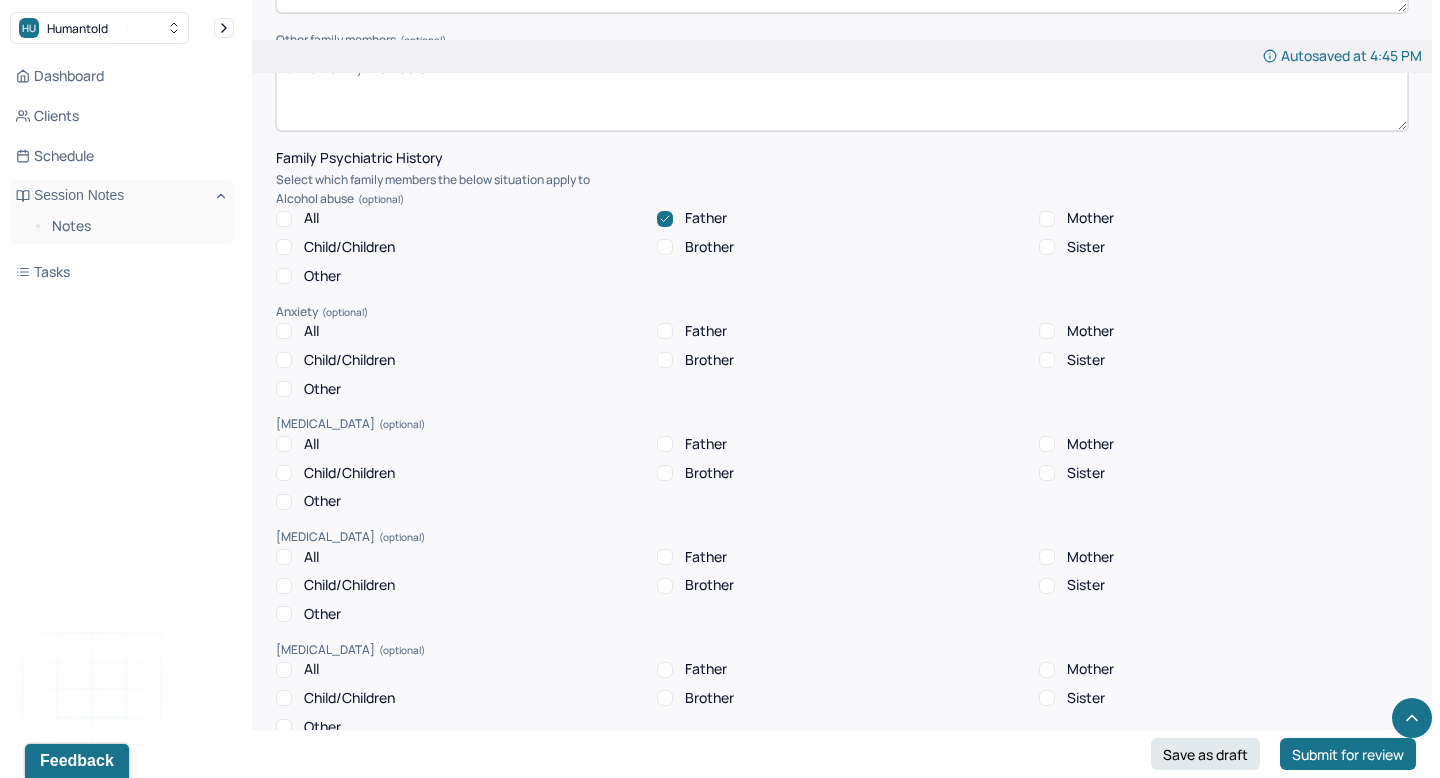 click on "Mother" at bounding box center [1090, 331] 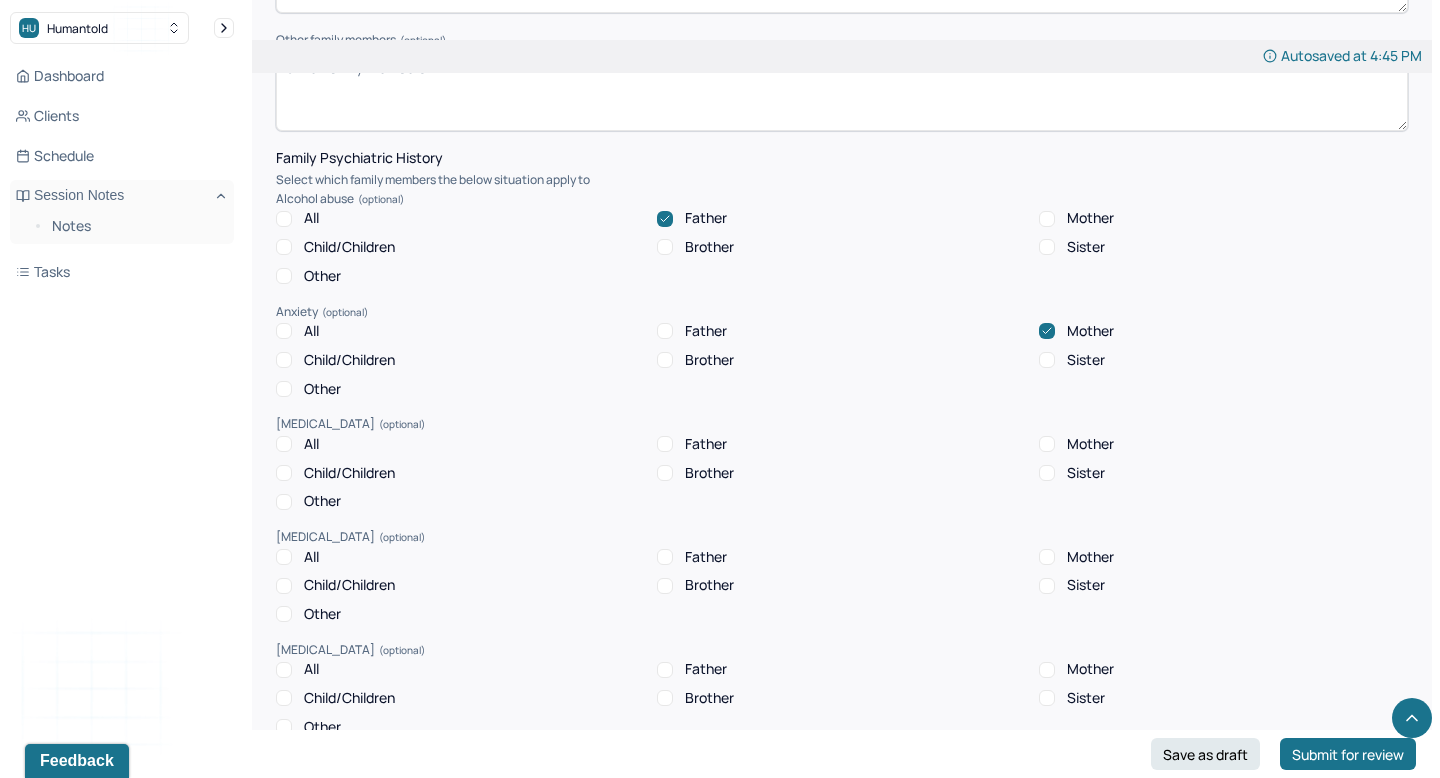 click on "Sister" at bounding box center (1086, 360) 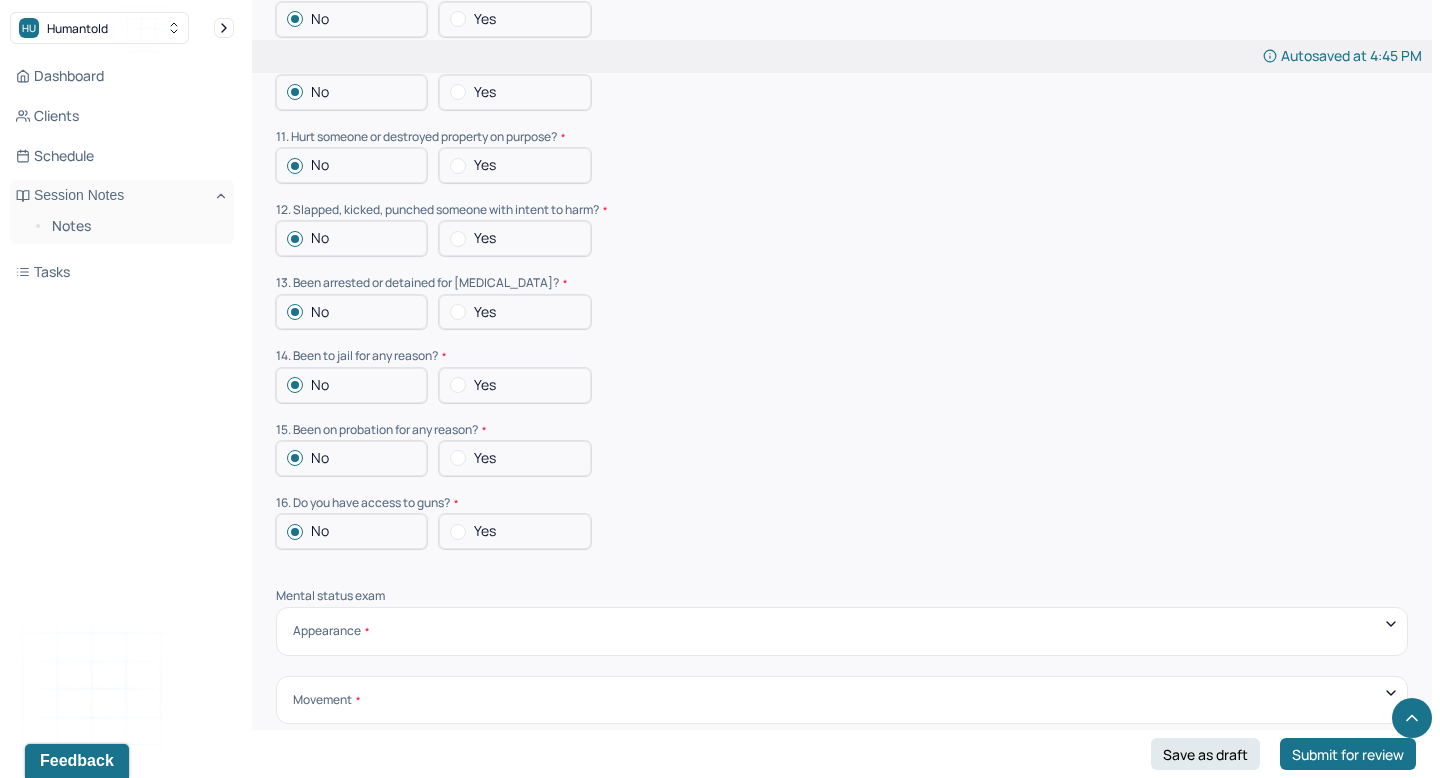 scroll, scrollTop: 6589, scrollLeft: 0, axis: vertical 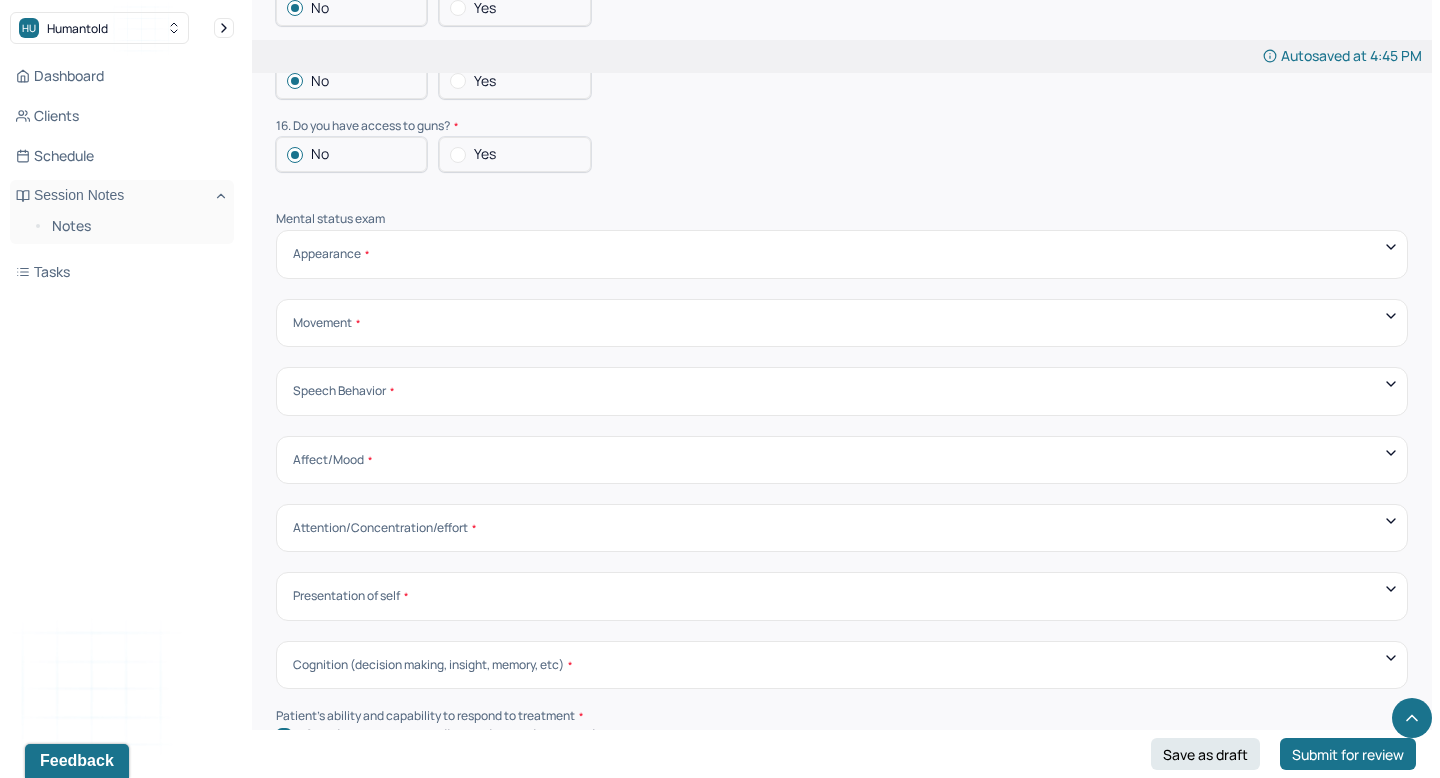 click on "Appearance Neat Unkempt Thin Average Overweight Pale Tanned" at bounding box center [842, 254] 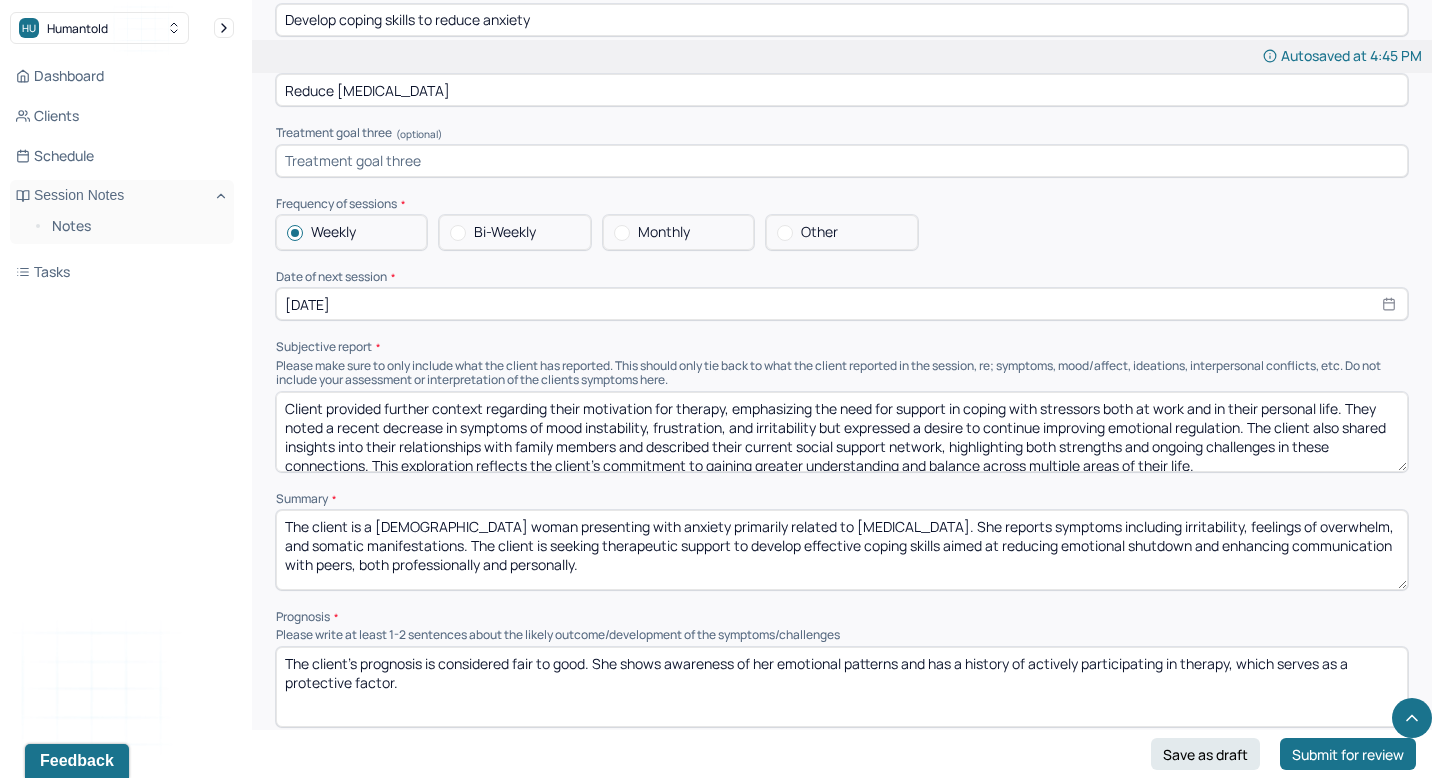 scroll, scrollTop: 7939, scrollLeft: 0, axis: vertical 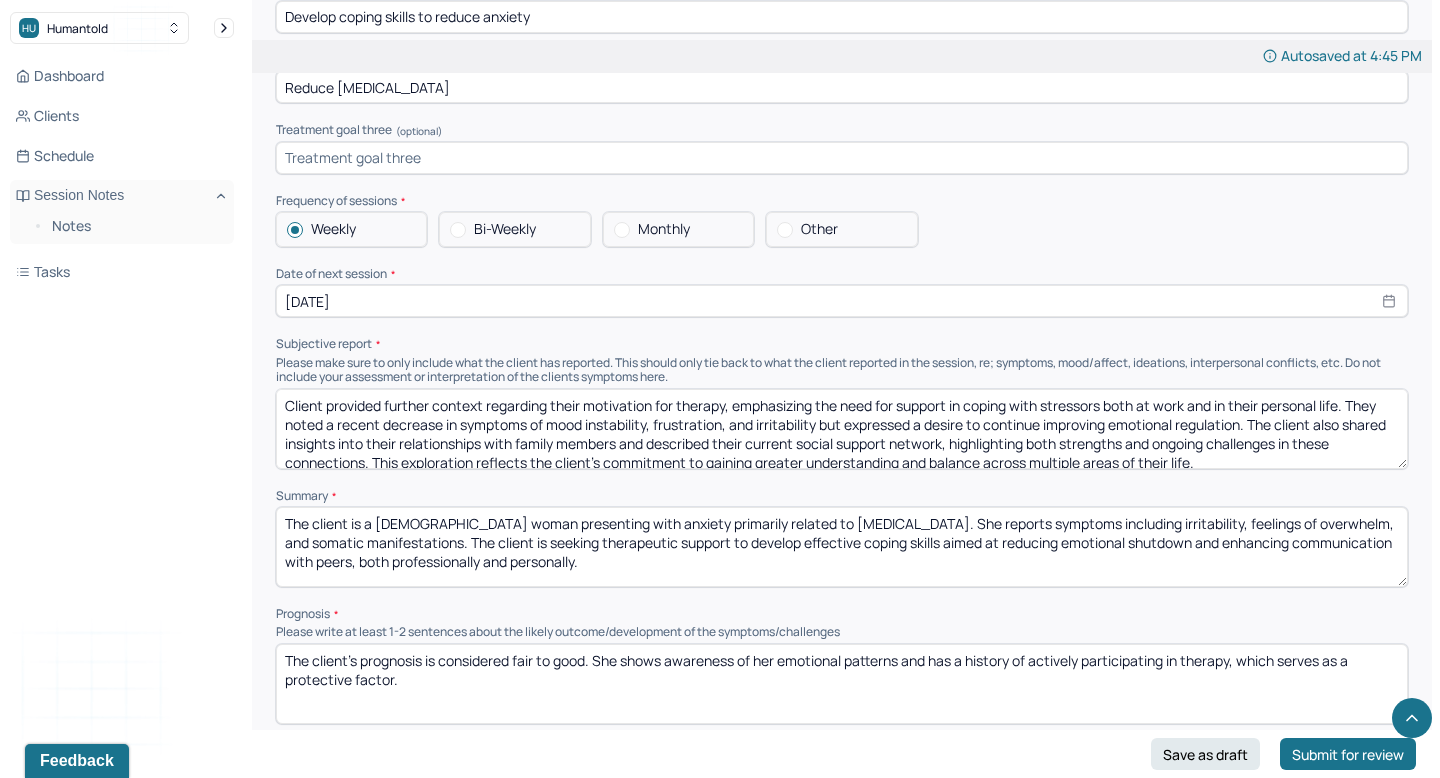 click on "Client provided further context regarding their motivation for therapy, emphasizing the need for support in coping with stressors both at work and in their personal life. They noted a recent decrease in symptoms of mood instability, frustration, and irritability but expressed a desire to continue improving emotional regulation. The client also shared insights into their relationships with family members and described their current social support network, highlighting both strengths and ongoing challenges in these connections. This exploration reflects the client’s commitment to gaining greater understanding and balance across multiple areas of their life." at bounding box center (842, 429) 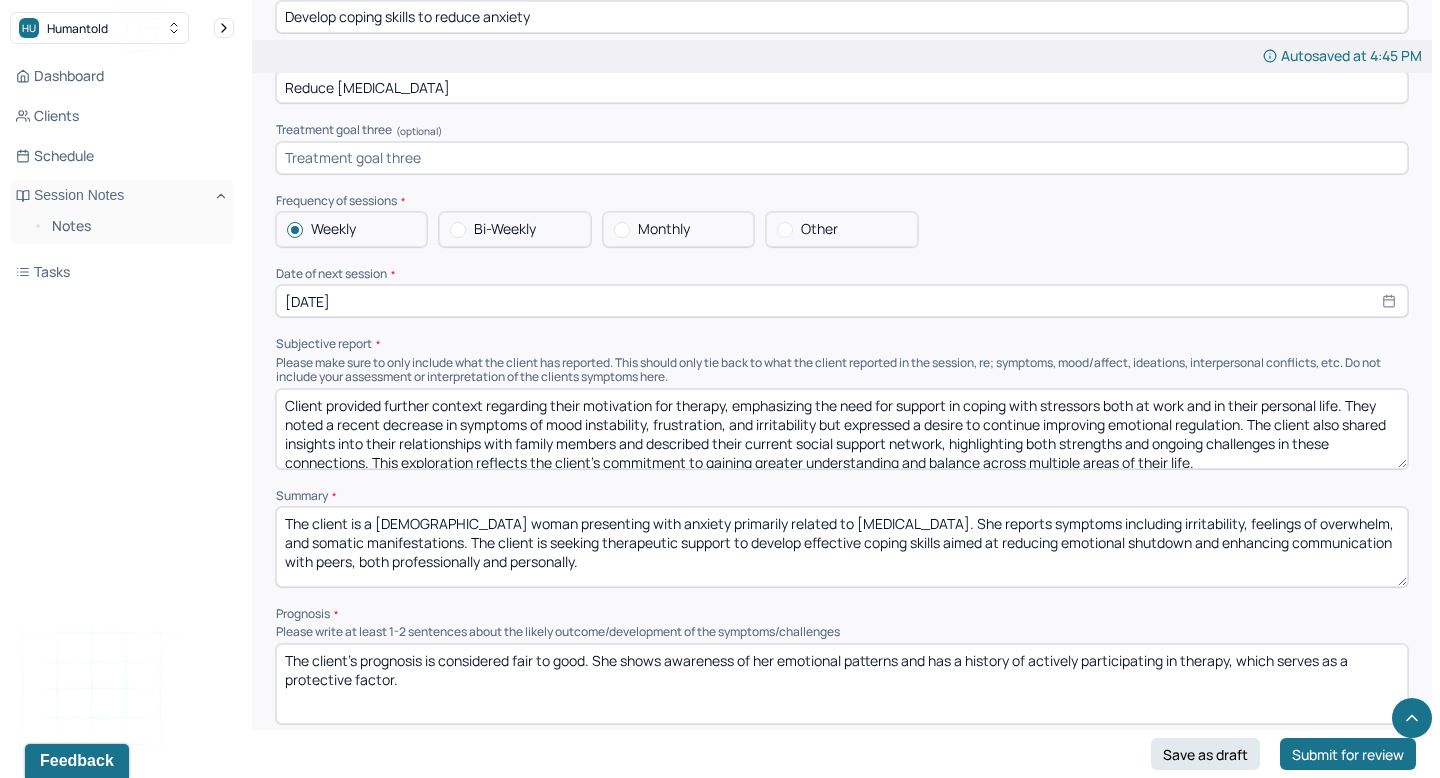 scroll, scrollTop: 9, scrollLeft: 0, axis: vertical 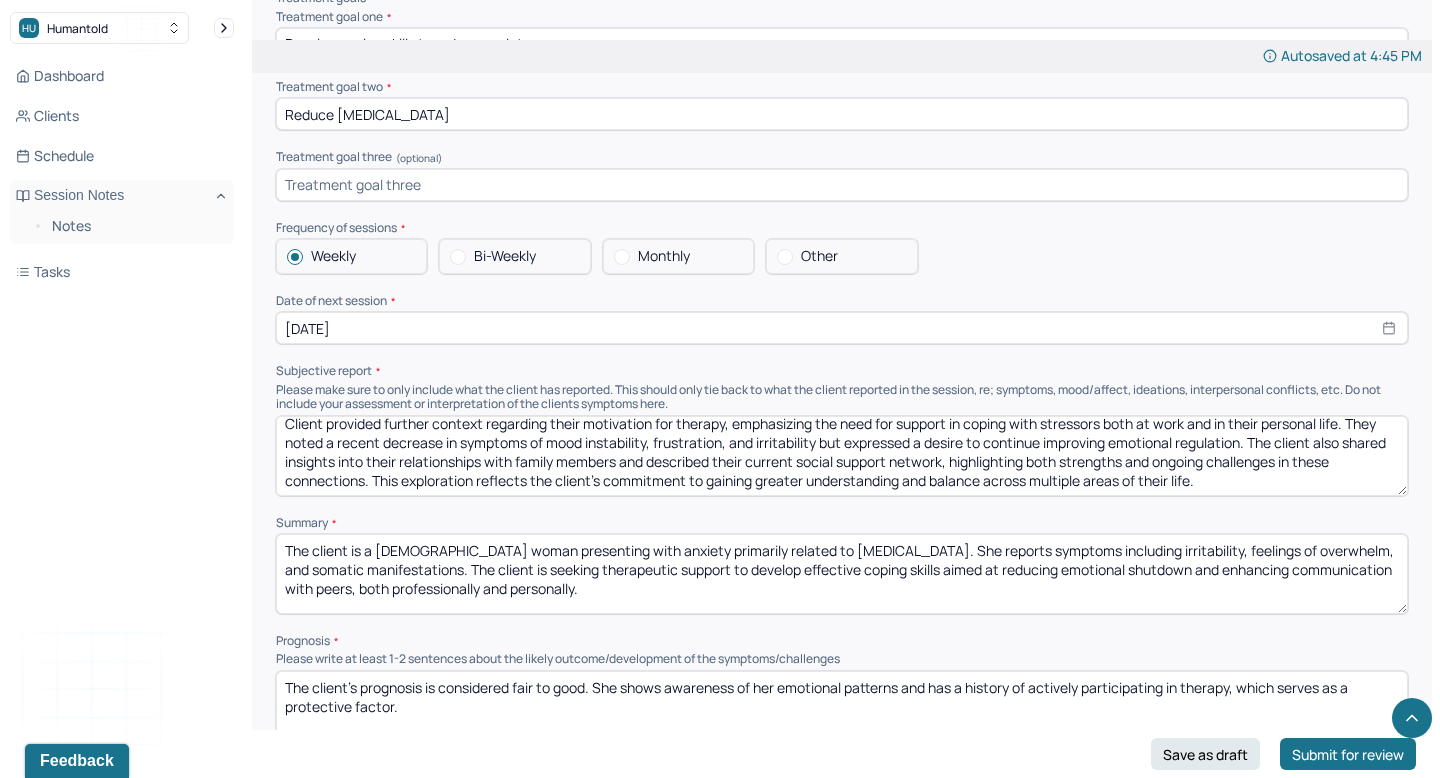 paste on "shared additional context around recent anxiety and current stressors, including a desire to advocate more effectively for themselves in the workplace. They reflected on challenges with boundary-setting, linking these difficulties to early childhood and family dynamics. The client also offered deeper insight into their relationships with their sisters, noting both supportive aspects and past events that continue to impact them. Additionally, they discussed identifying with some traits and symptoms commonly associated with [MEDICAL_DATA]" 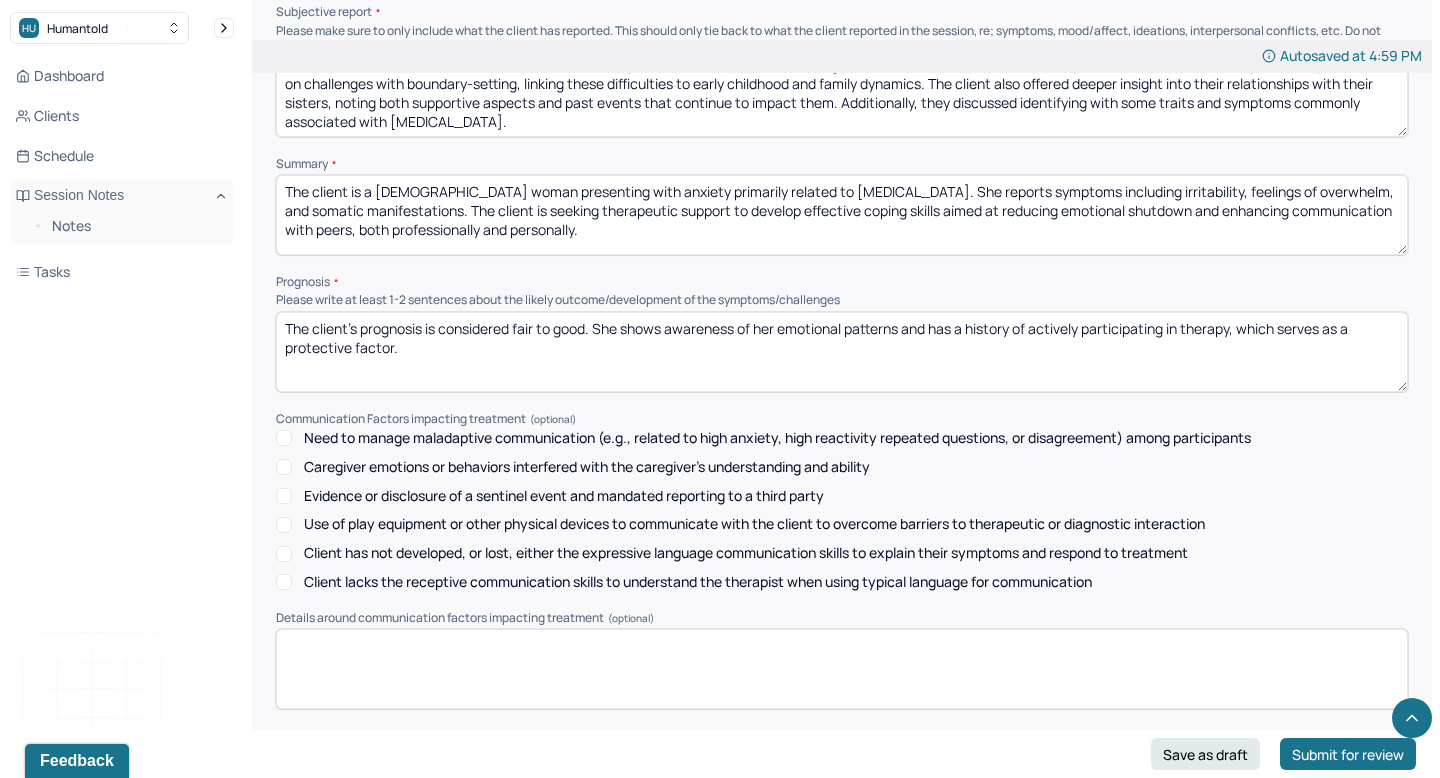scroll, scrollTop: 8388, scrollLeft: 0, axis: vertical 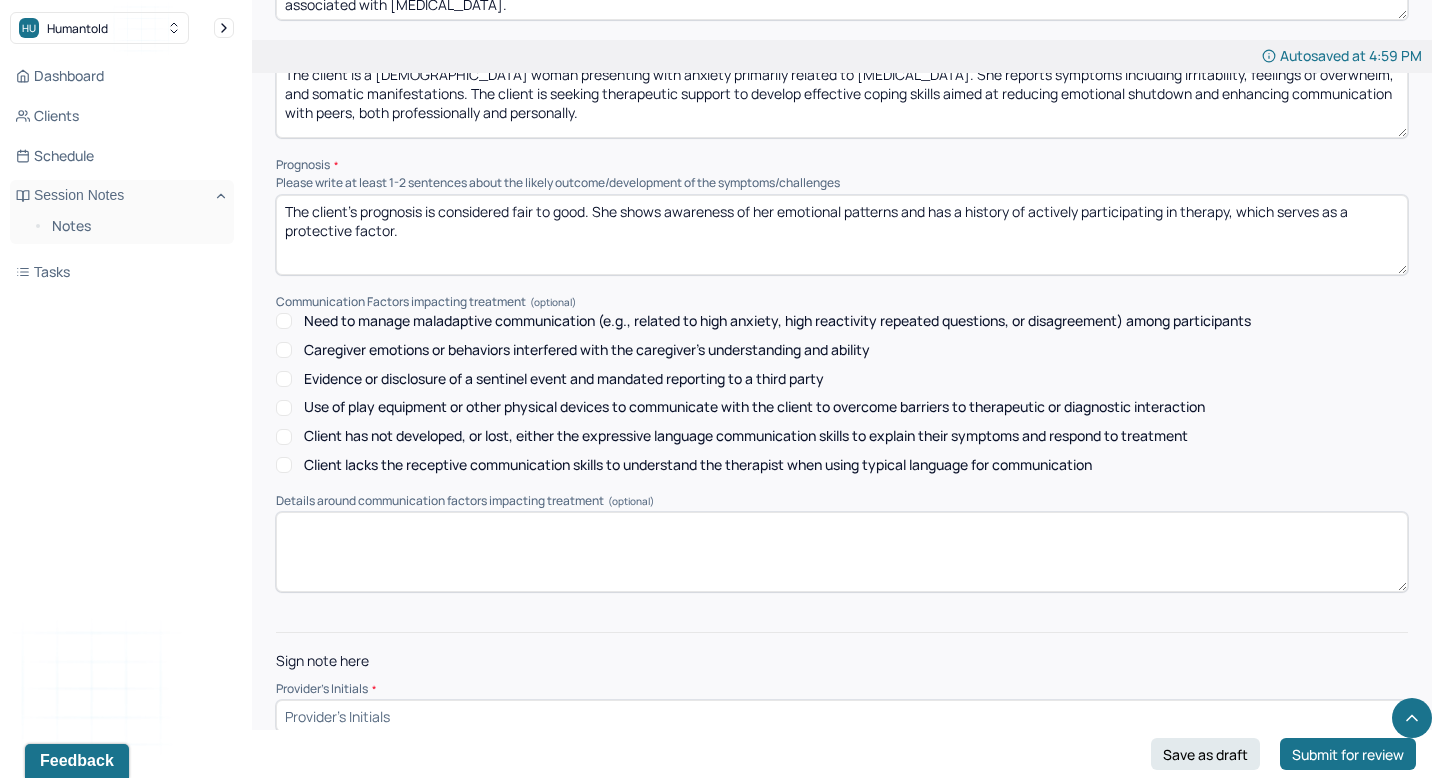 type on "Client shared additional context around recent anxiety and current stressors, including a desire to advocate more effectively for themselves in the workplace. They reflected on challenges with boundary-setting, linking these difficulties to early childhood and family dynamics. The client also offered deeper insight into their relationships with their sisters, noting both supportive aspects and past events that continue to impact them. Additionally, they discussed identifying with some traits and symptoms commonly associated with [MEDICAL_DATA]." 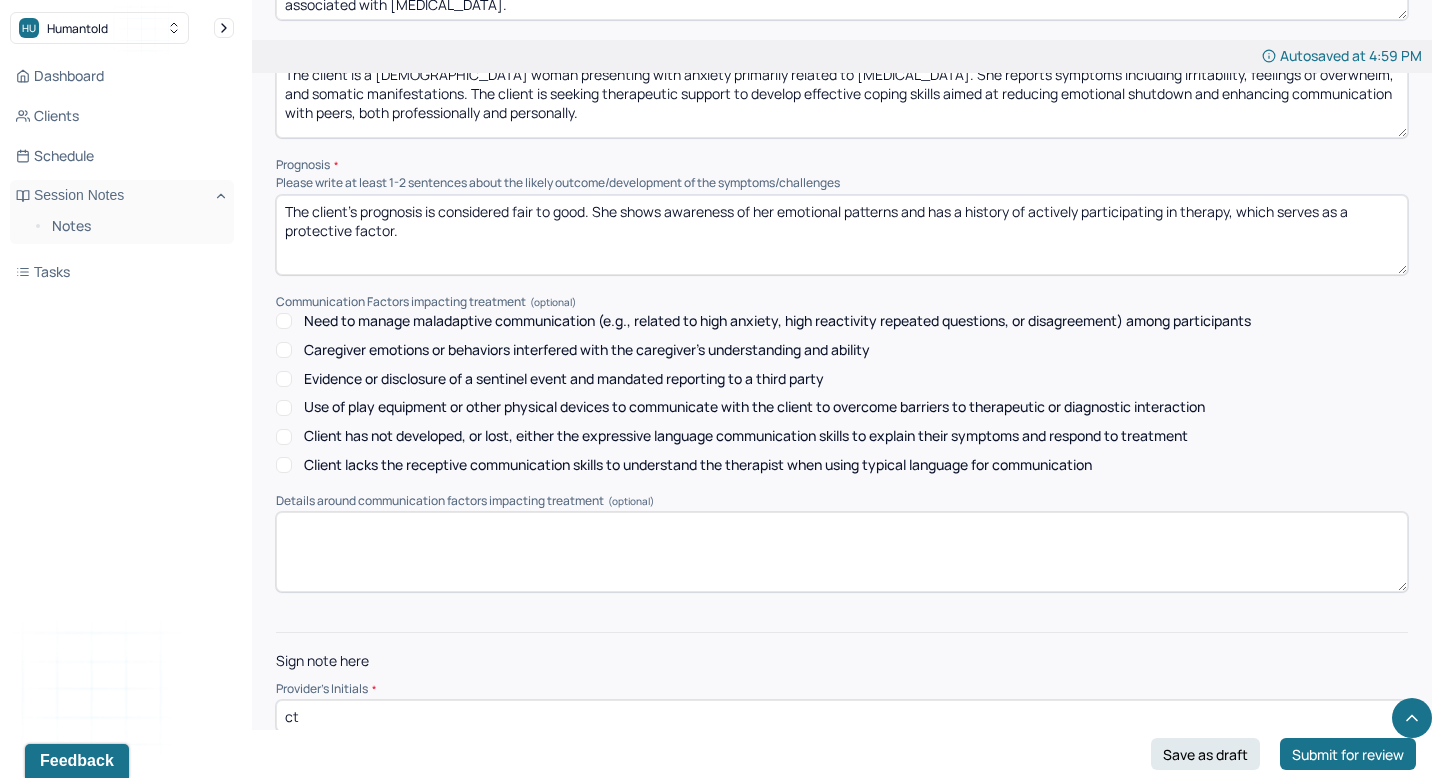 type on "c" 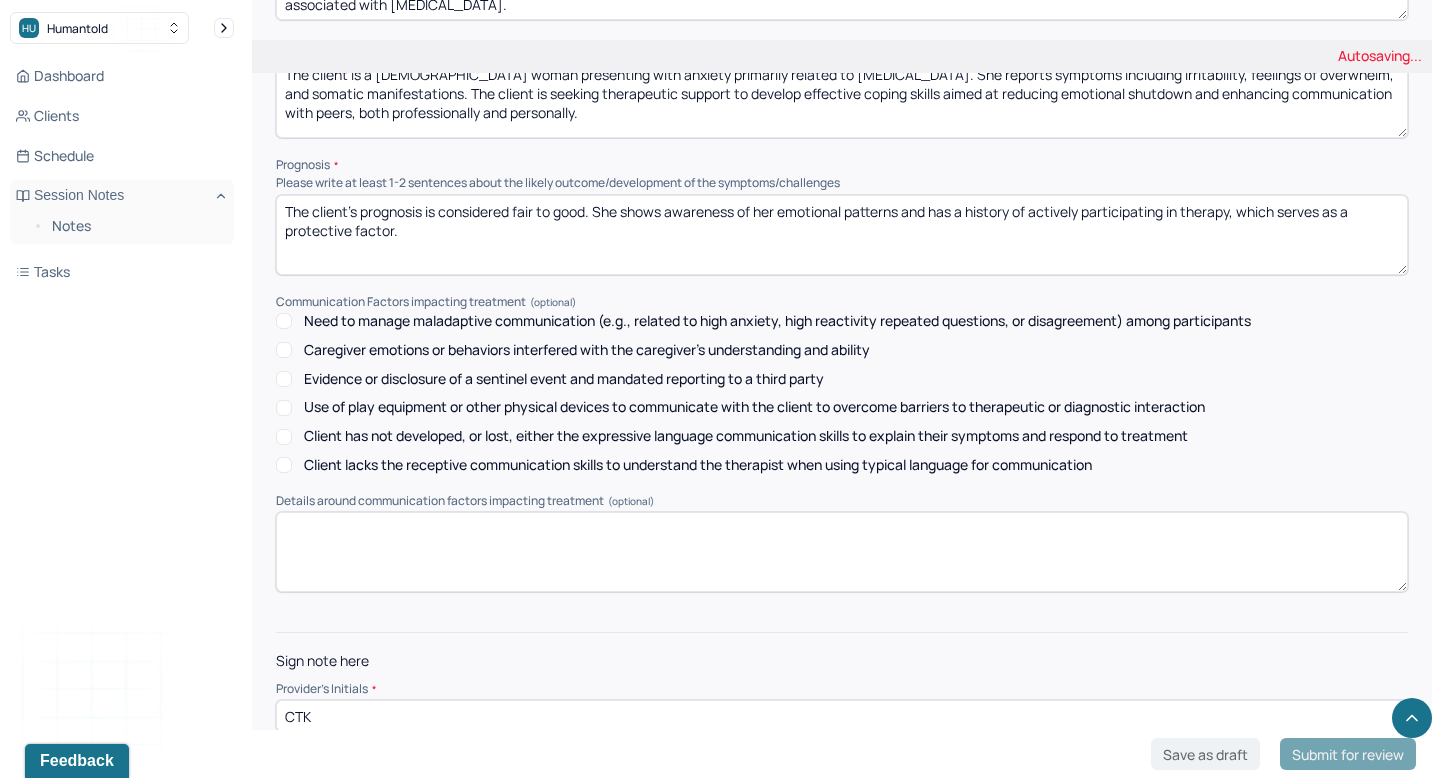 type on "CTK" 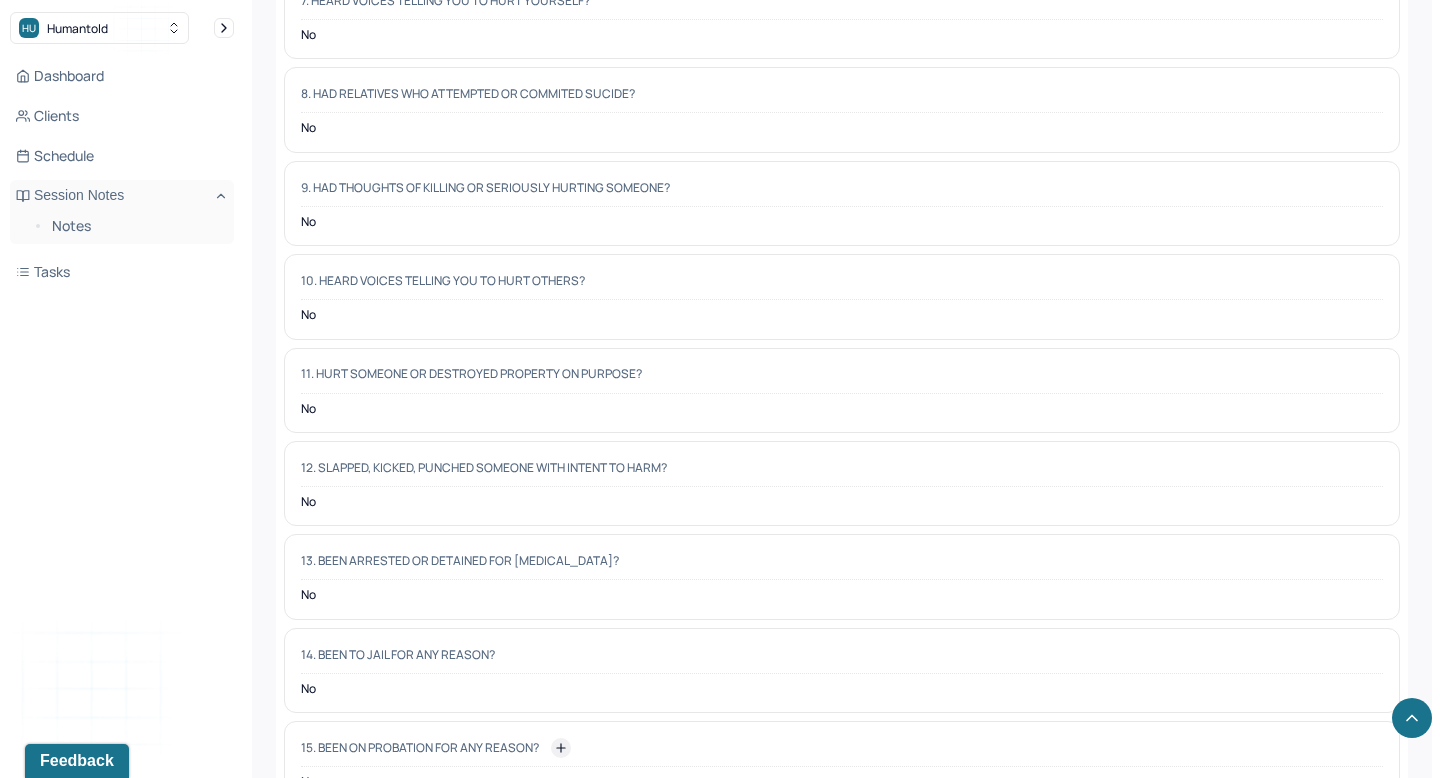 scroll, scrollTop: 0, scrollLeft: 0, axis: both 